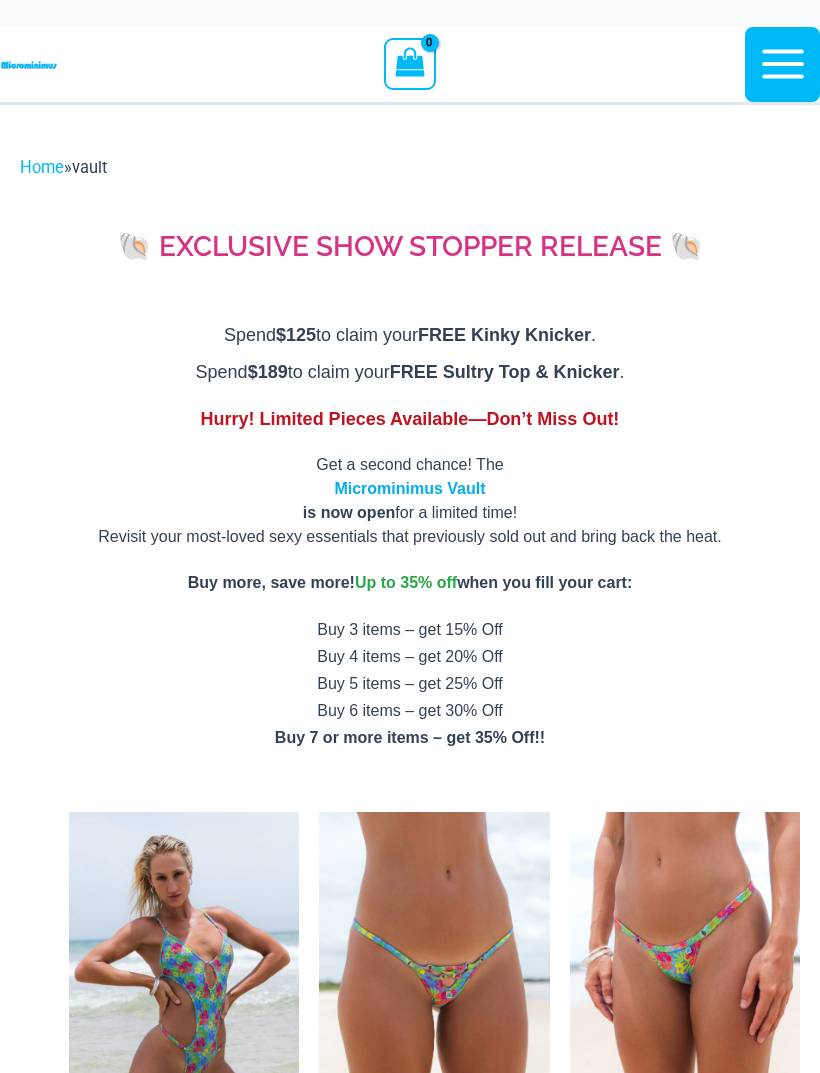 scroll, scrollTop: 0, scrollLeft: 0, axis: both 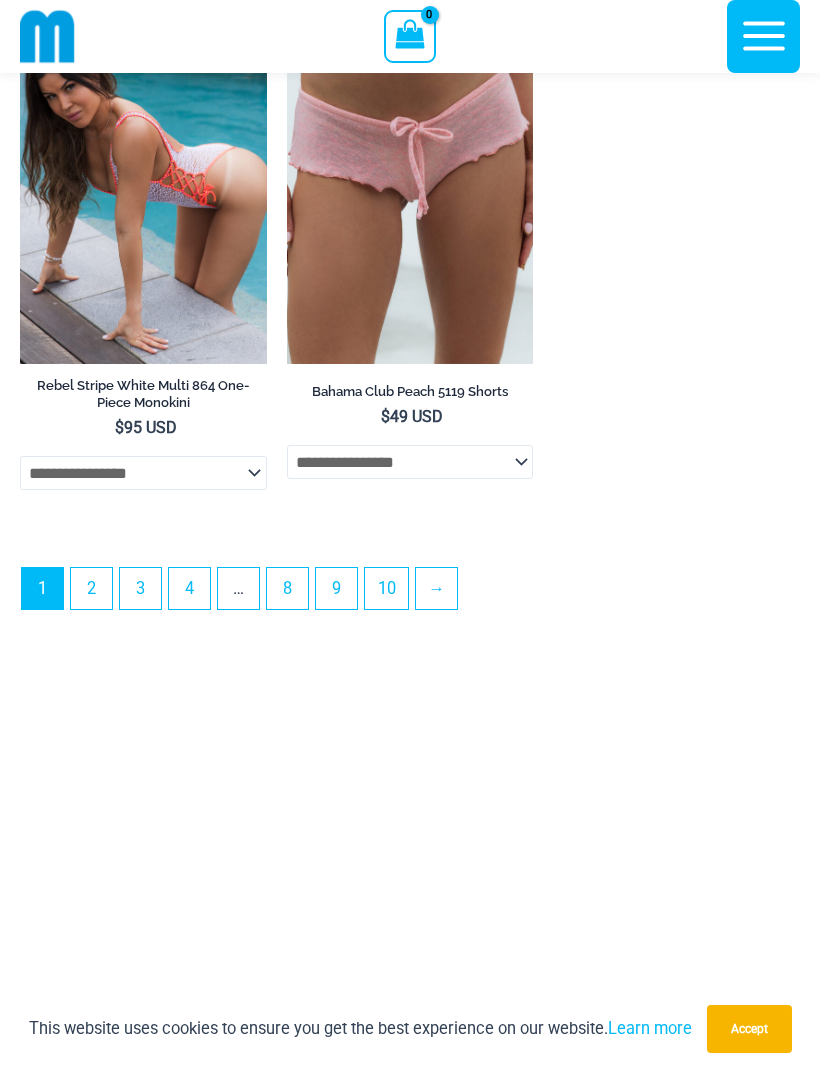 click on "2" at bounding box center (91, 588) 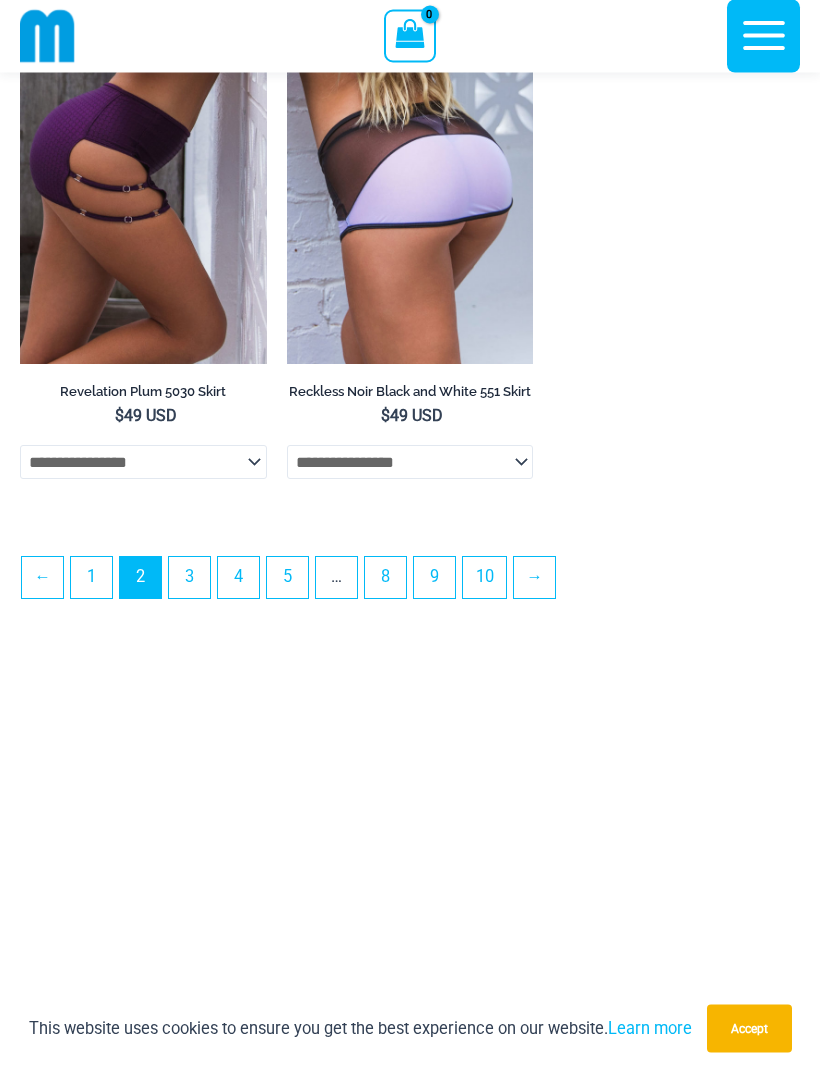 scroll, scrollTop: 5727, scrollLeft: 0, axis: vertical 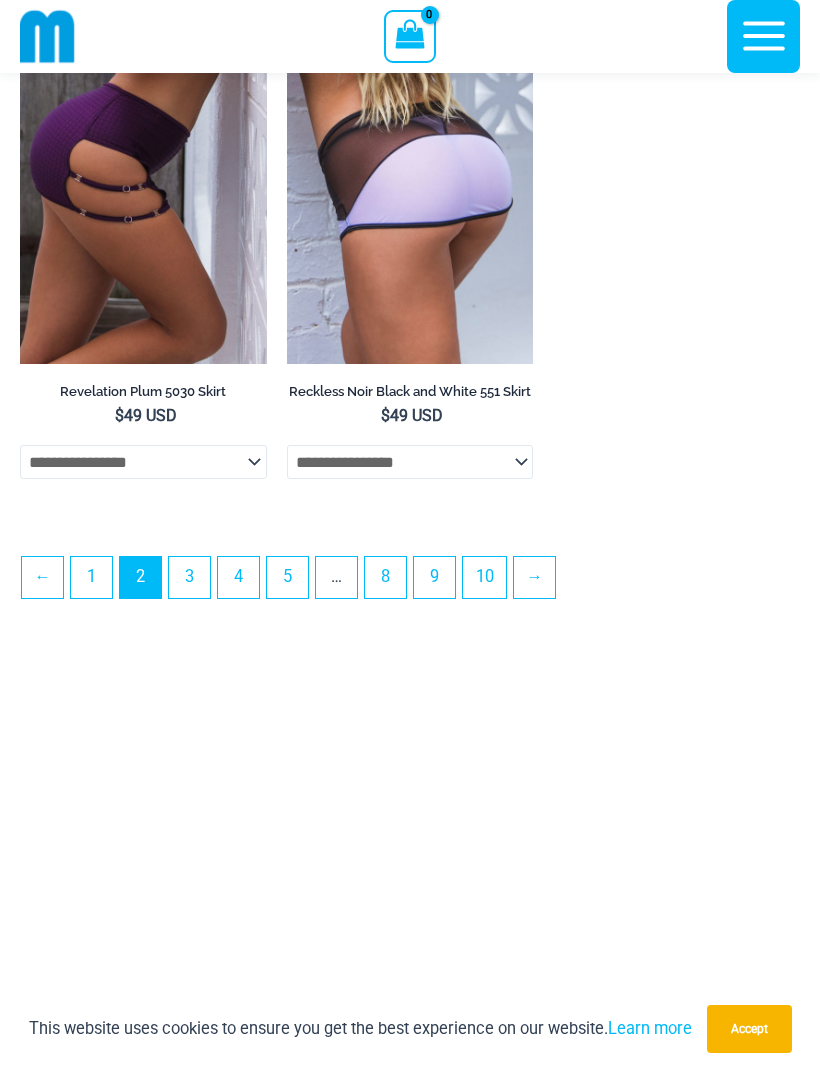 click on "3" at bounding box center [189, 577] 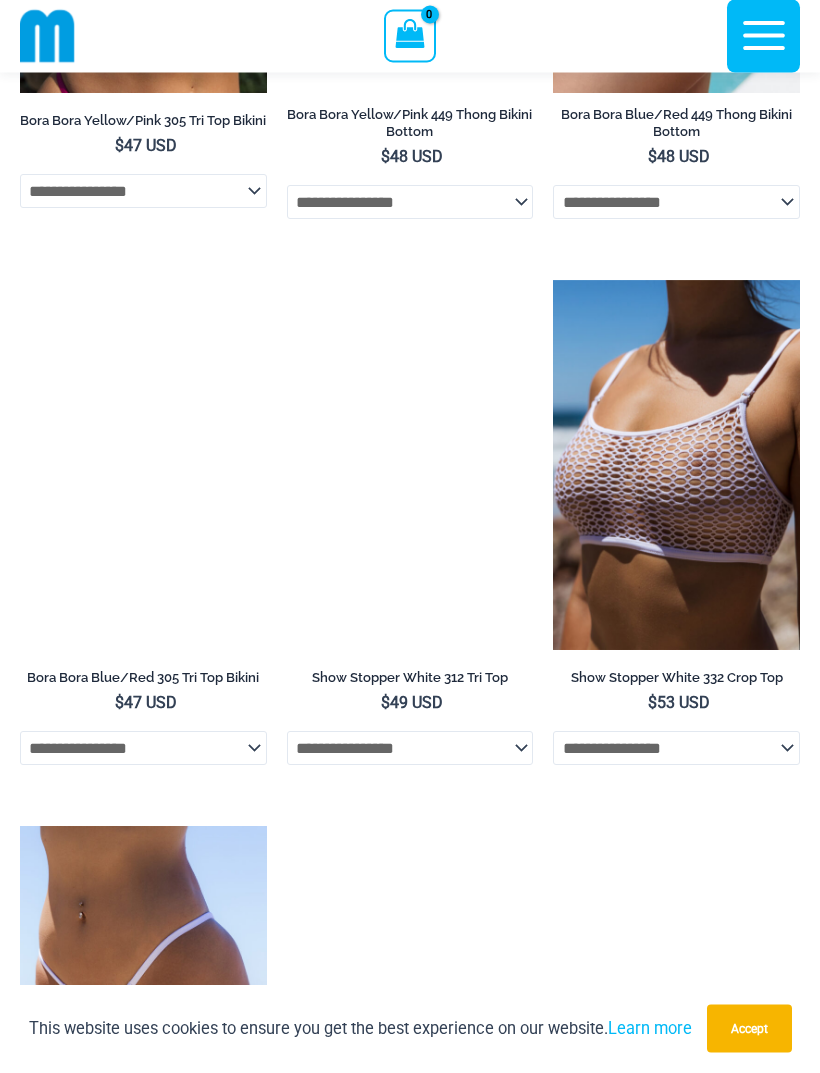 scroll, scrollTop: 4906, scrollLeft: 0, axis: vertical 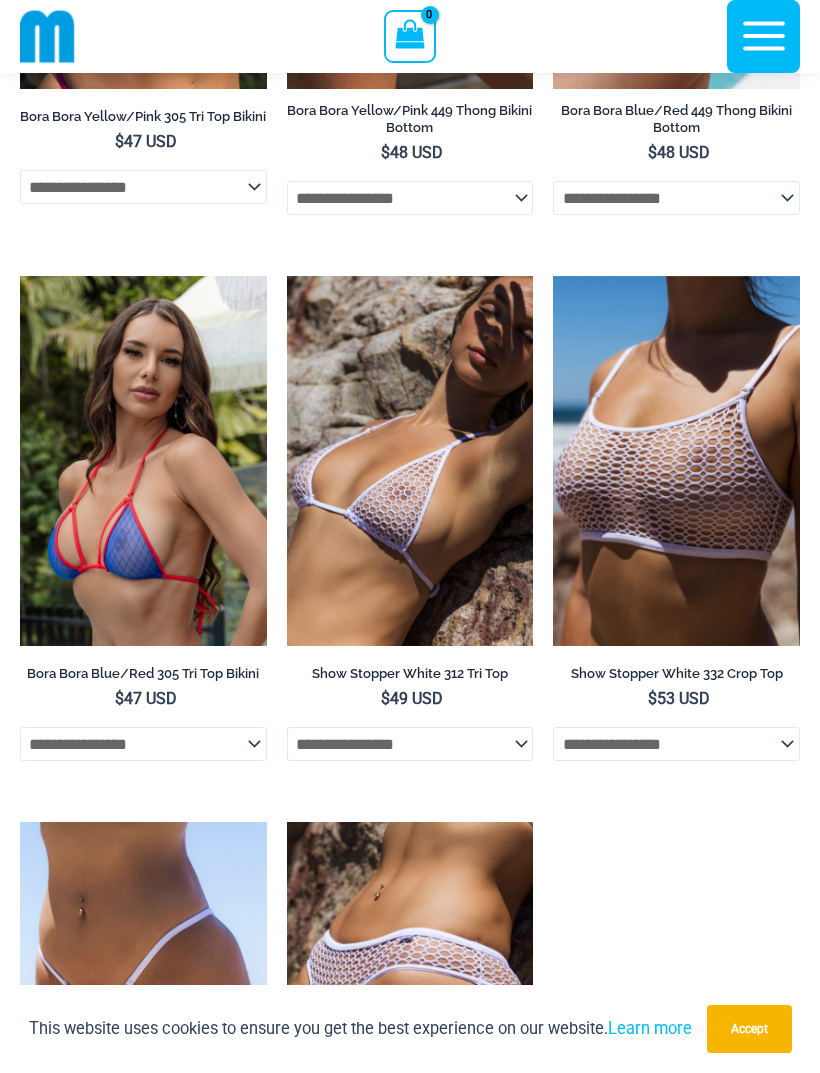 click on "**********" 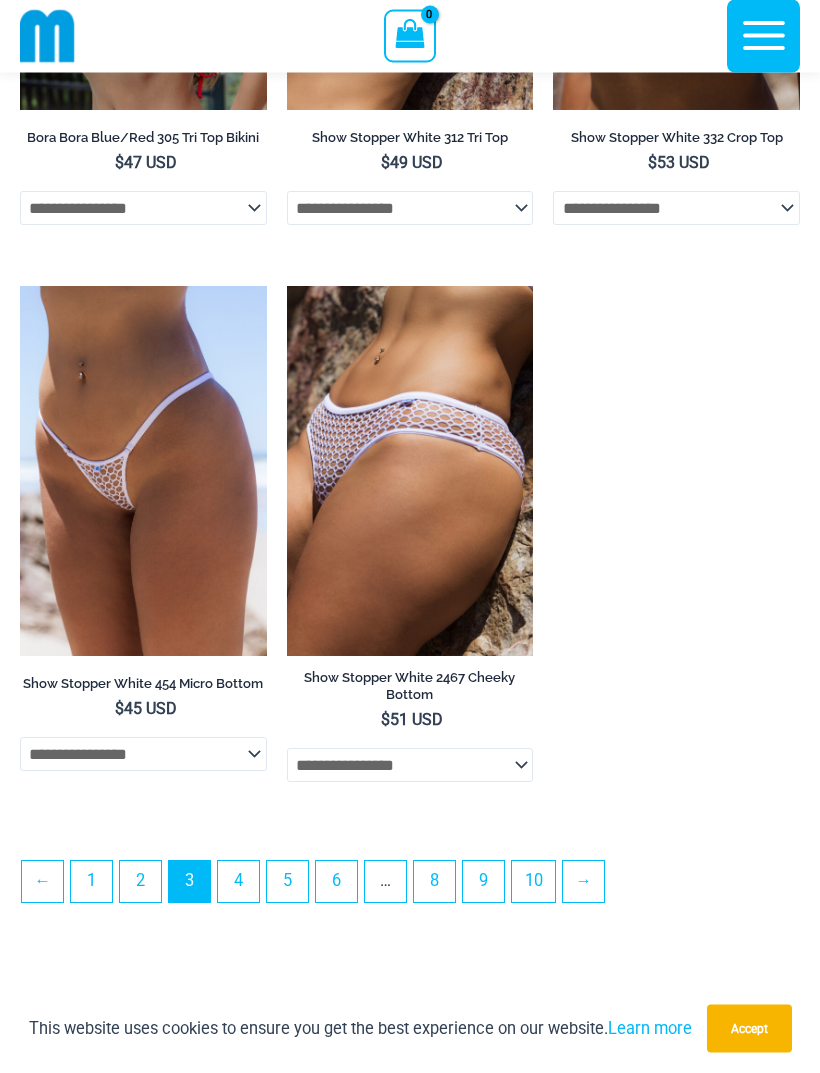 scroll, scrollTop: 5588, scrollLeft: 0, axis: vertical 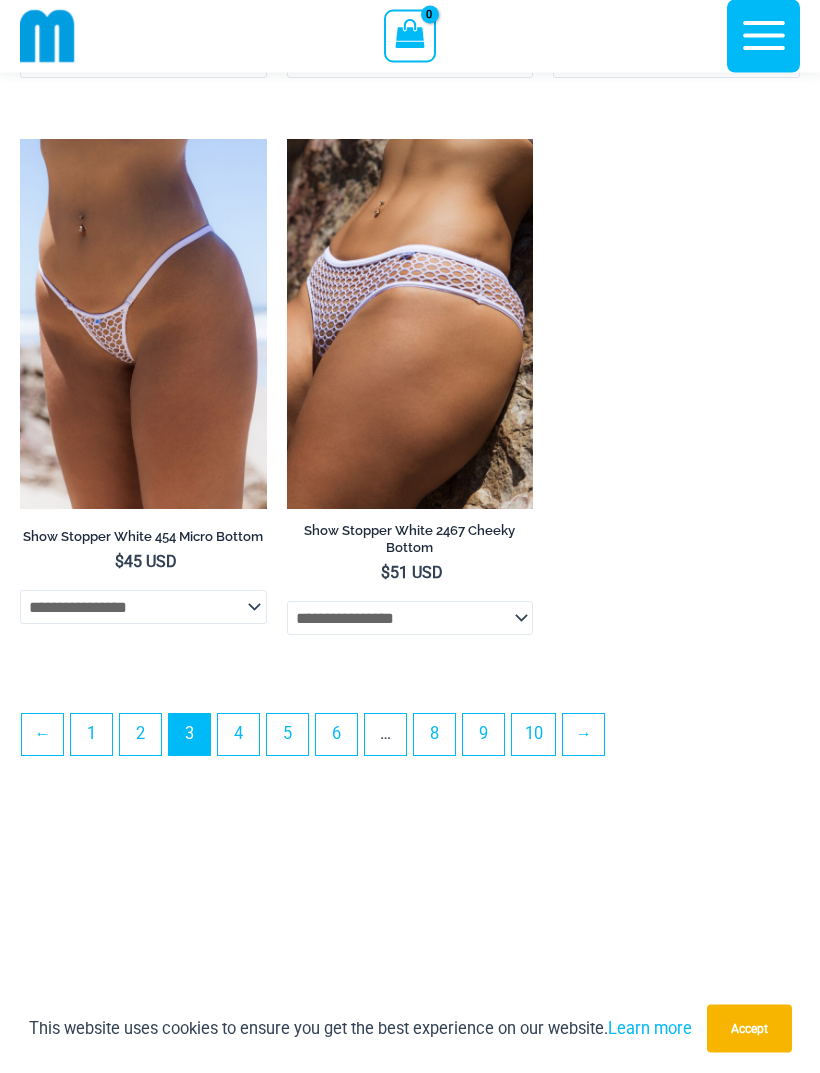 click on "4" at bounding box center [238, 735] 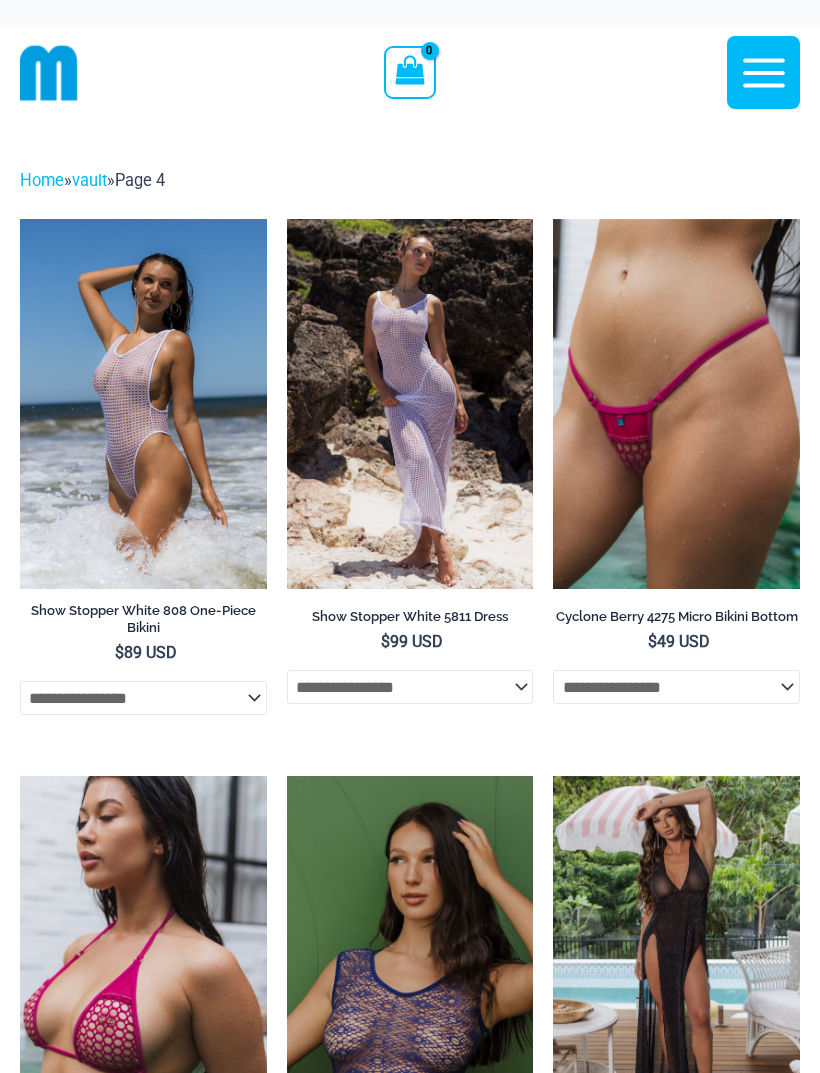 scroll, scrollTop: 0, scrollLeft: 0, axis: both 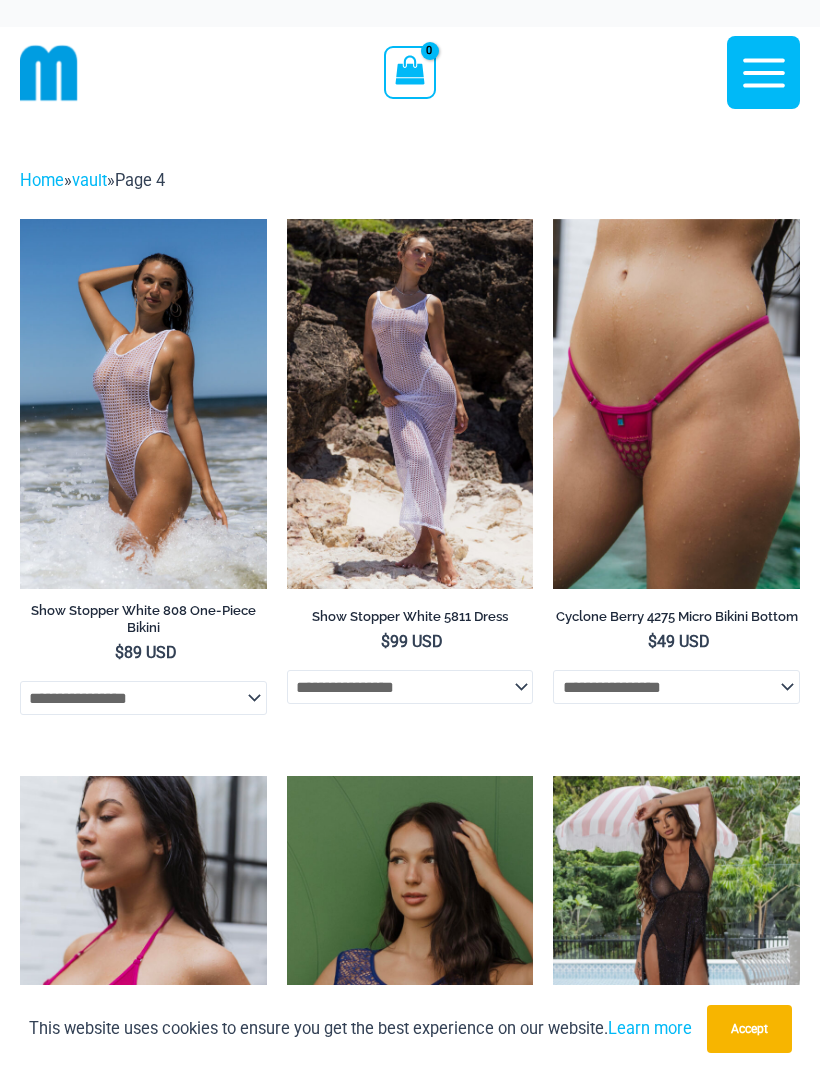click on "**********" 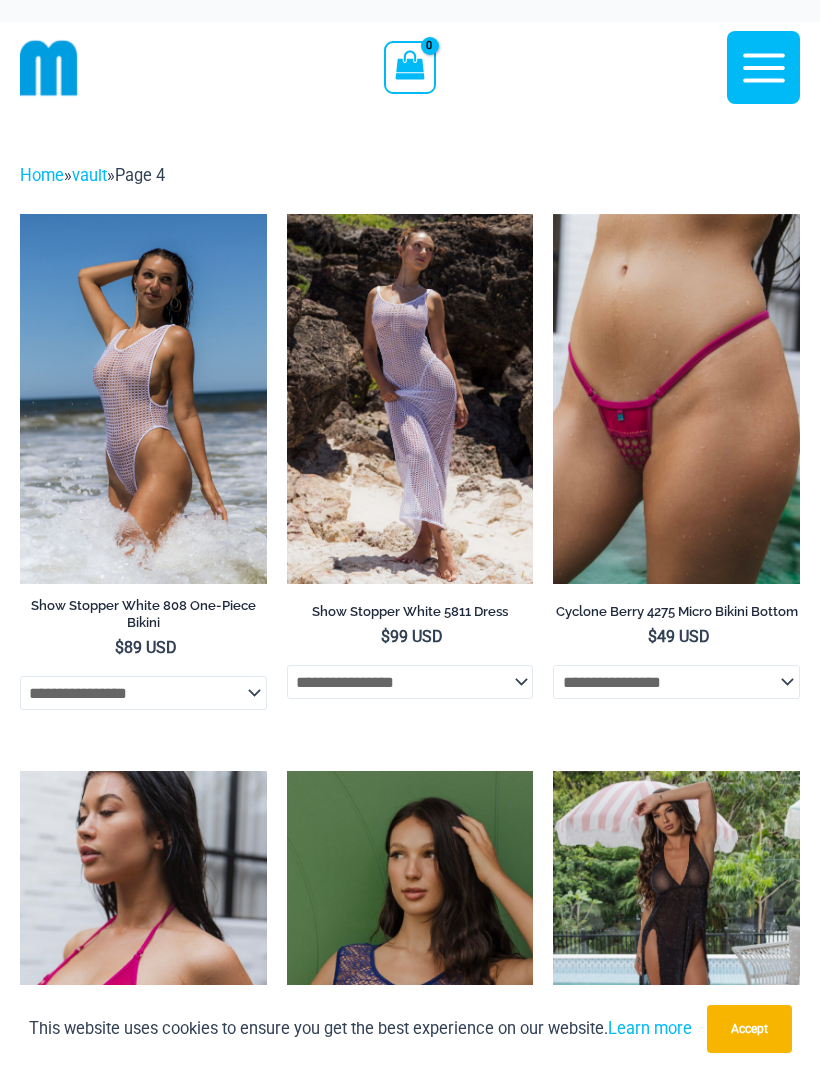 scroll, scrollTop: 1, scrollLeft: 0, axis: vertical 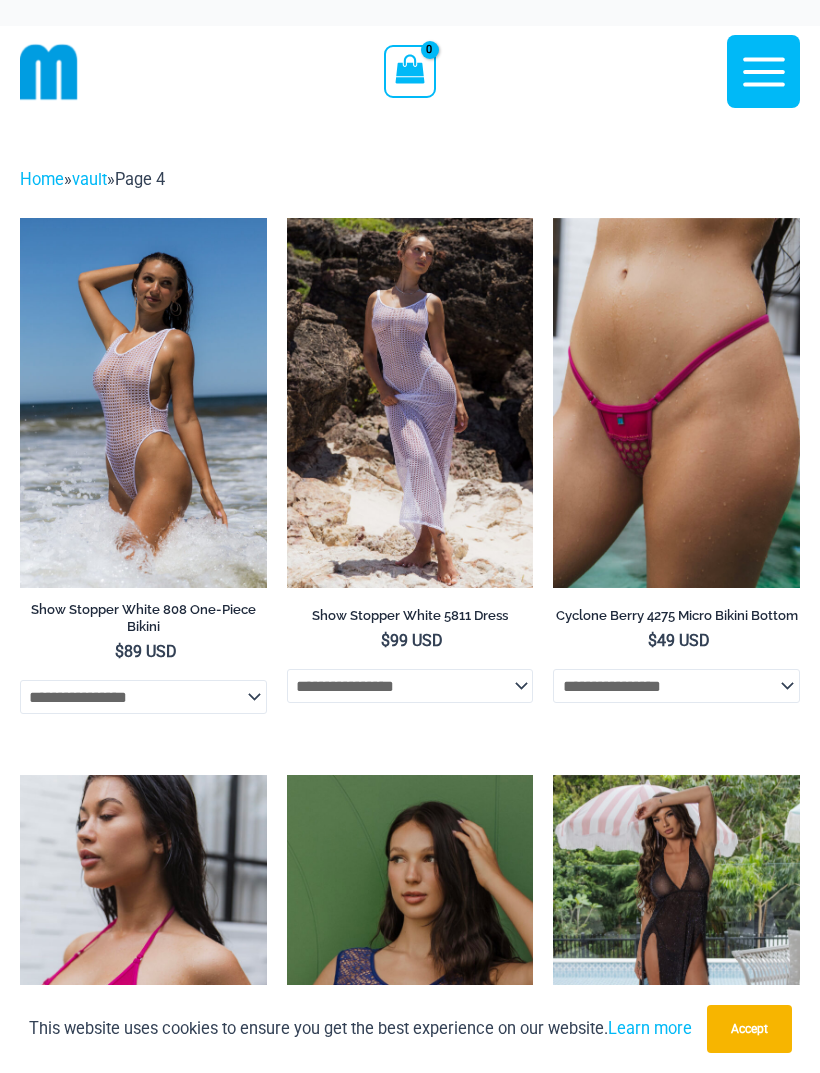 click at bounding box center [287, 218] 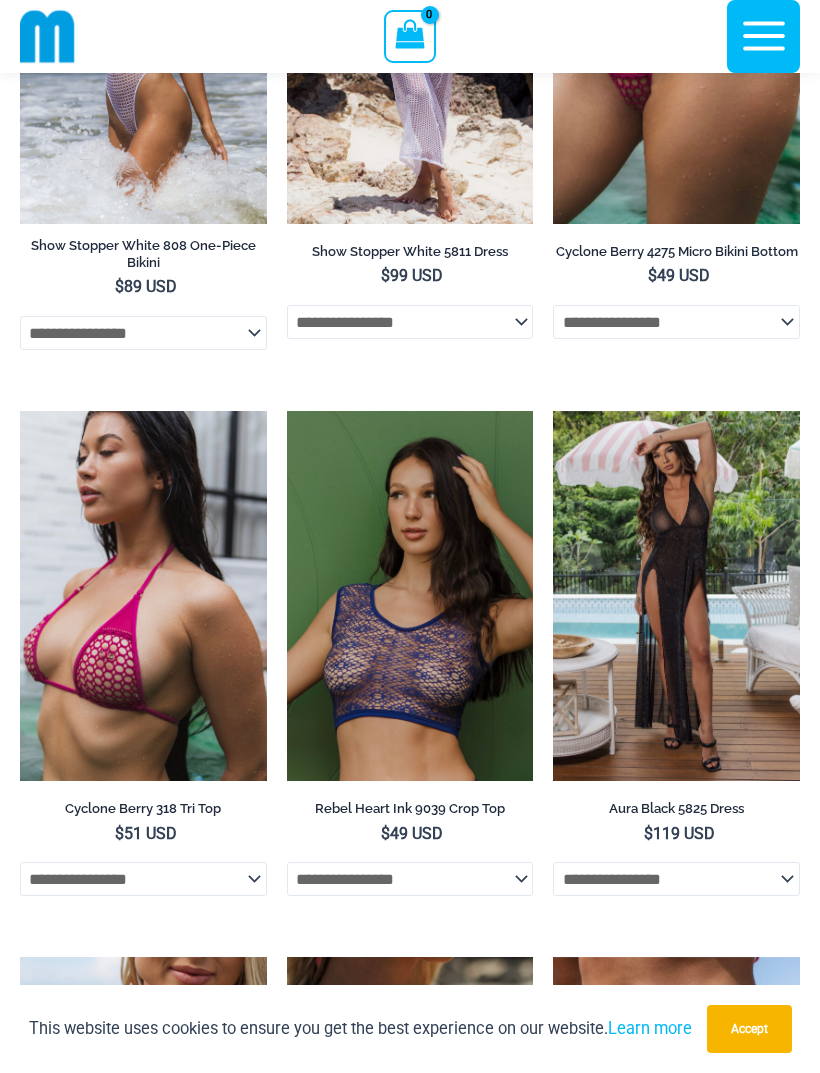 scroll, scrollTop: 362, scrollLeft: 0, axis: vertical 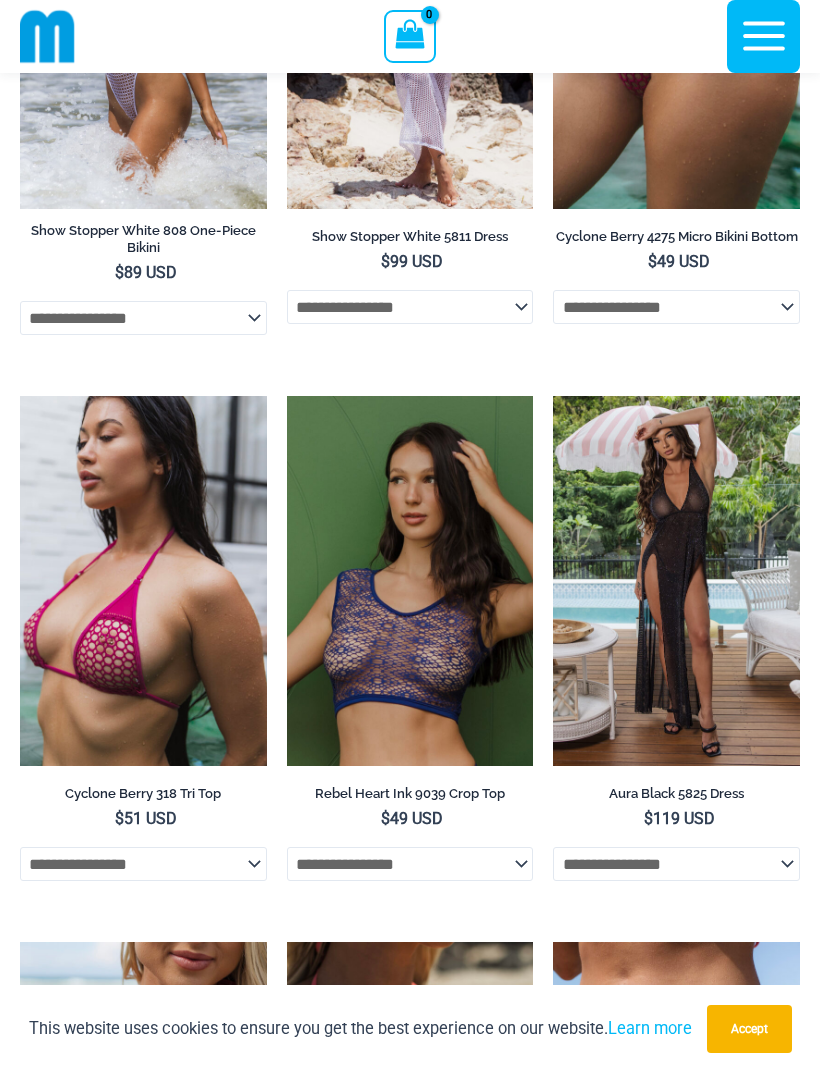 click at bounding box center (20, 396) 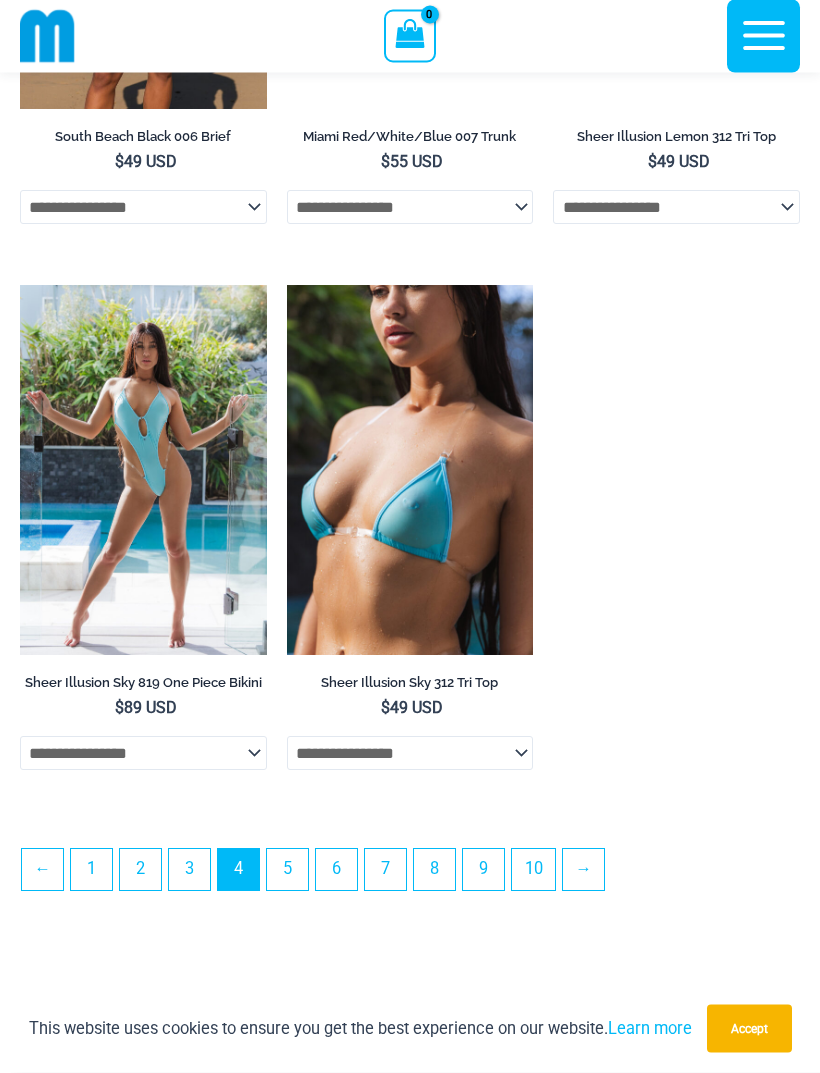 scroll, scrollTop: 5454, scrollLeft: 0, axis: vertical 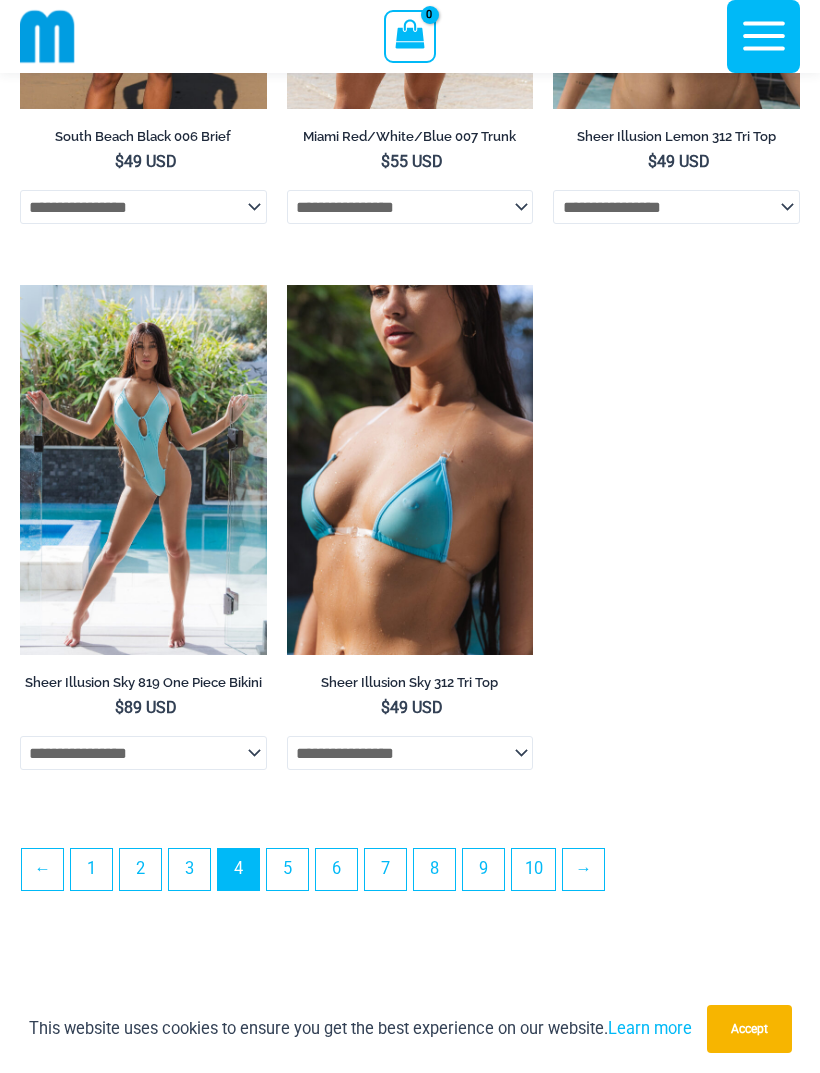 click on "5" at bounding box center [287, 869] 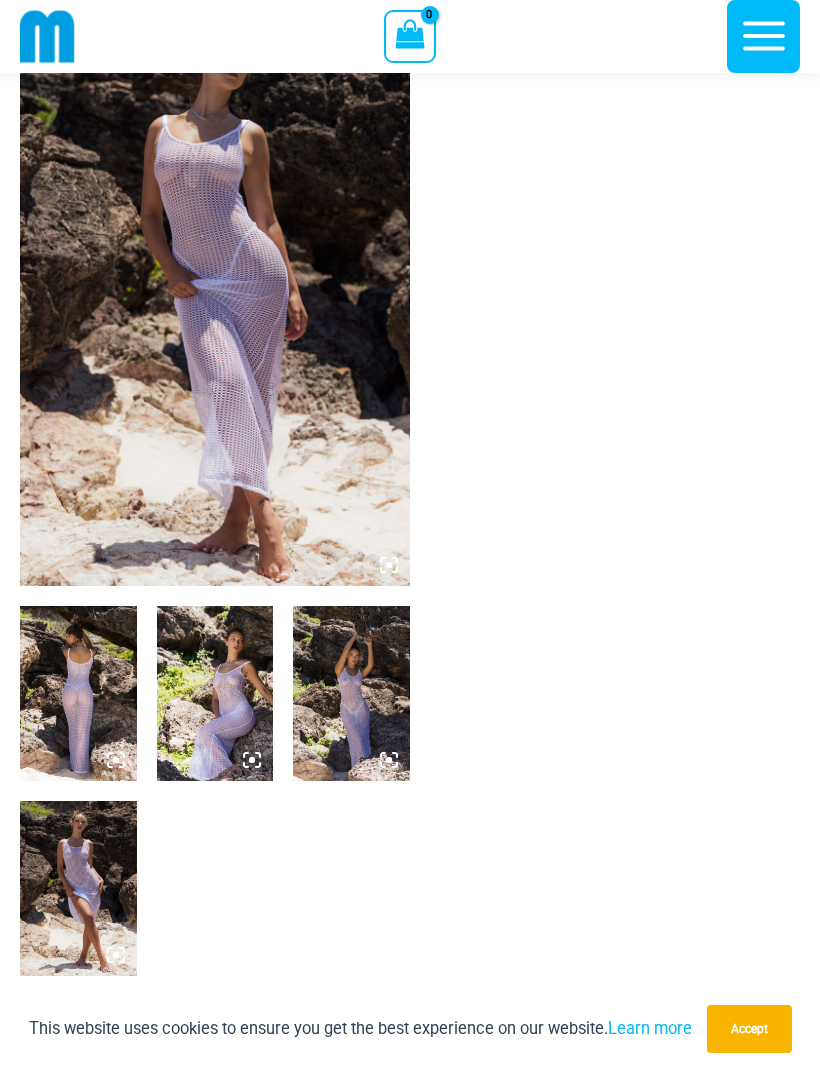 scroll, scrollTop: 0, scrollLeft: 0, axis: both 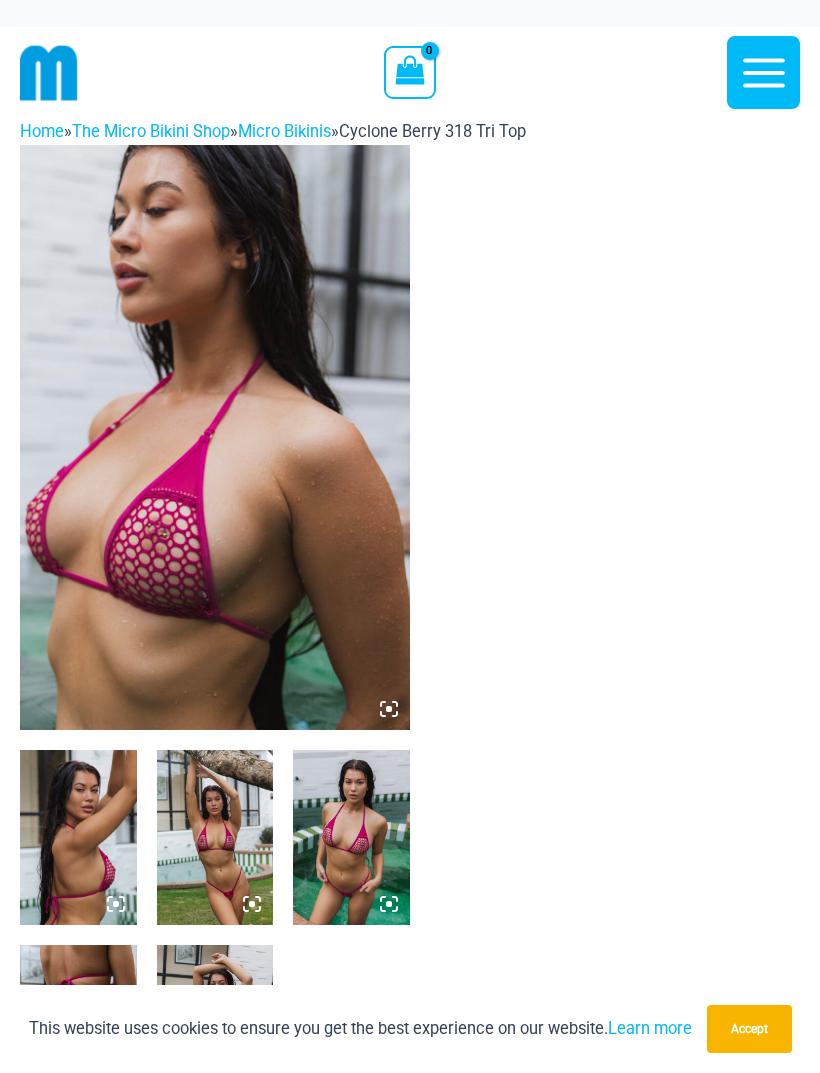 click at bounding box center [351, 837] 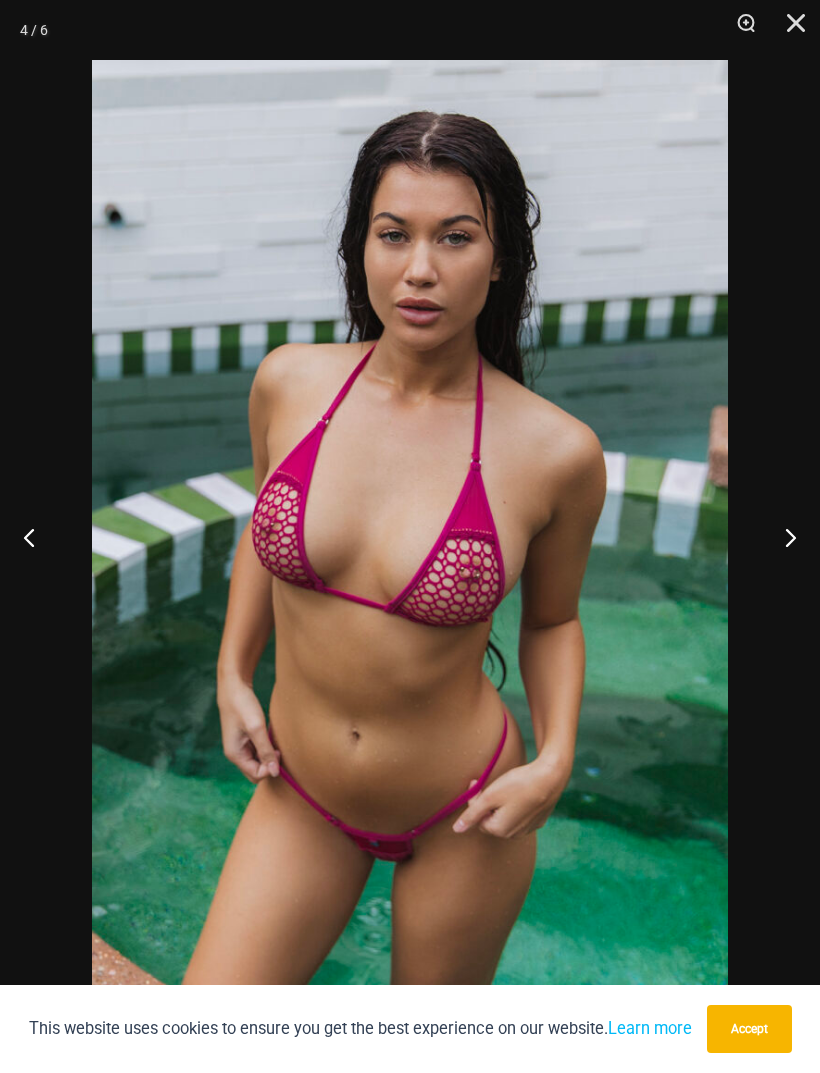 click at bounding box center [789, 30] 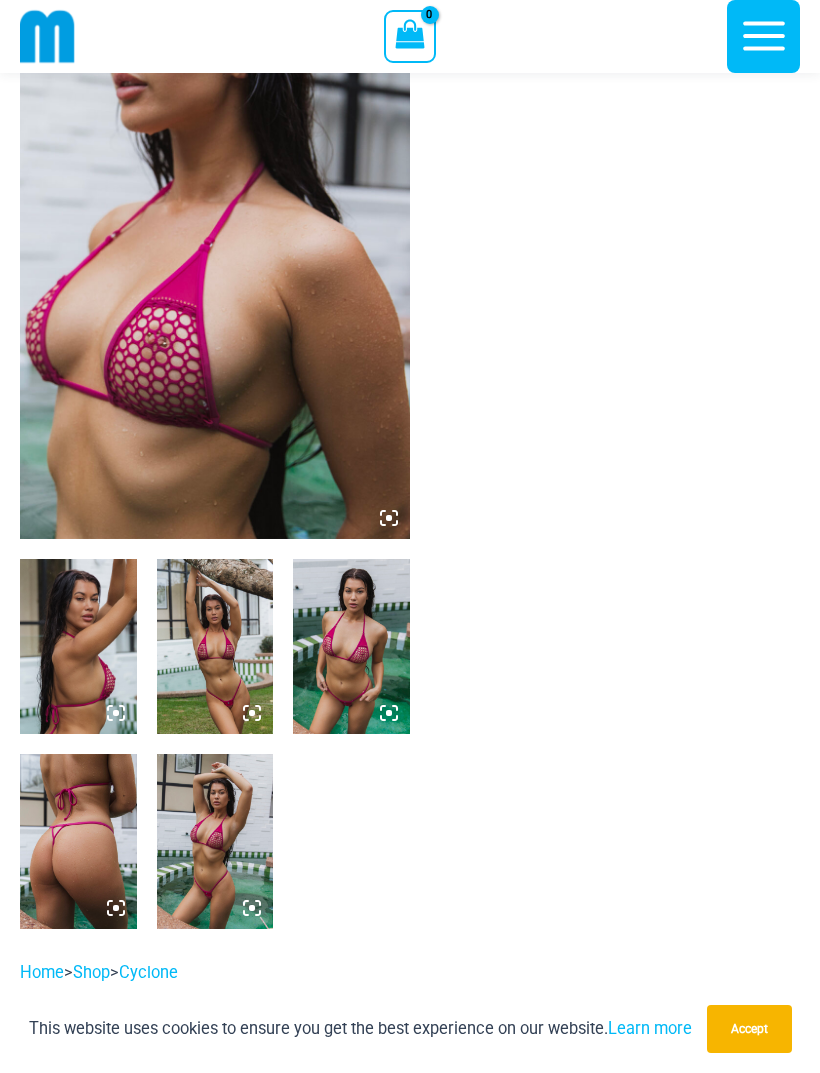 scroll, scrollTop: 178, scrollLeft: 0, axis: vertical 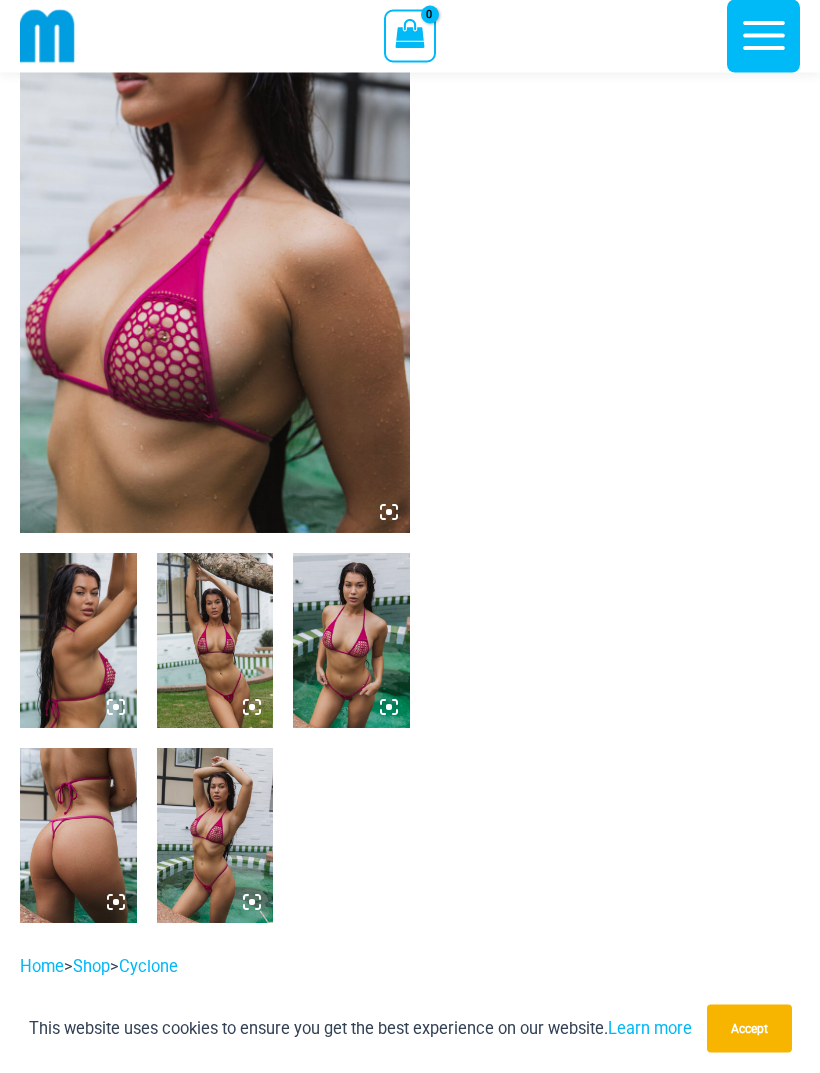 click at bounding box center (215, 641) 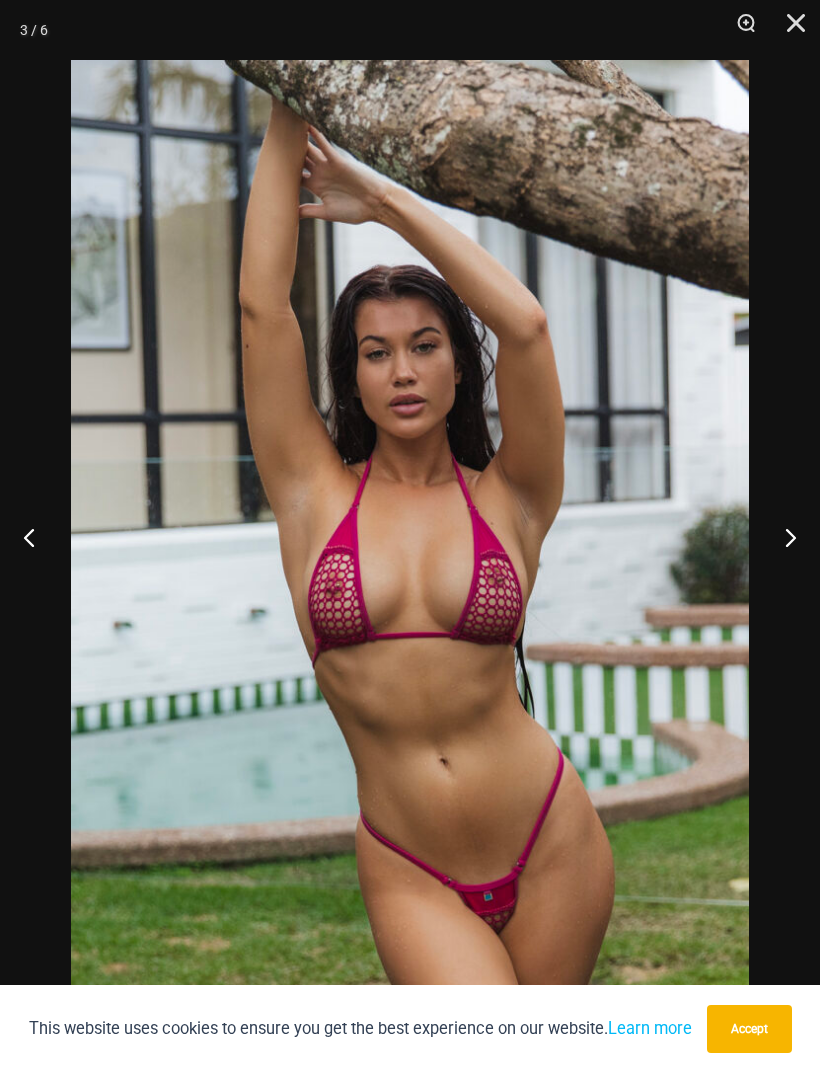 click at bounding box center (789, 30) 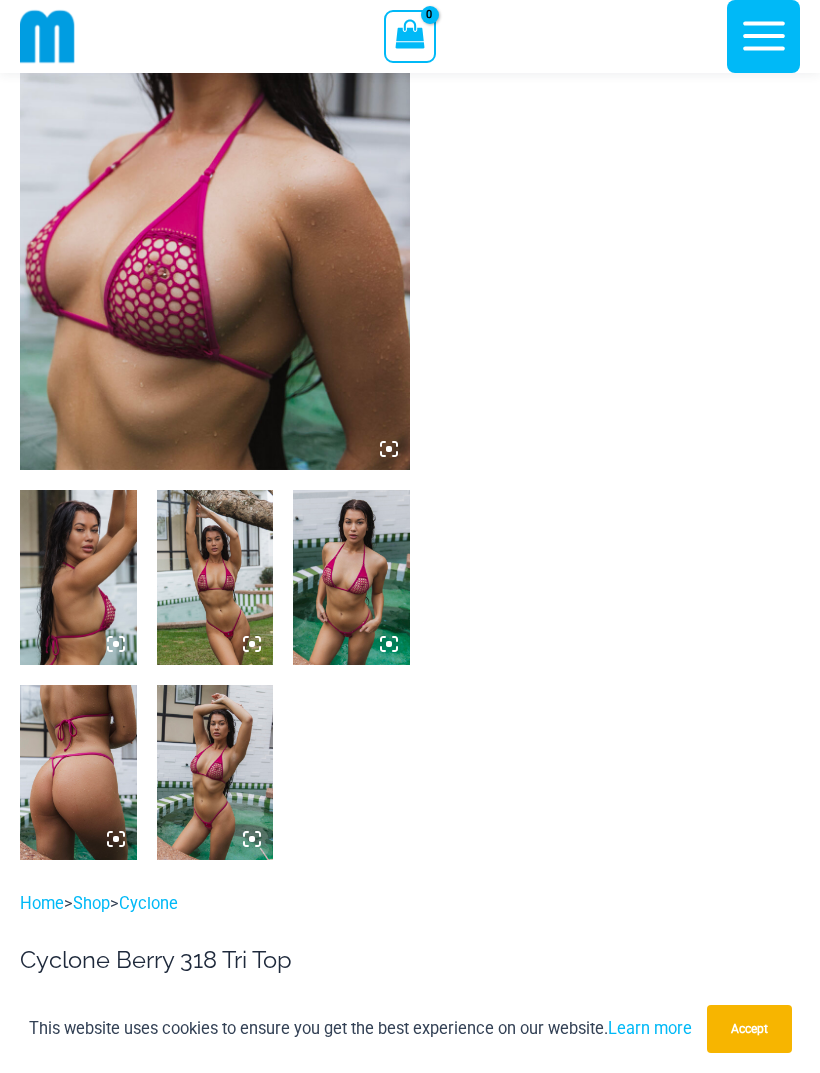 scroll, scrollTop: 243, scrollLeft: 0, axis: vertical 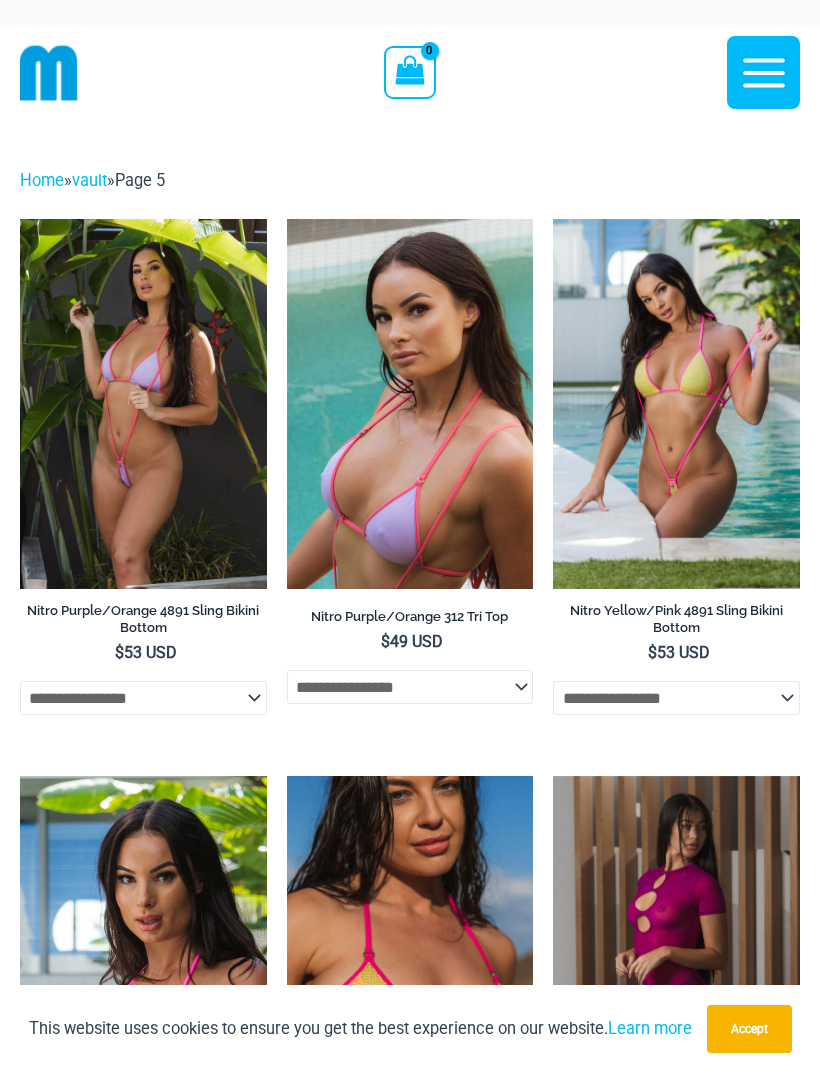 click on "**********" 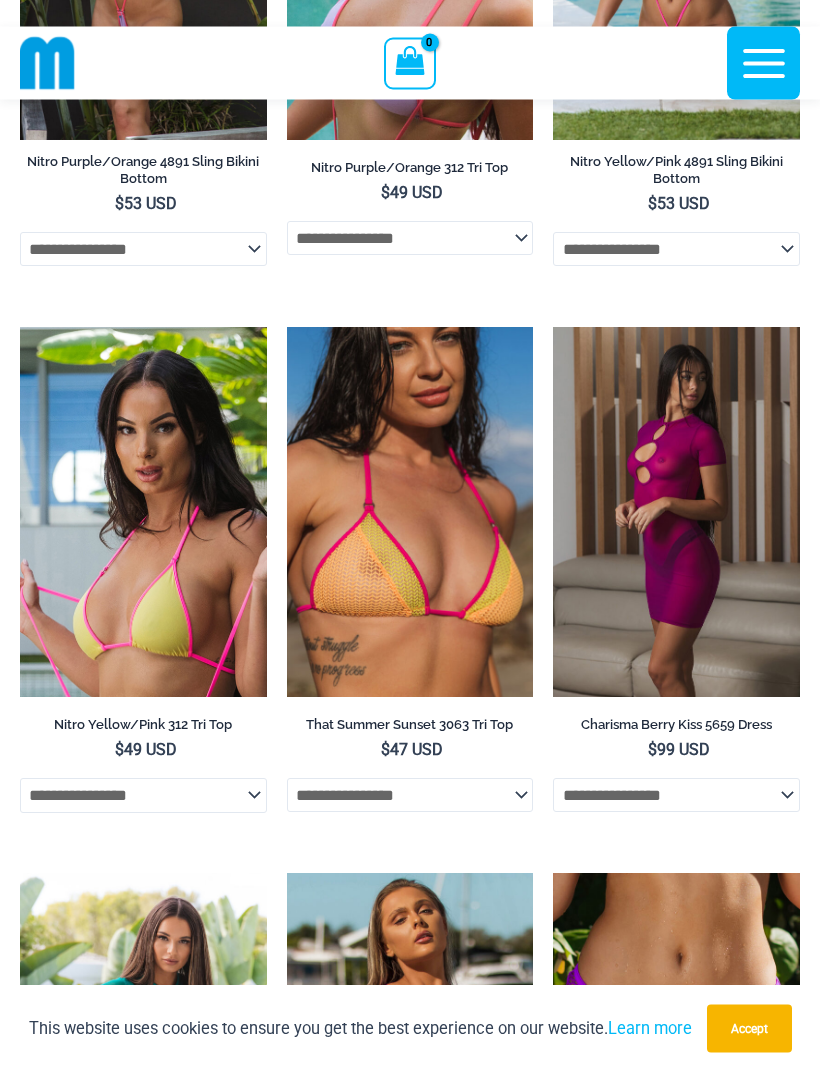 scroll, scrollTop: 428, scrollLeft: 0, axis: vertical 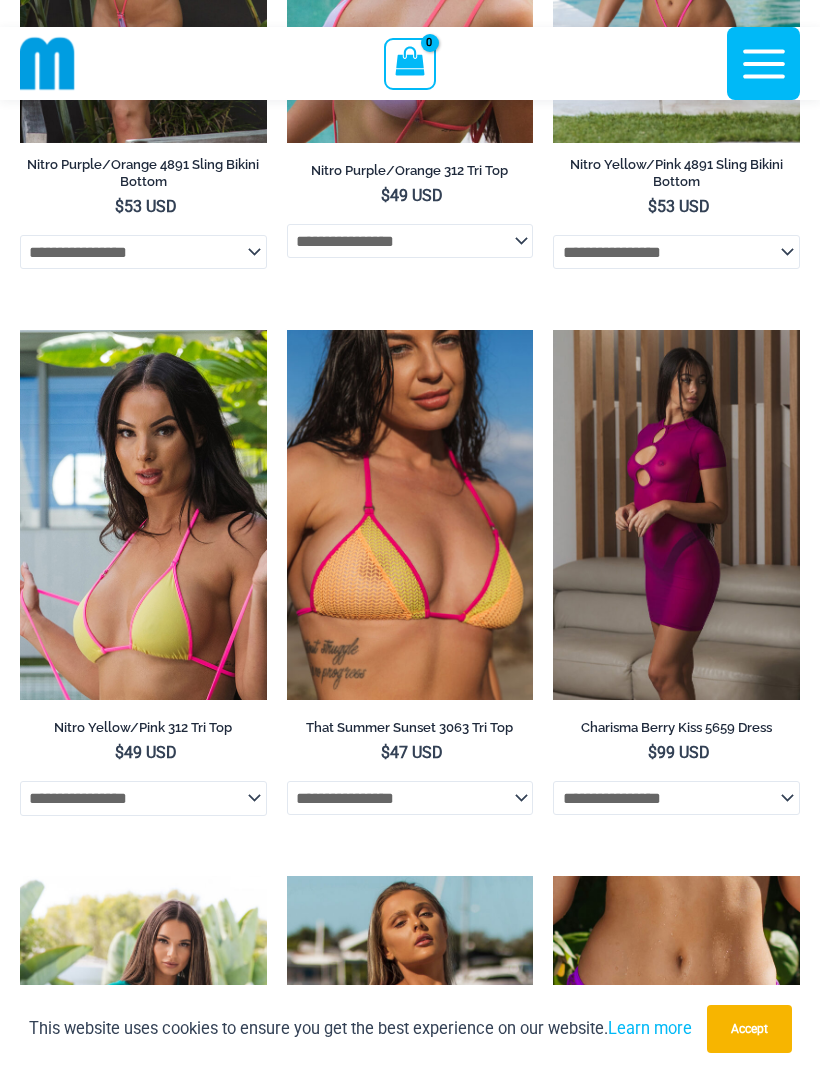 click at bounding box center [553, 330] 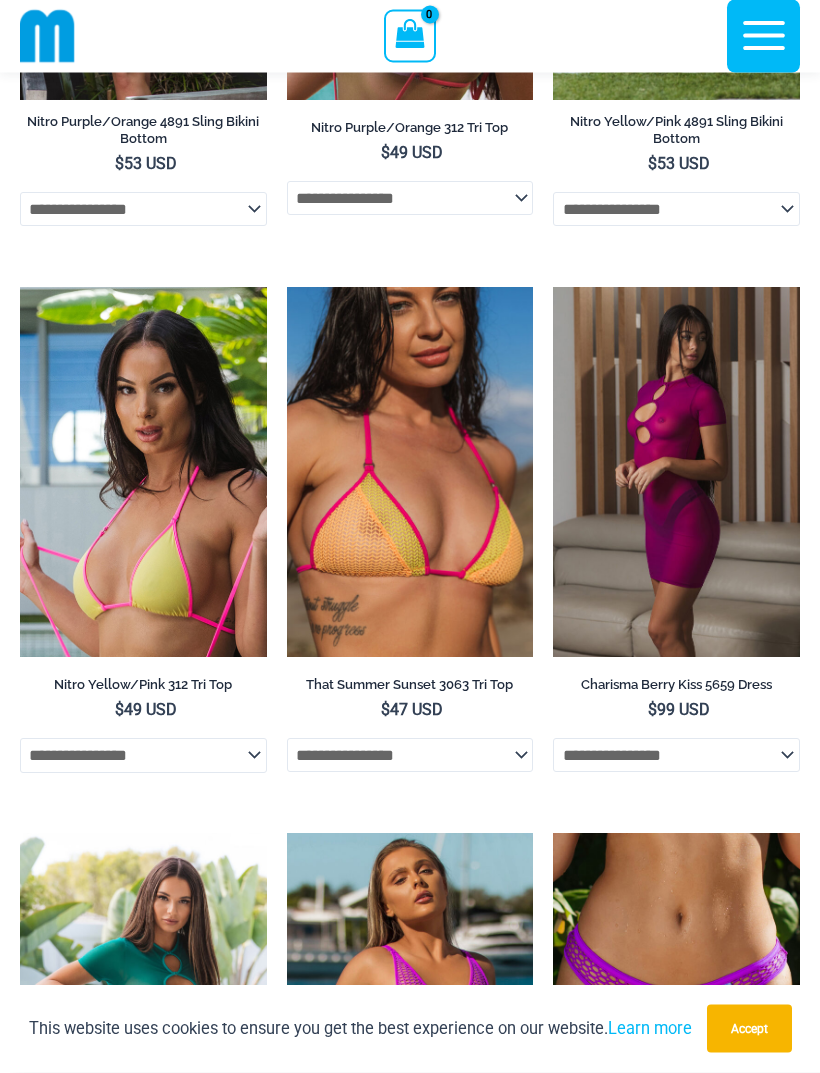 scroll, scrollTop: 0, scrollLeft: 0, axis: both 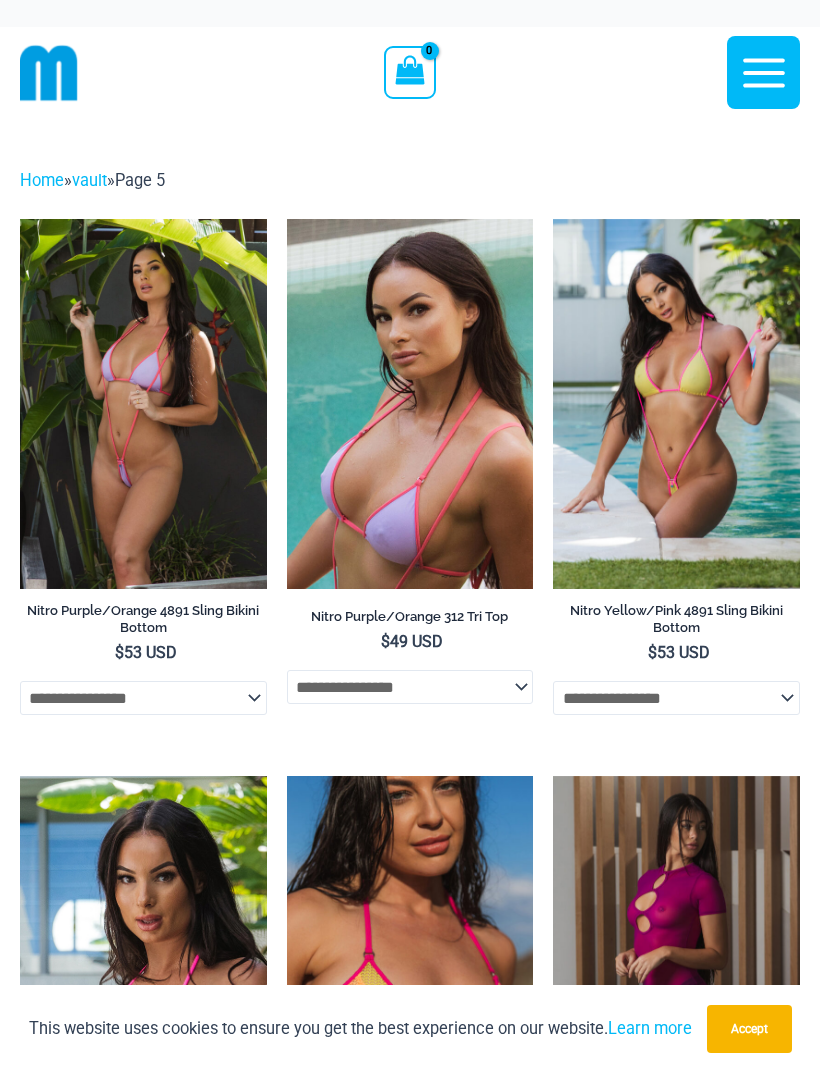 click at bounding box center (676, 404) 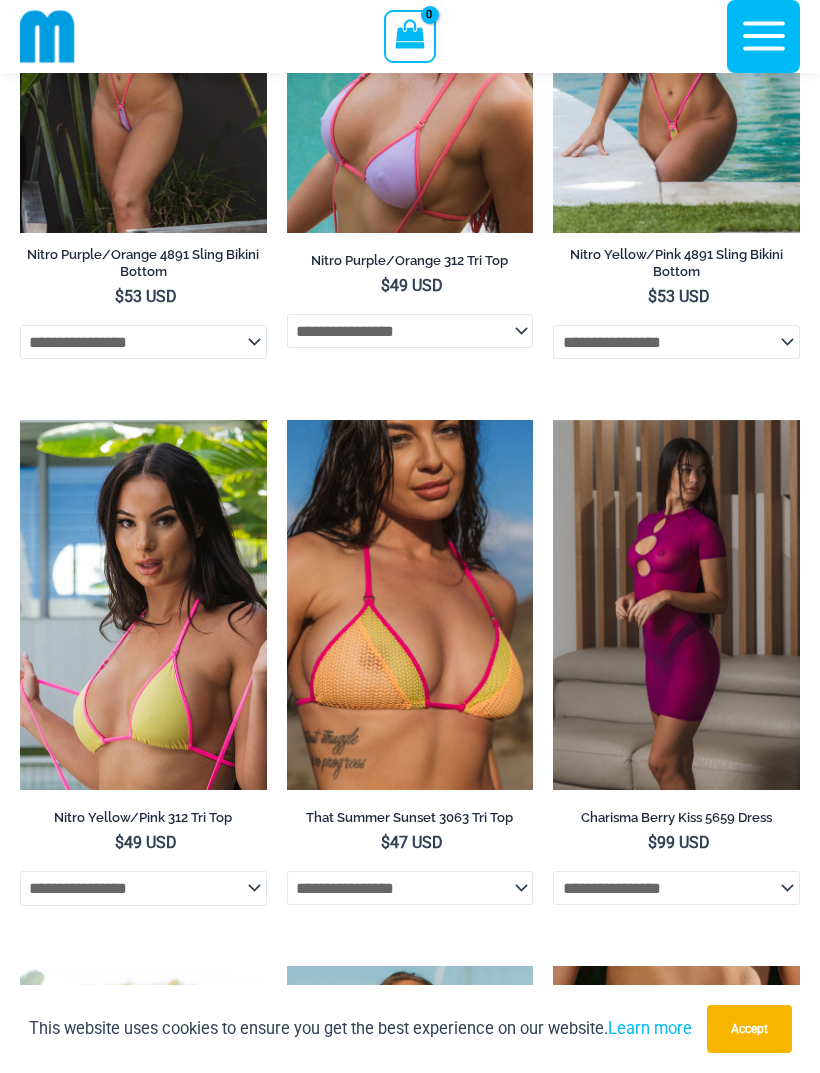 scroll, scrollTop: 347, scrollLeft: 0, axis: vertical 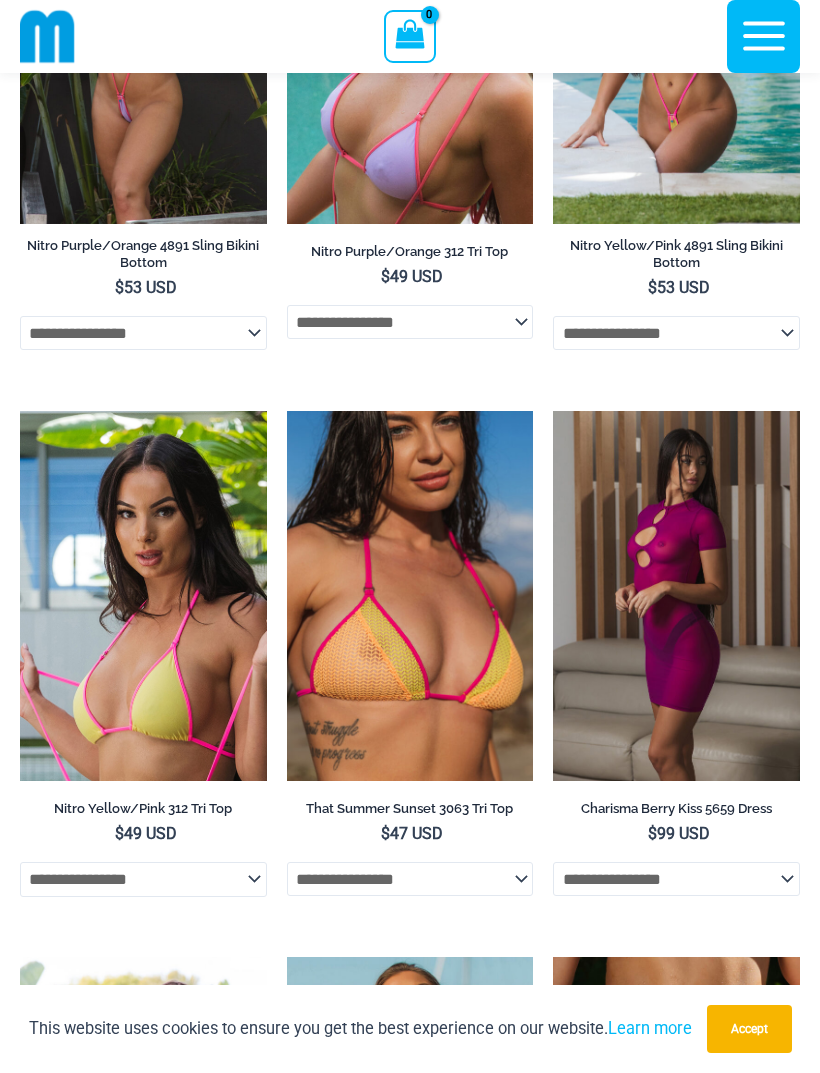 click at bounding box center (143, 596) 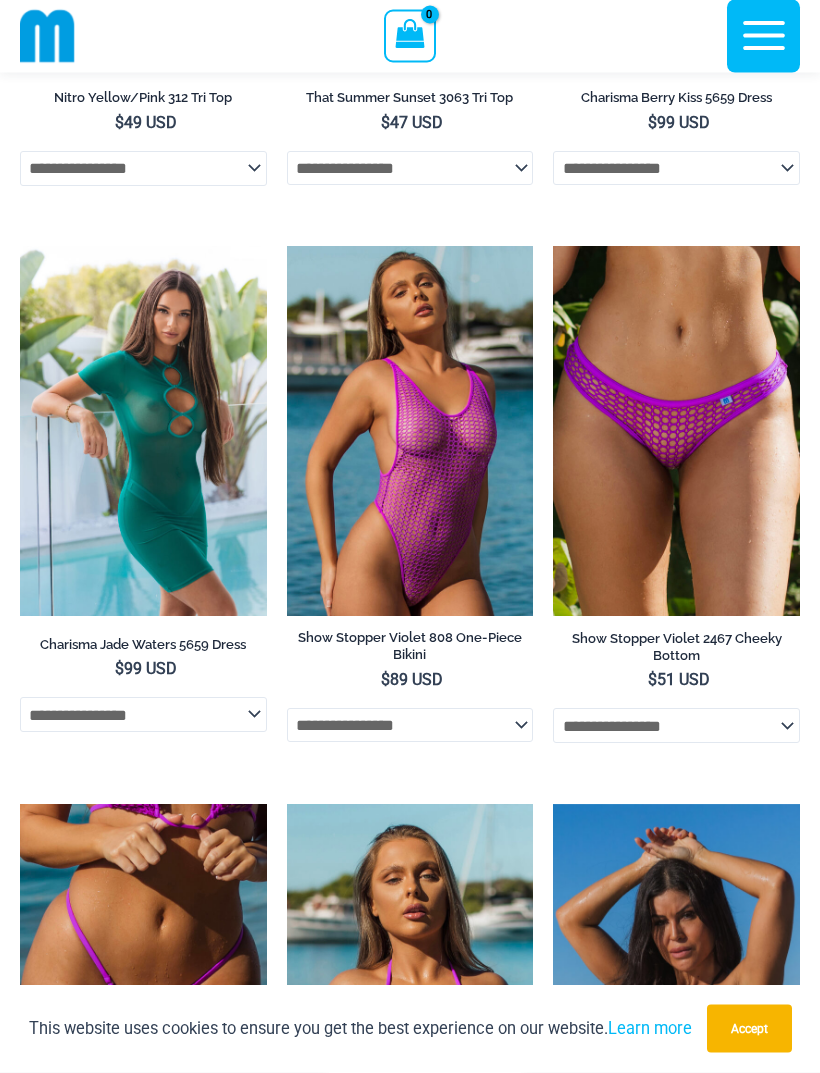 scroll, scrollTop: 1103, scrollLeft: 0, axis: vertical 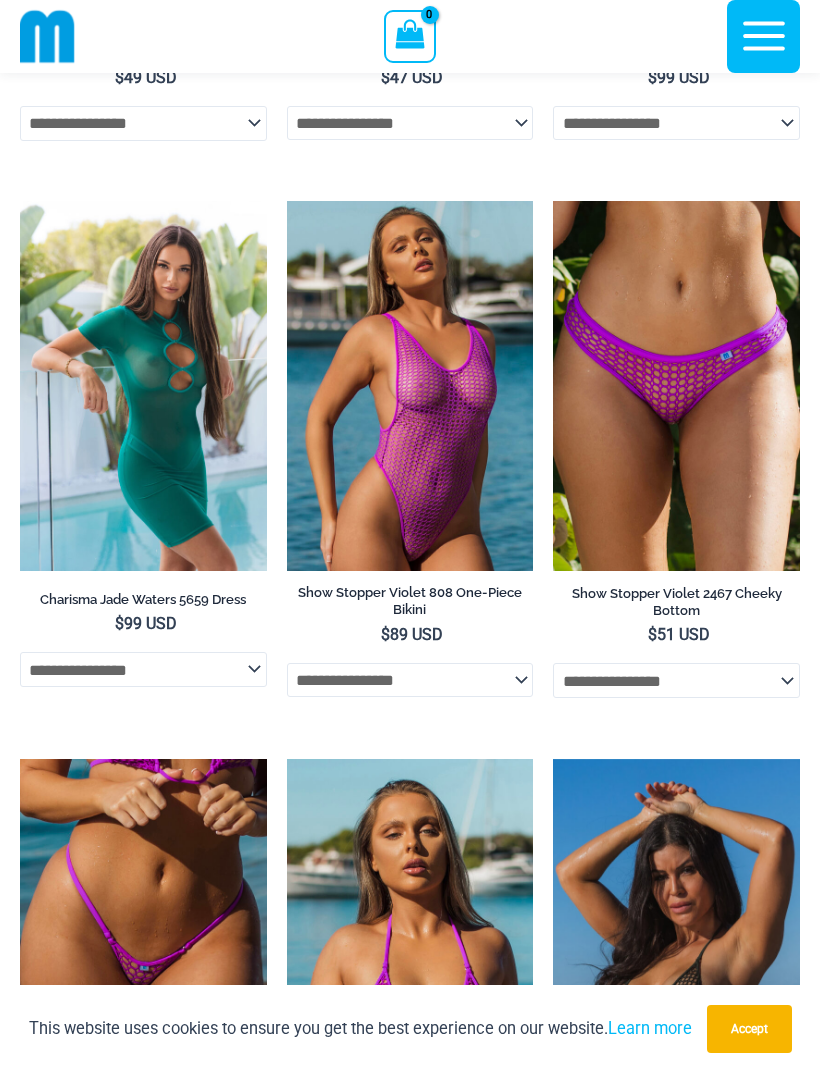 click on "**********" 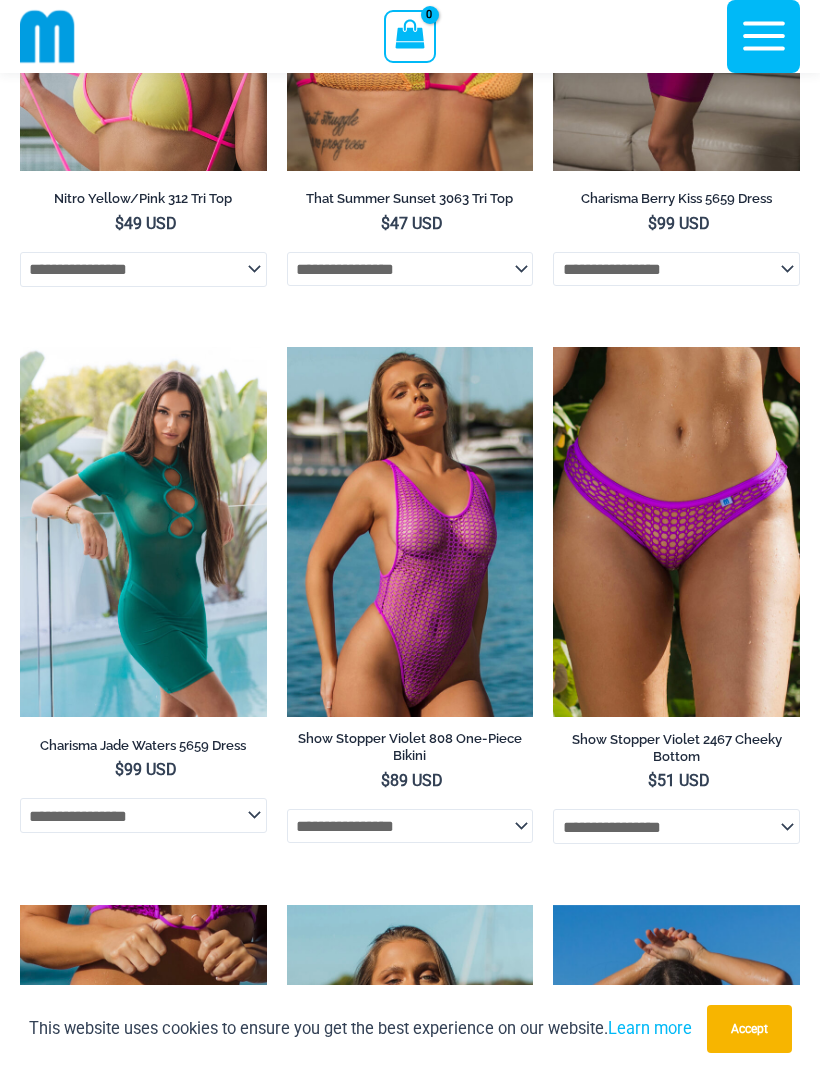 scroll, scrollTop: 958, scrollLeft: 0, axis: vertical 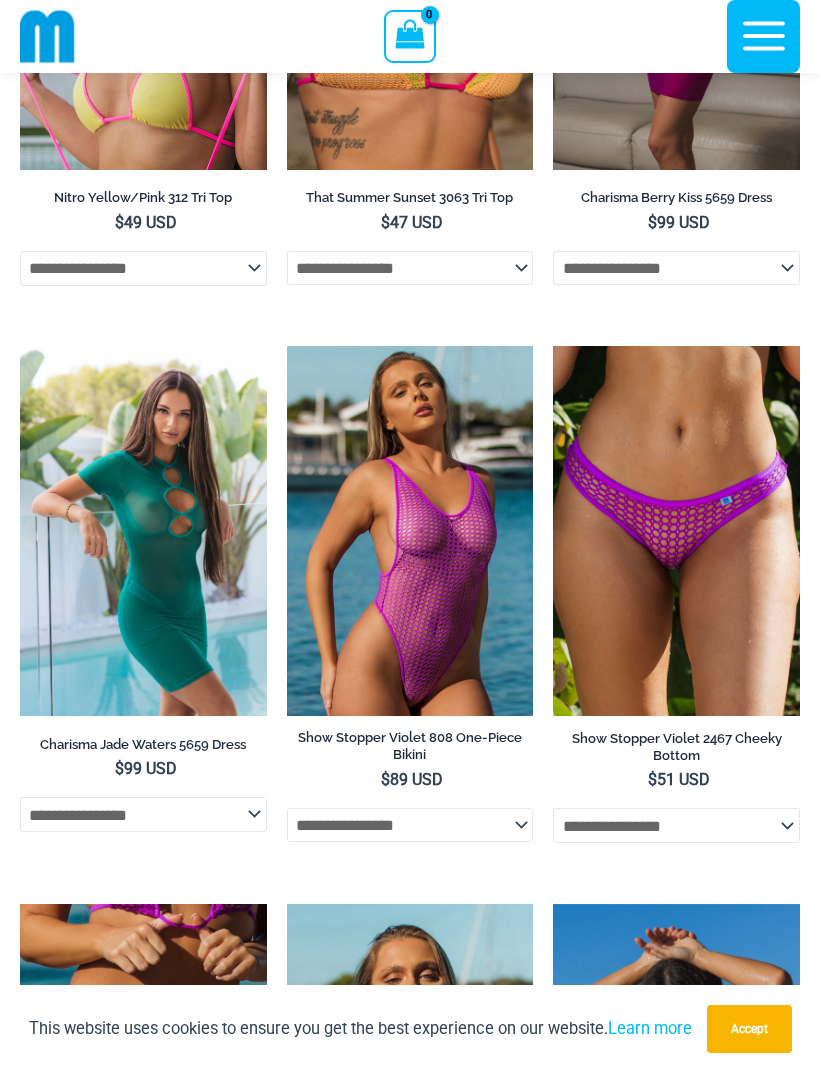 click at bounding box center (287, 346) 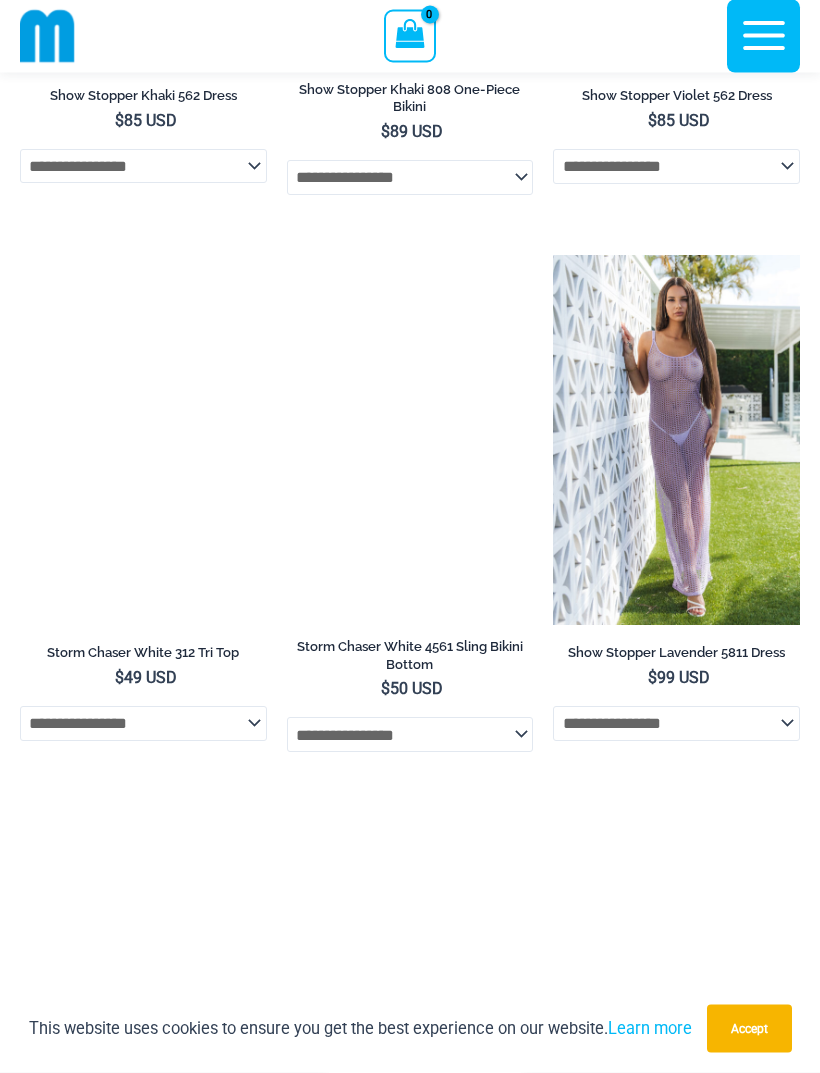 scroll, scrollTop: 3267, scrollLeft: 0, axis: vertical 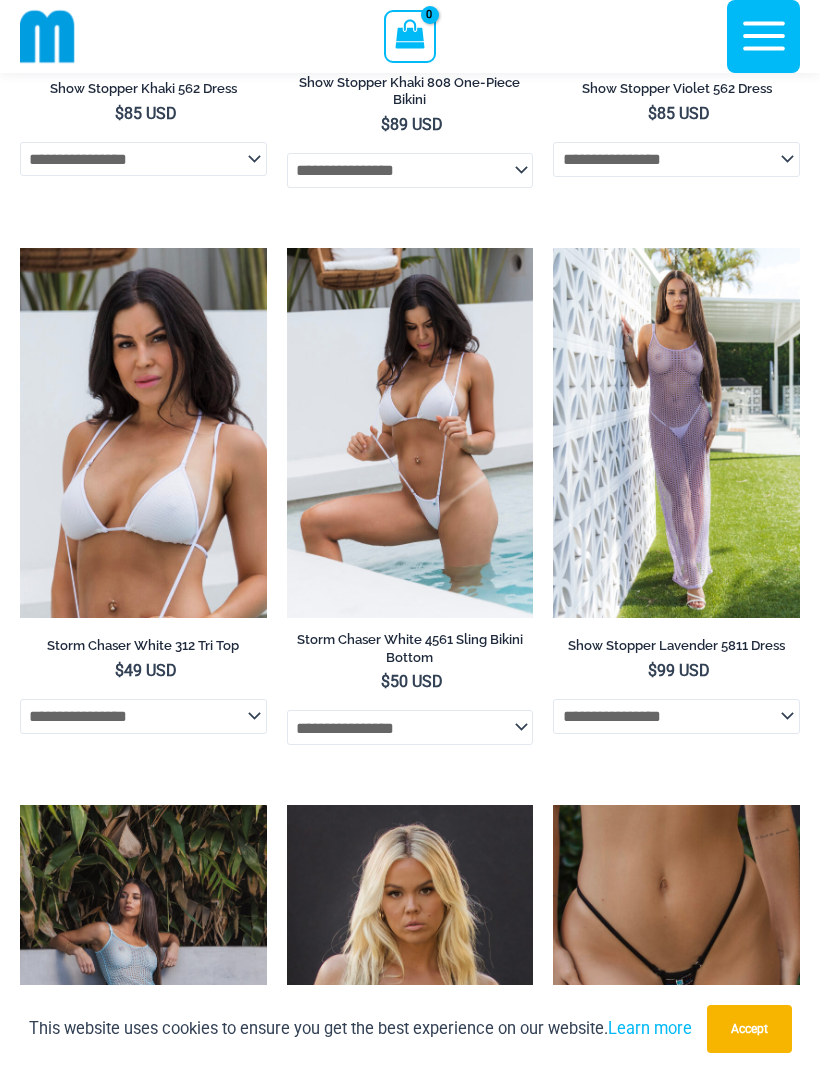 click at bounding box center [553, 248] 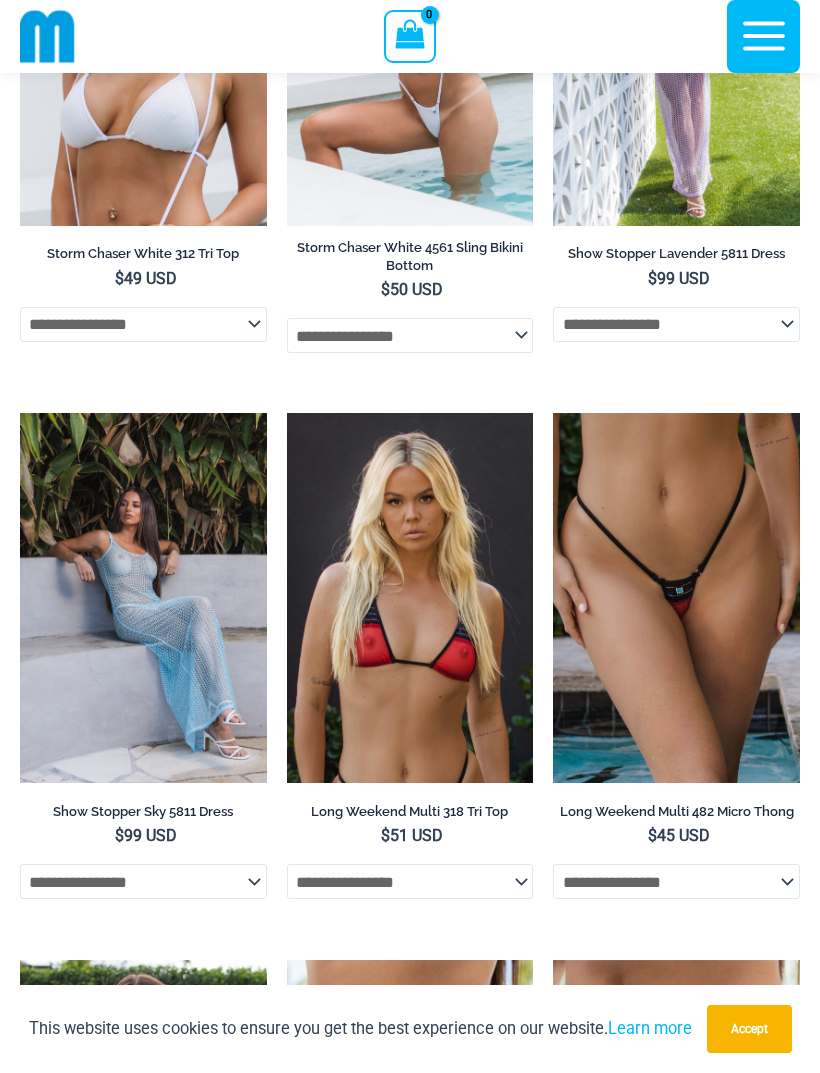 scroll, scrollTop: 3664, scrollLeft: 0, axis: vertical 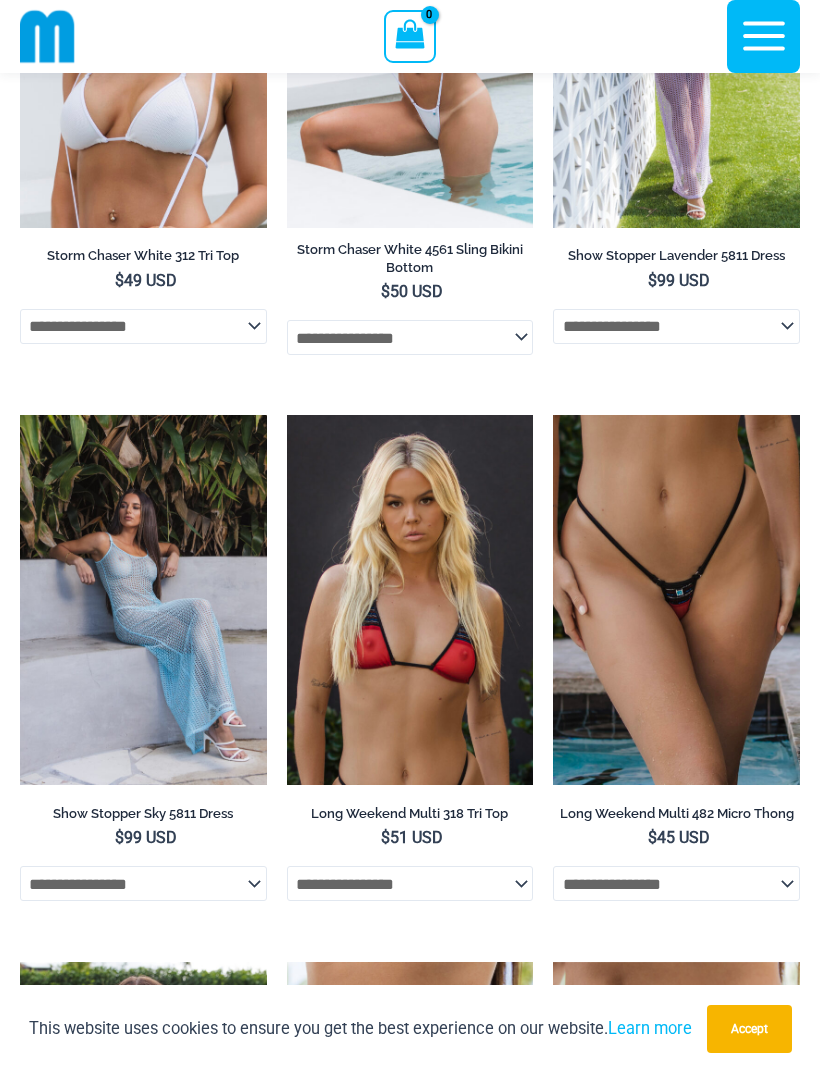 click at bounding box center [20, 415] 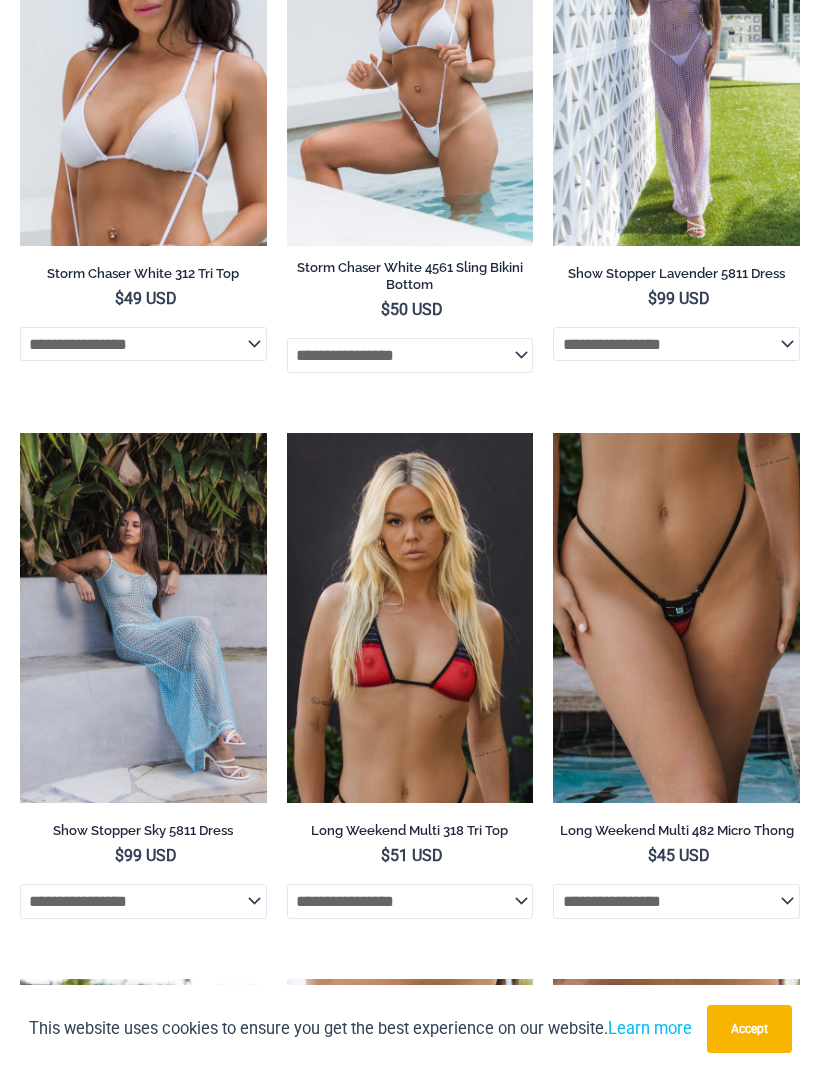 scroll, scrollTop: 3728, scrollLeft: 0, axis: vertical 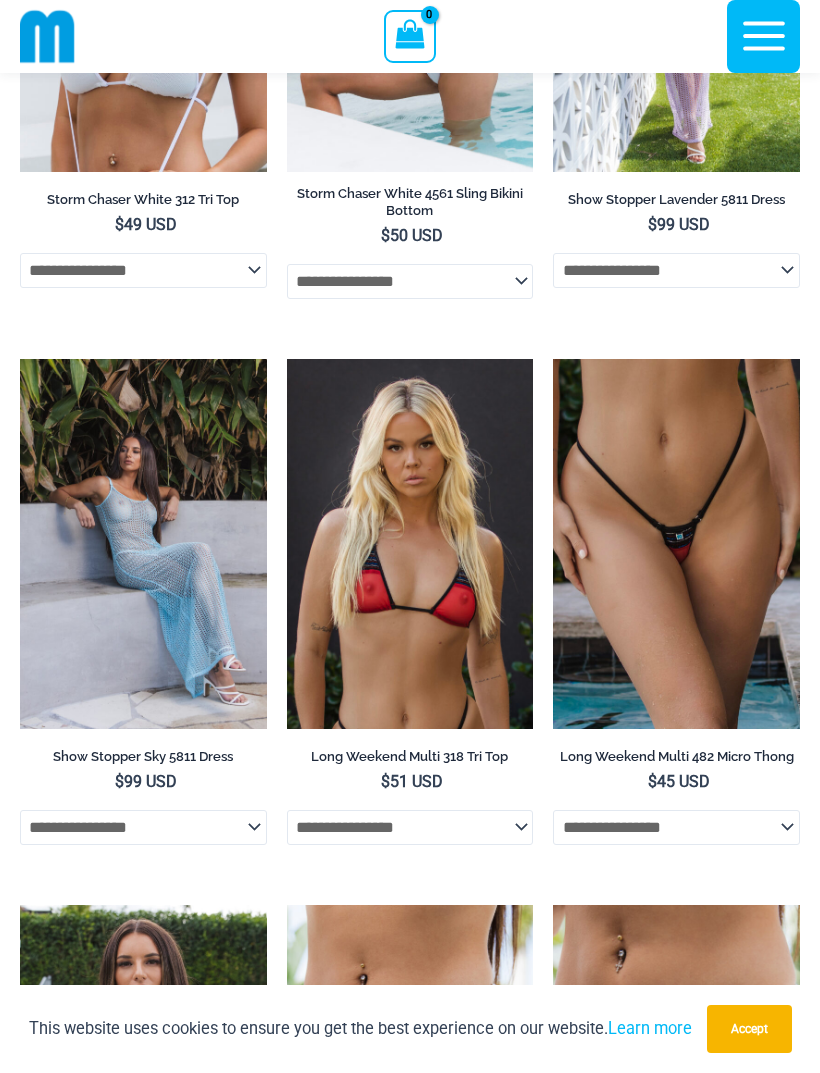 click on "**********" 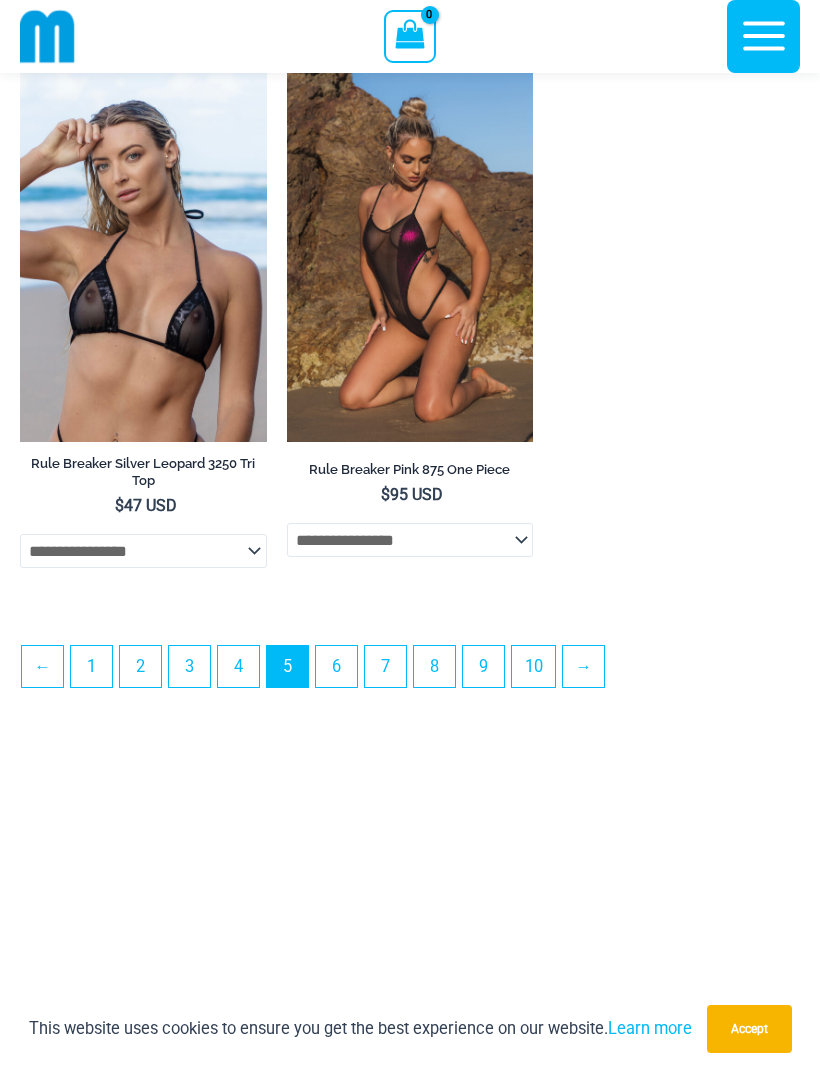 scroll, scrollTop: 5667, scrollLeft: 0, axis: vertical 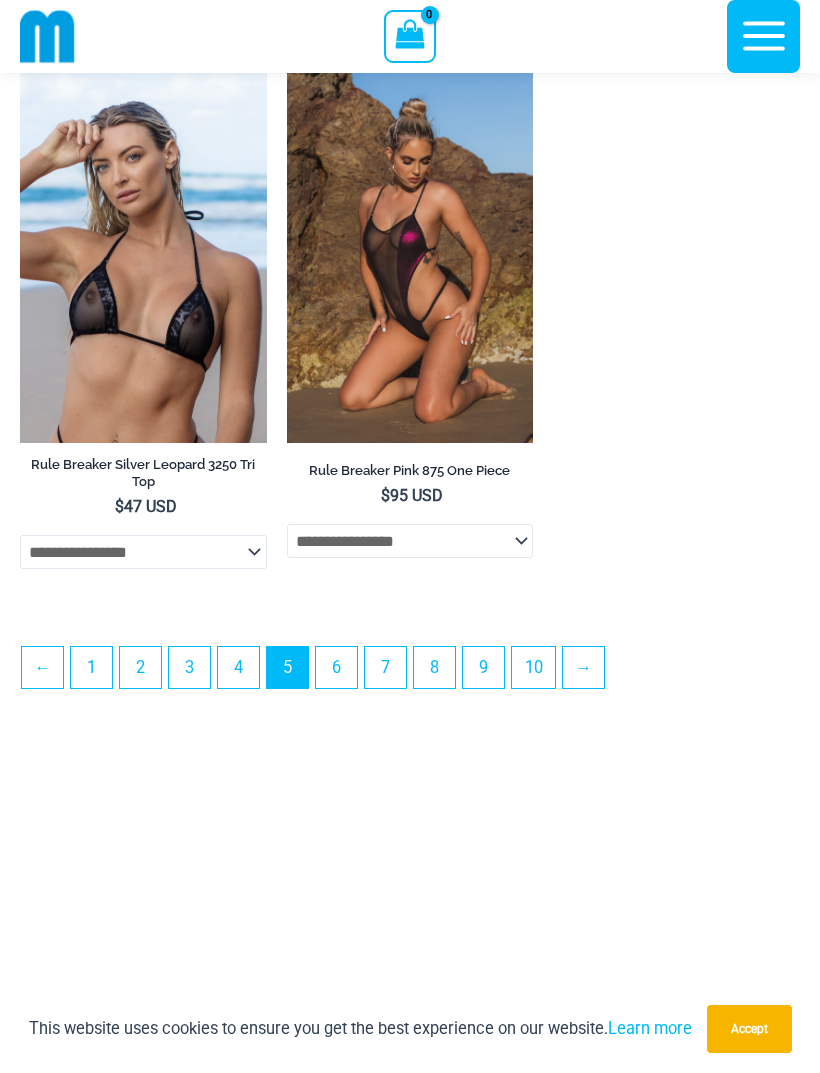 click on "6" at bounding box center [336, 667] 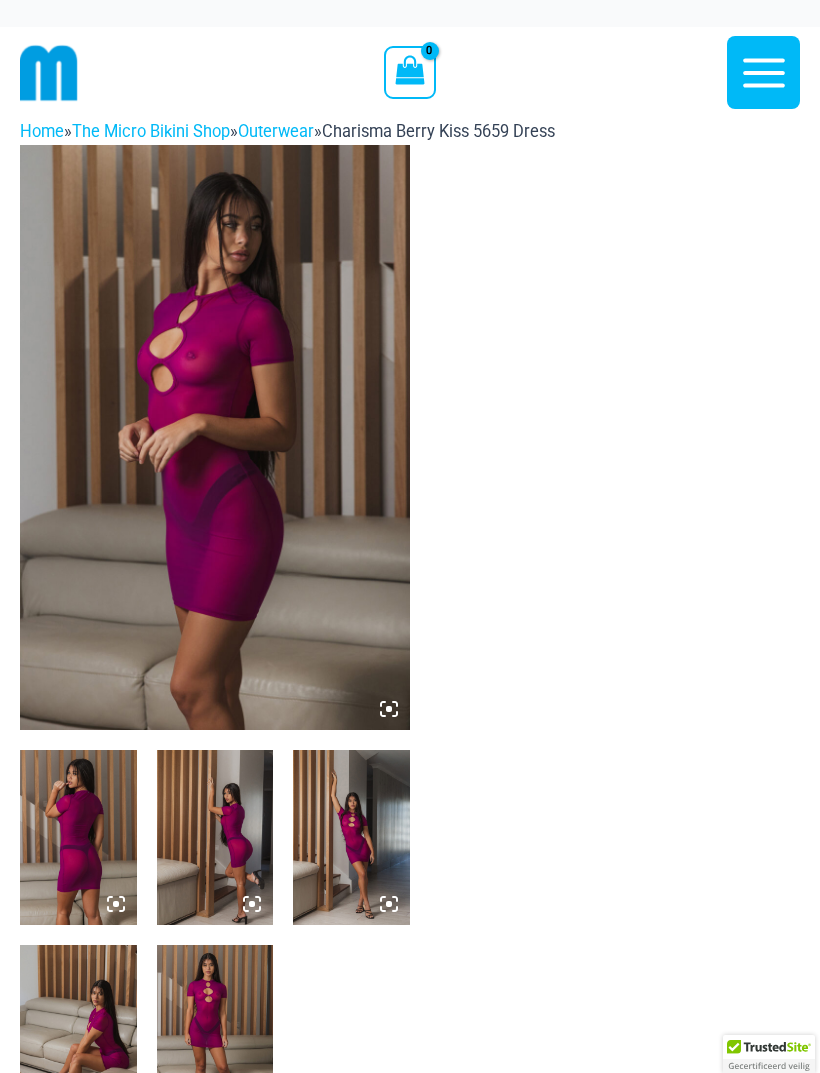 scroll, scrollTop: 0, scrollLeft: 0, axis: both 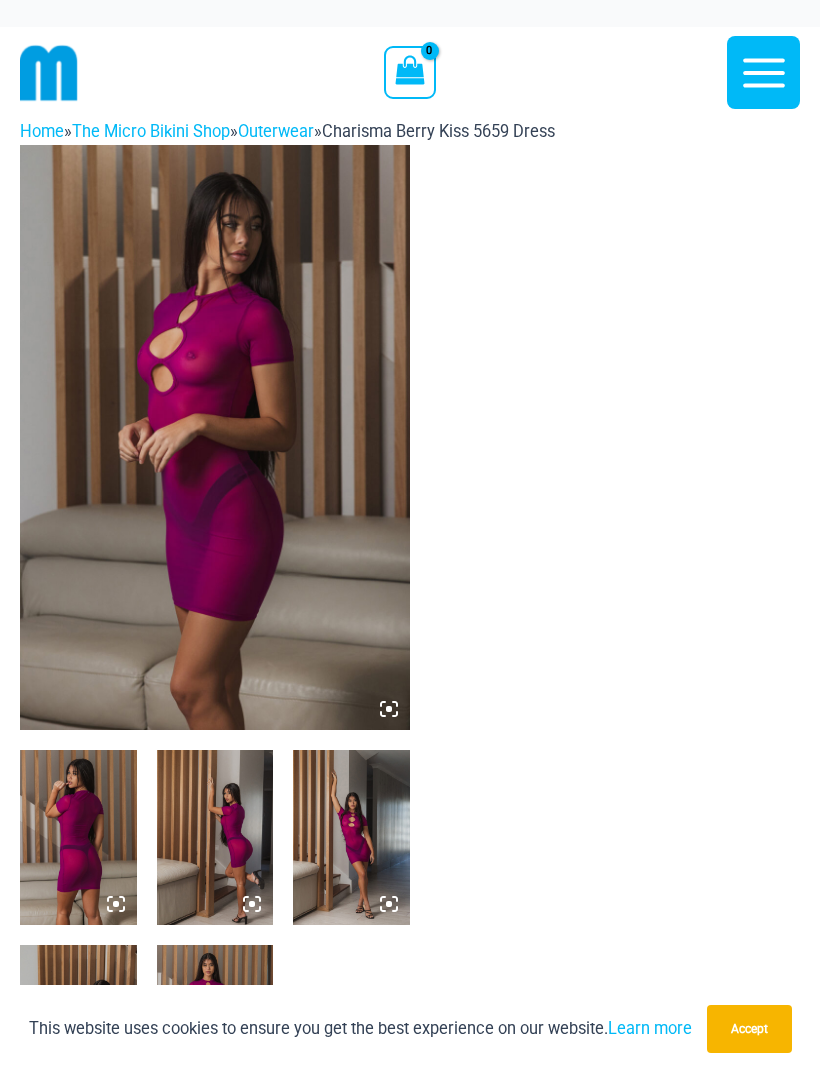 click at bounding box center [351, 837] 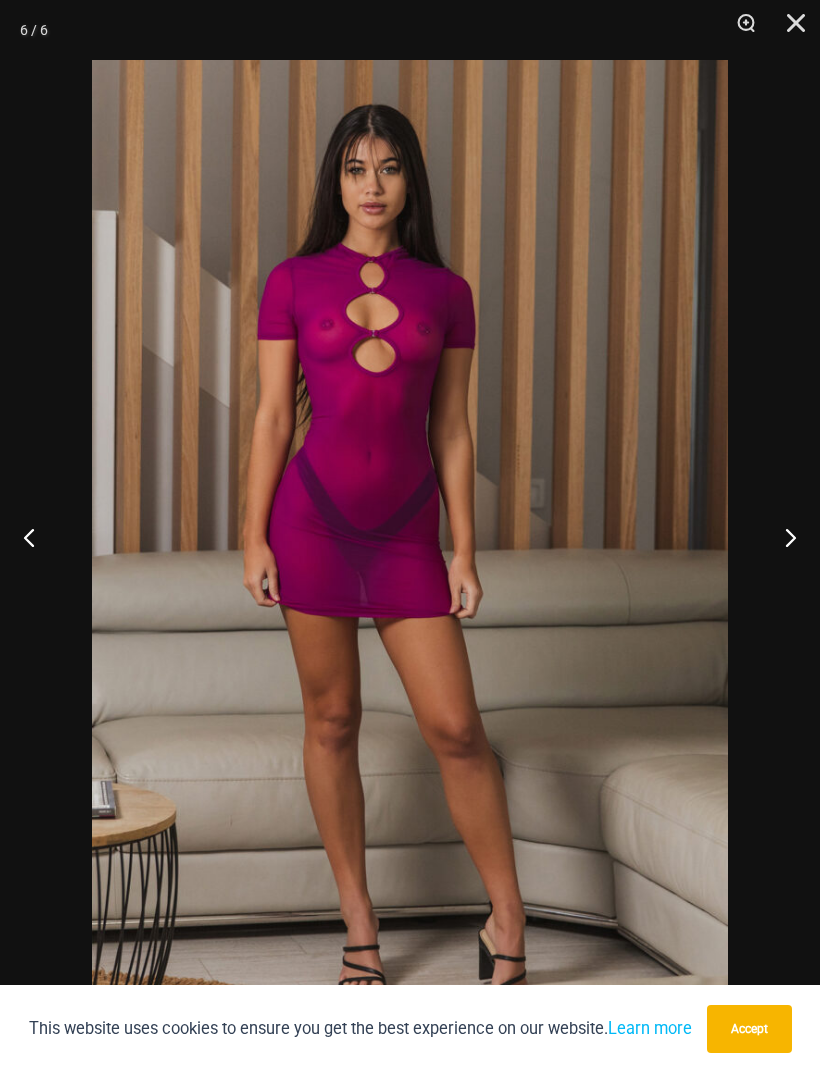 click at bounding box center [789, 30] 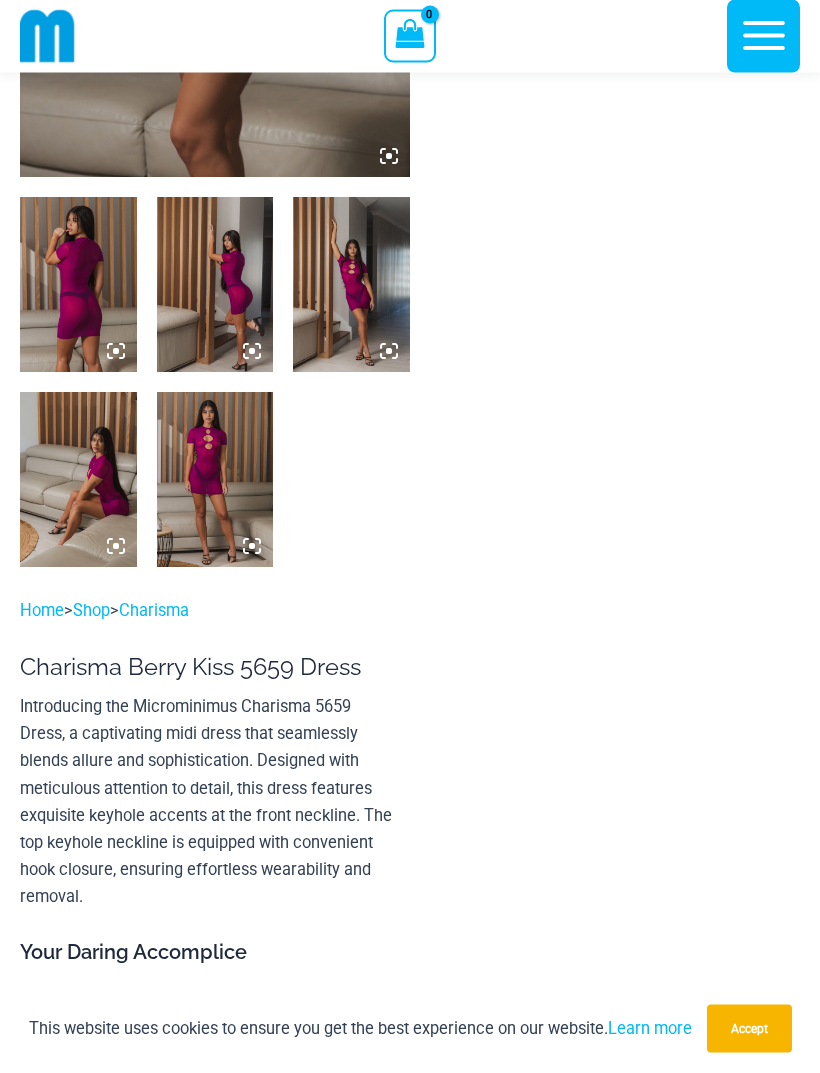 scroll, scrollTop: 0, scrollLeft: 0, axis: both 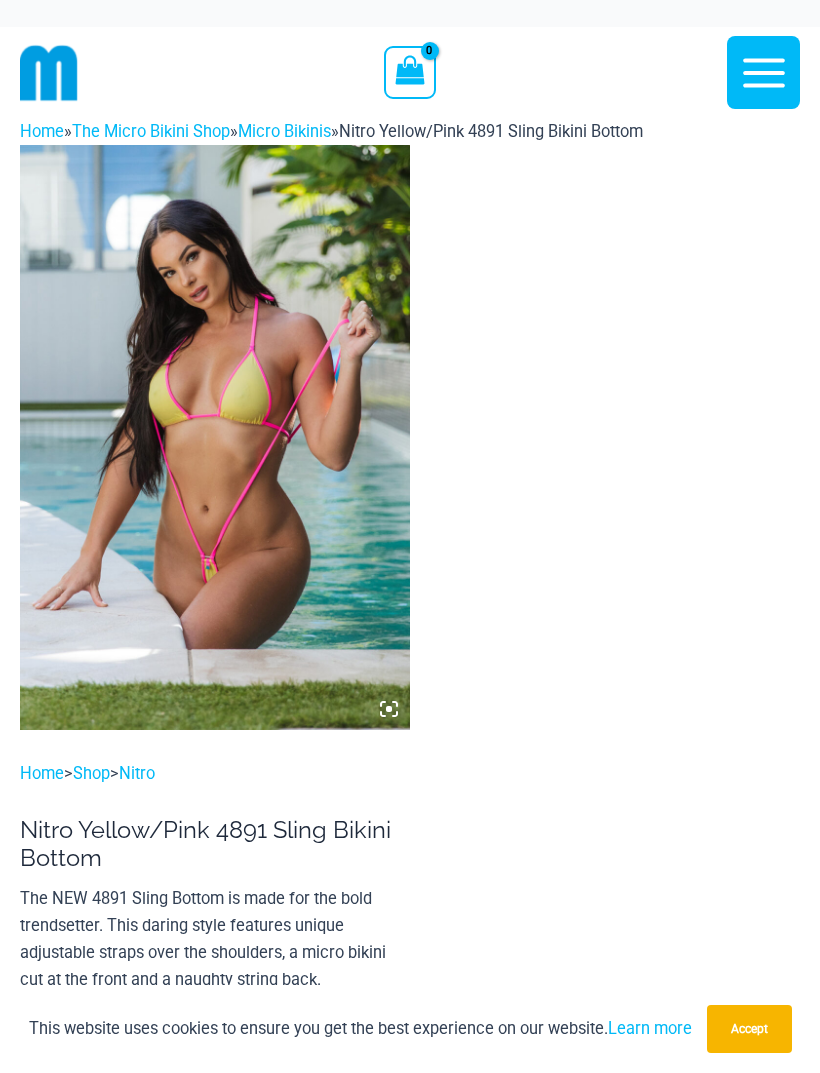 click at bounding box center [215, 437] 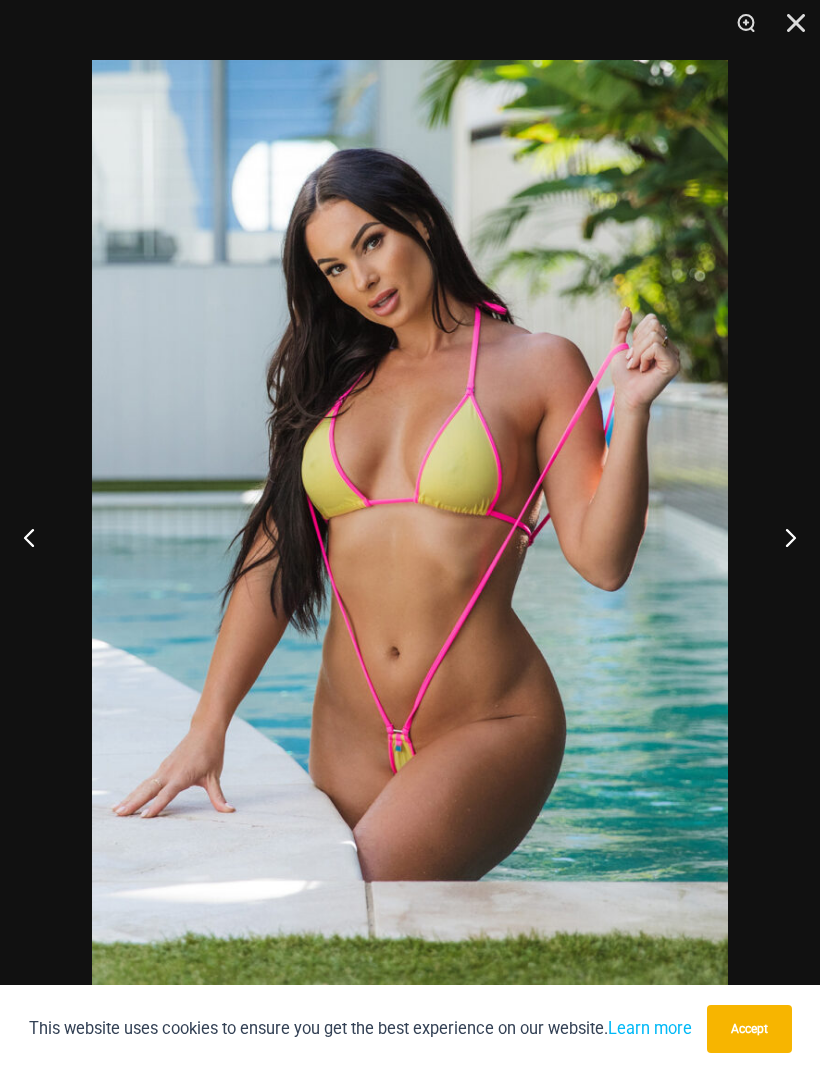 click at bounding box center (782, 537) 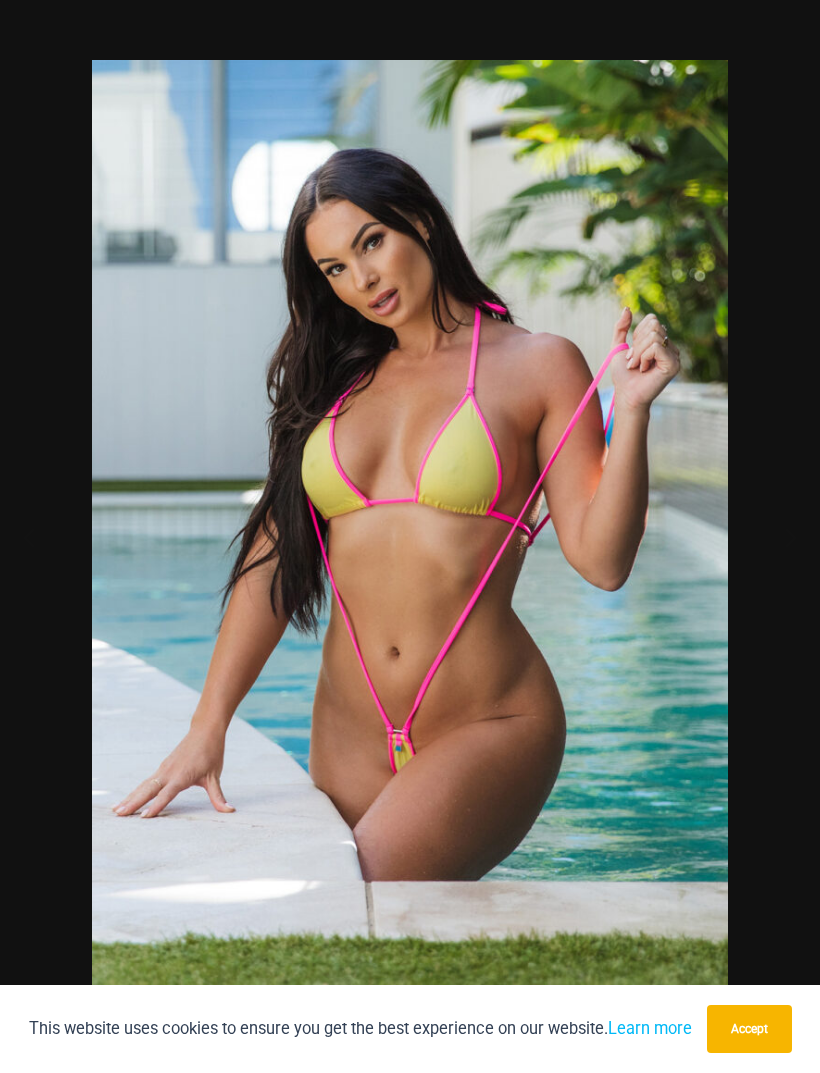 click at bounding box center (410, 536) 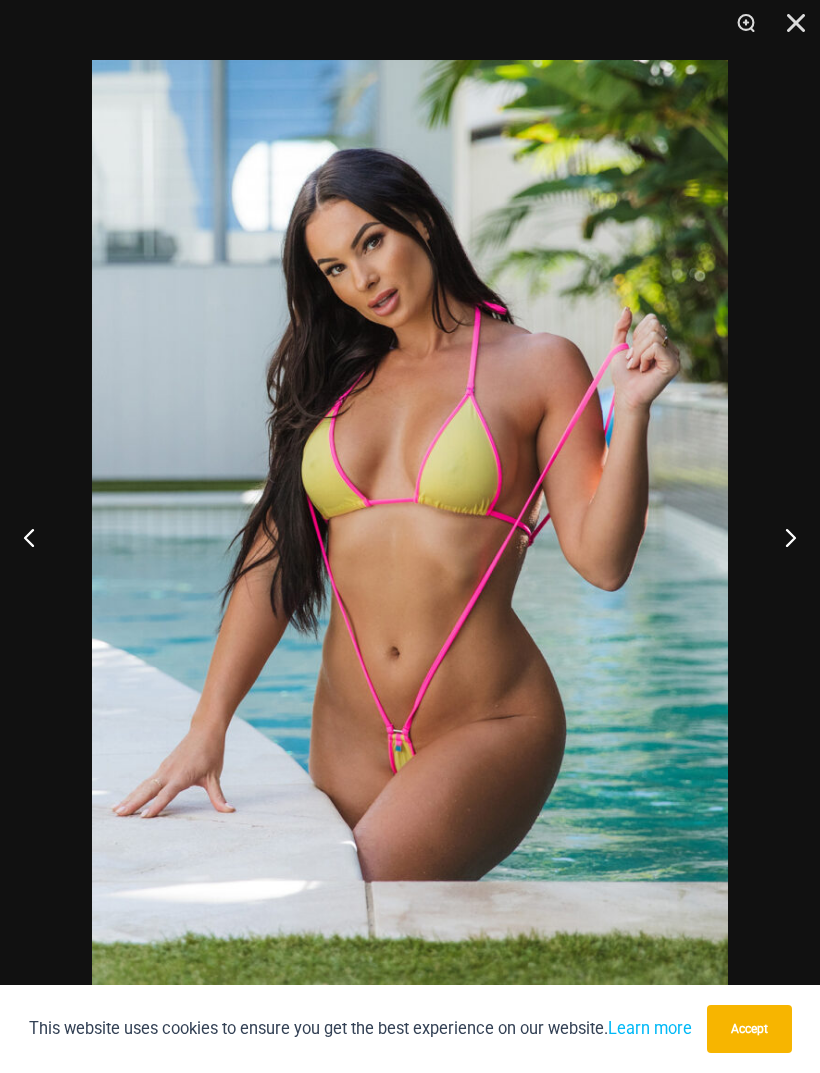 click at bounding box center [782, 537] 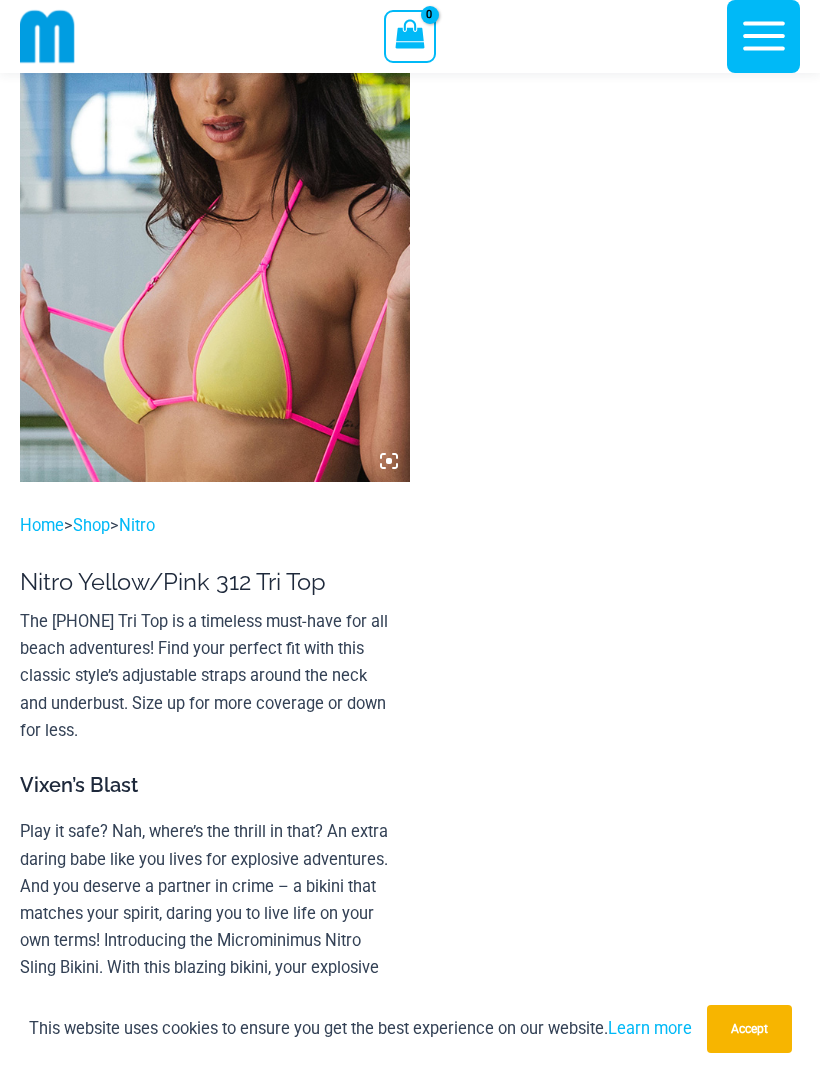 scroll, scrollTop: 0, scrollLeft: 0, axis: both 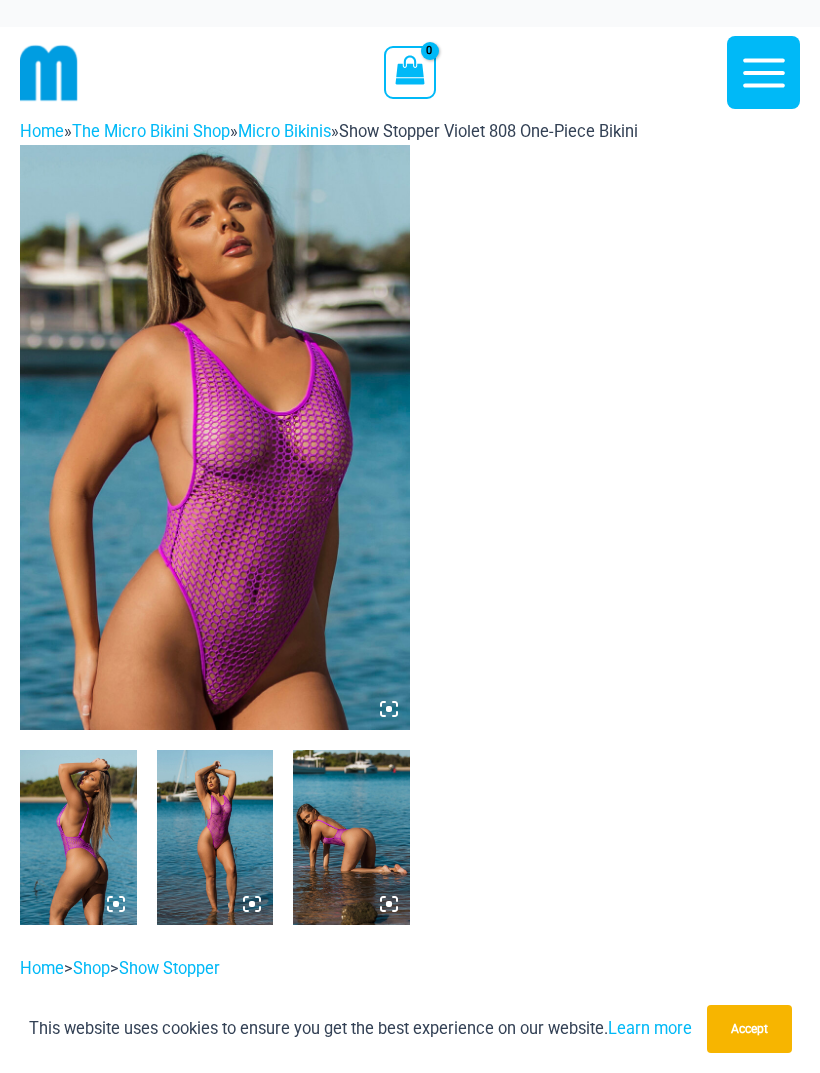 click at bounding box center [78, 837] 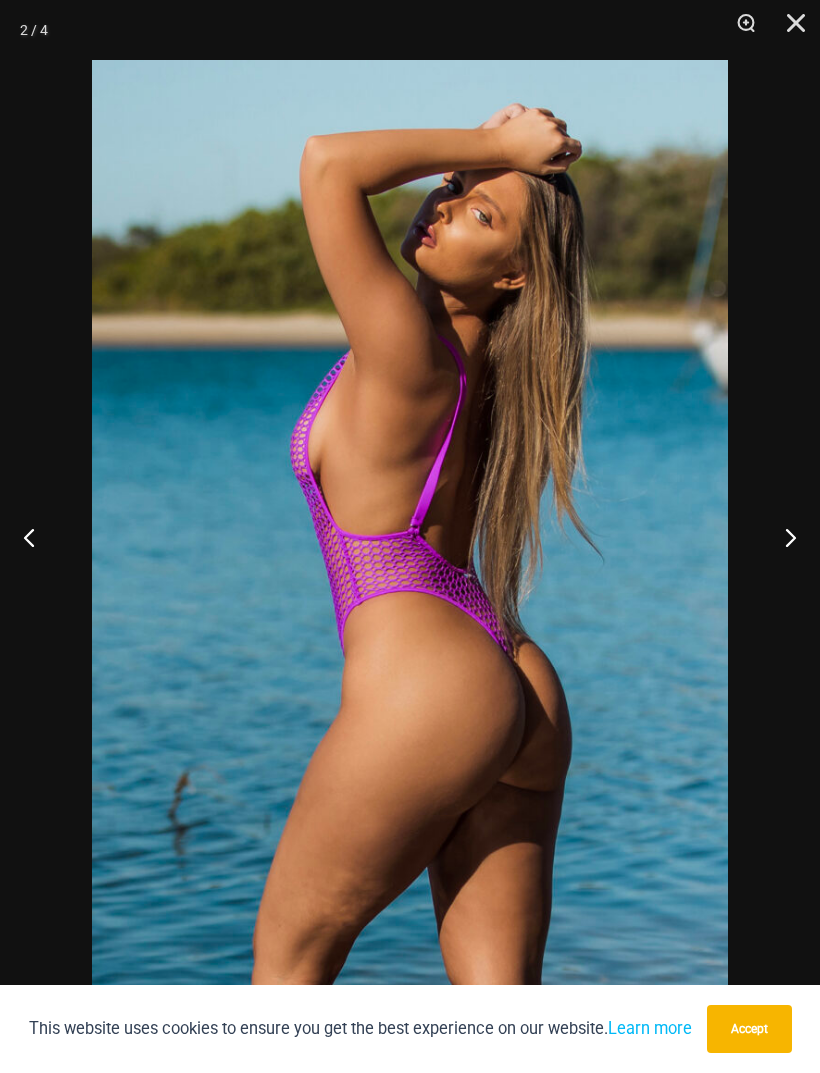 click at bounding box center (782, 537) 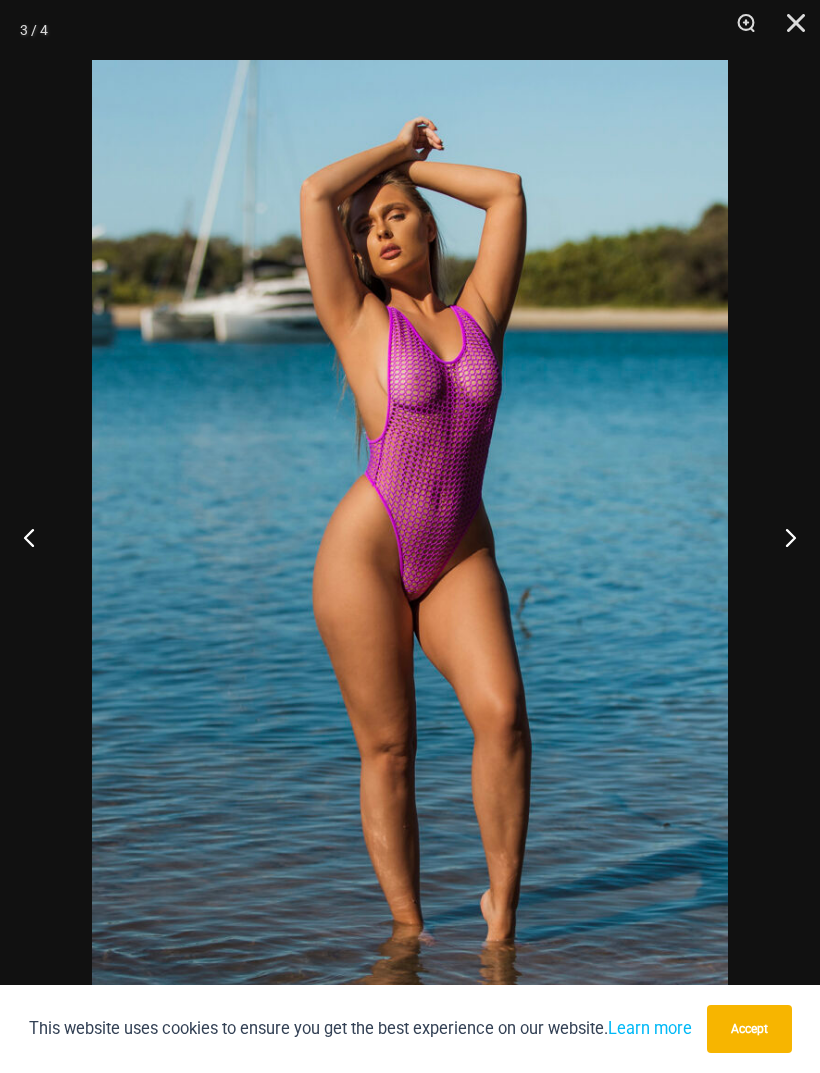 click at bounding box center (782, 537) 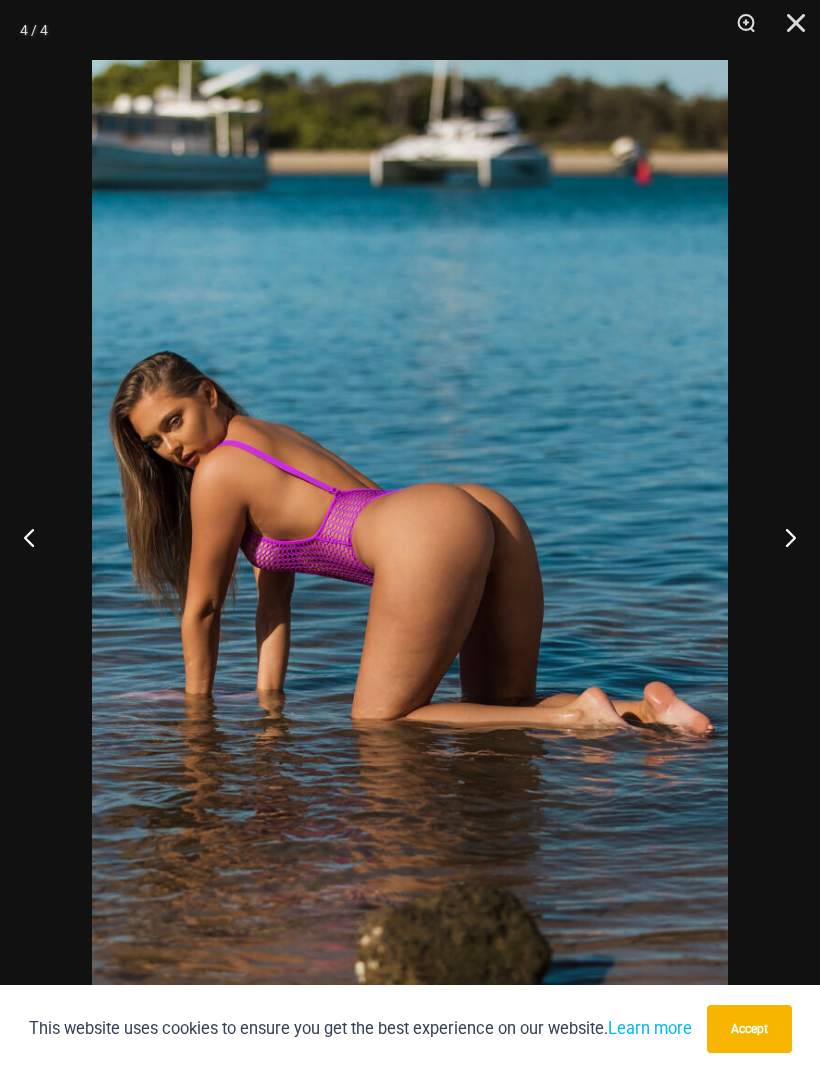 click at bounding box center [782, 537] 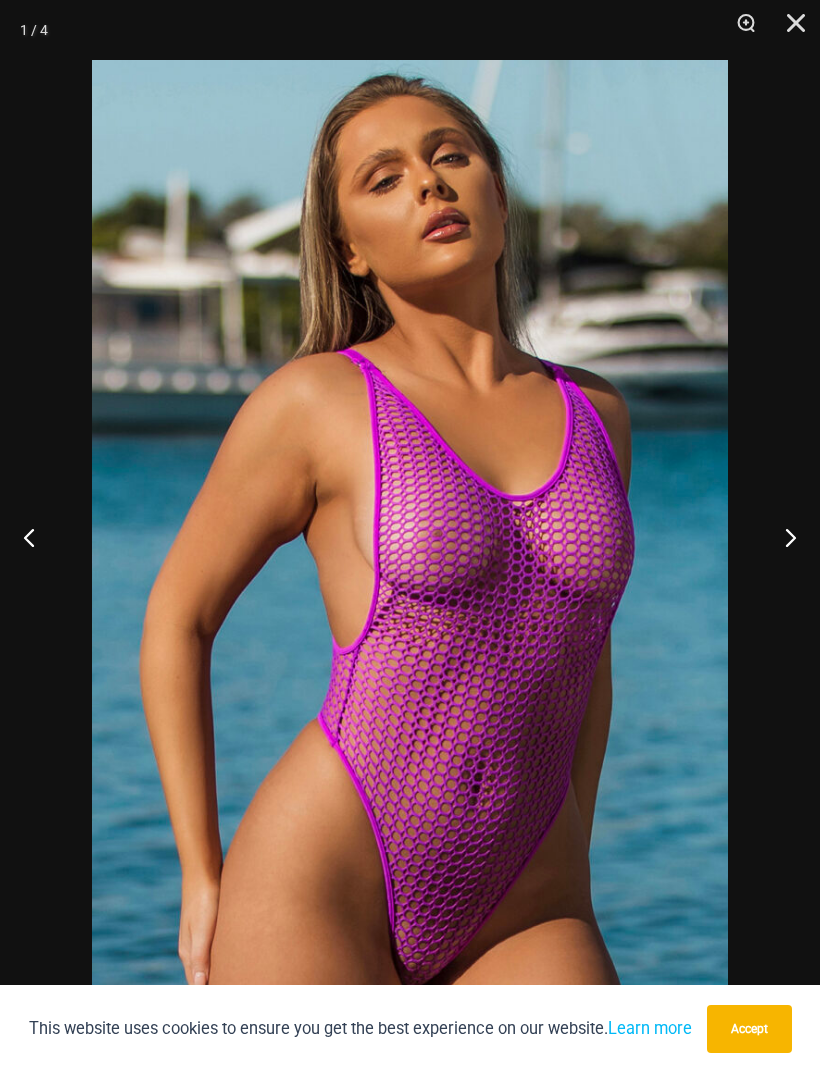 click at bounding box center (782, 537) 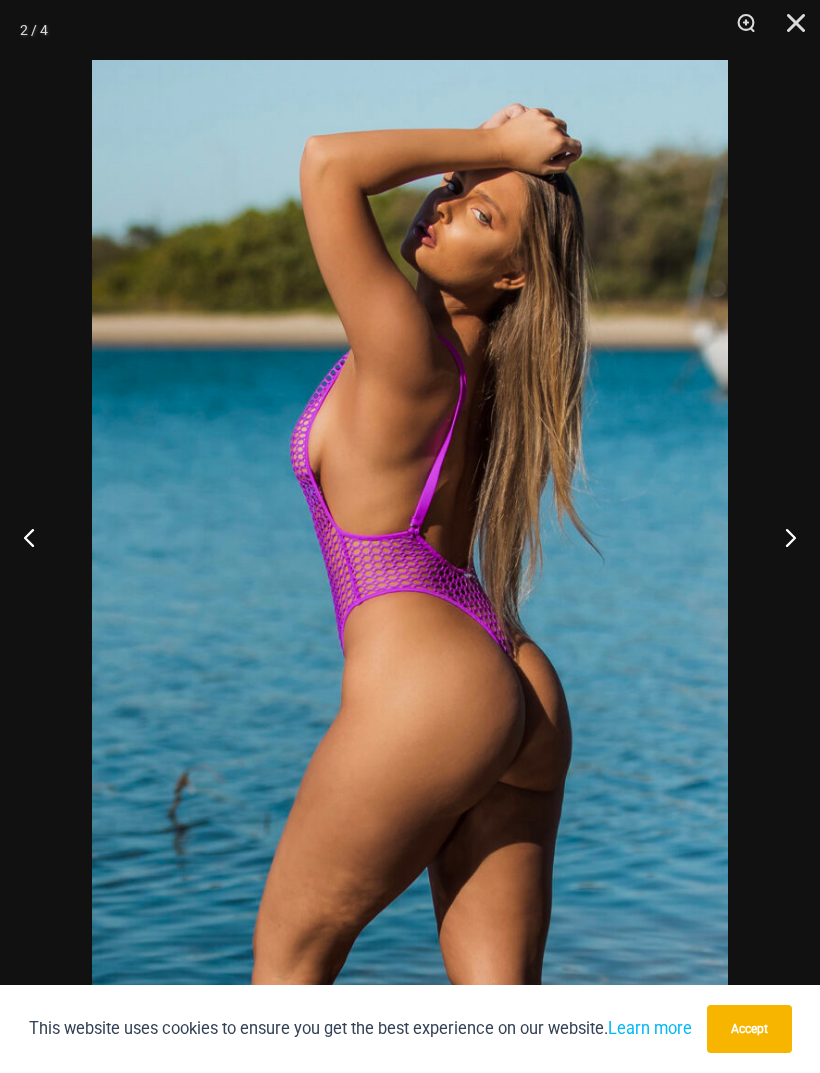 click at bounding box center [789, 30] 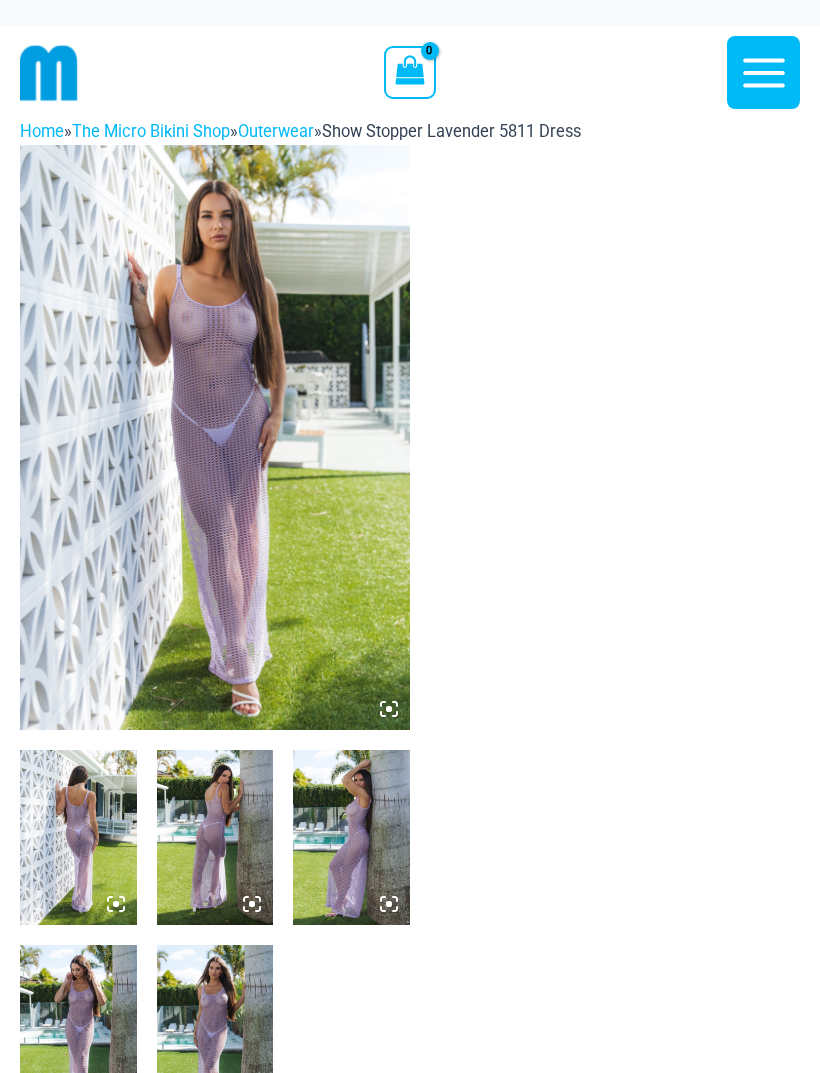 scroll, scrollTop: 0, scrollLeft: 0, axis: both 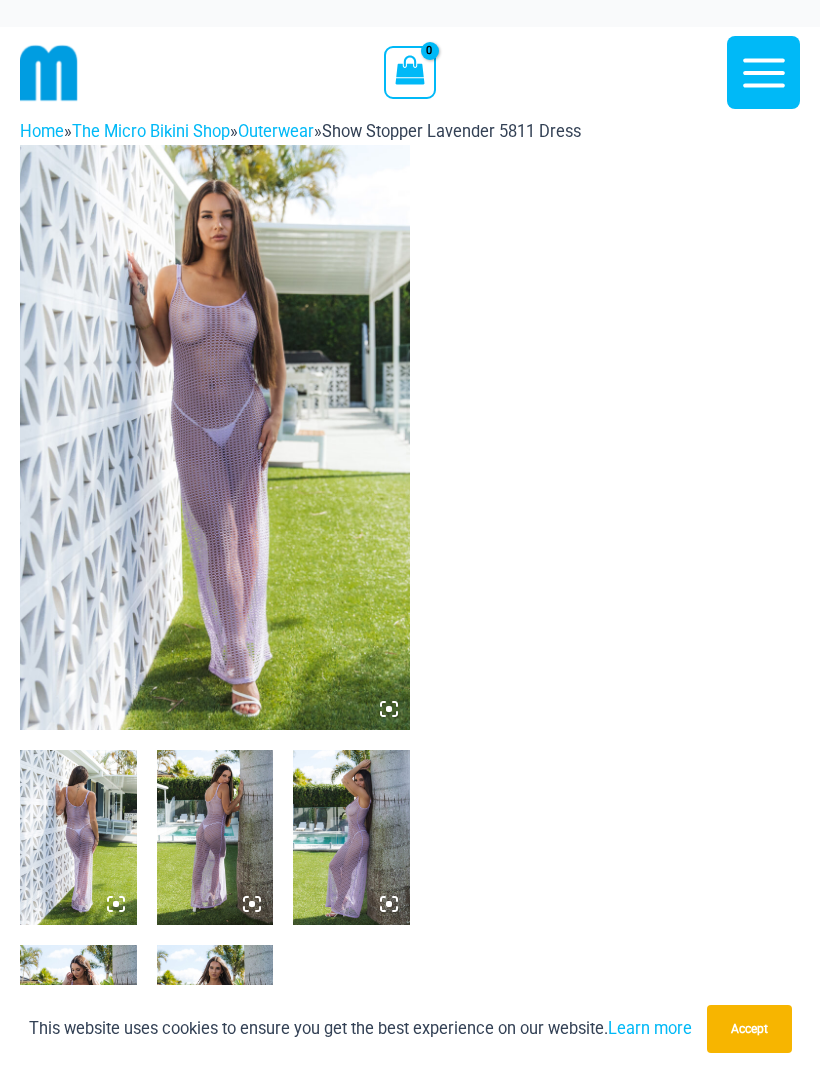 click at bounding box center (78, 837) 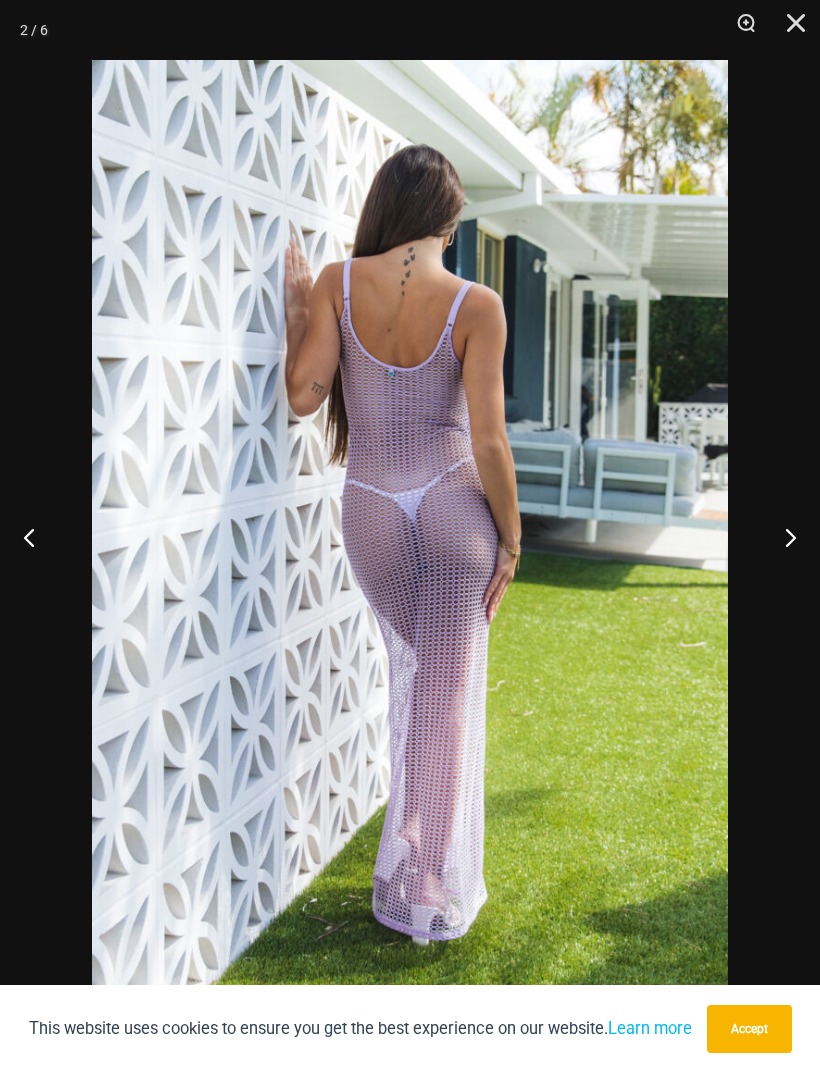click at bounding box center [782, 537] 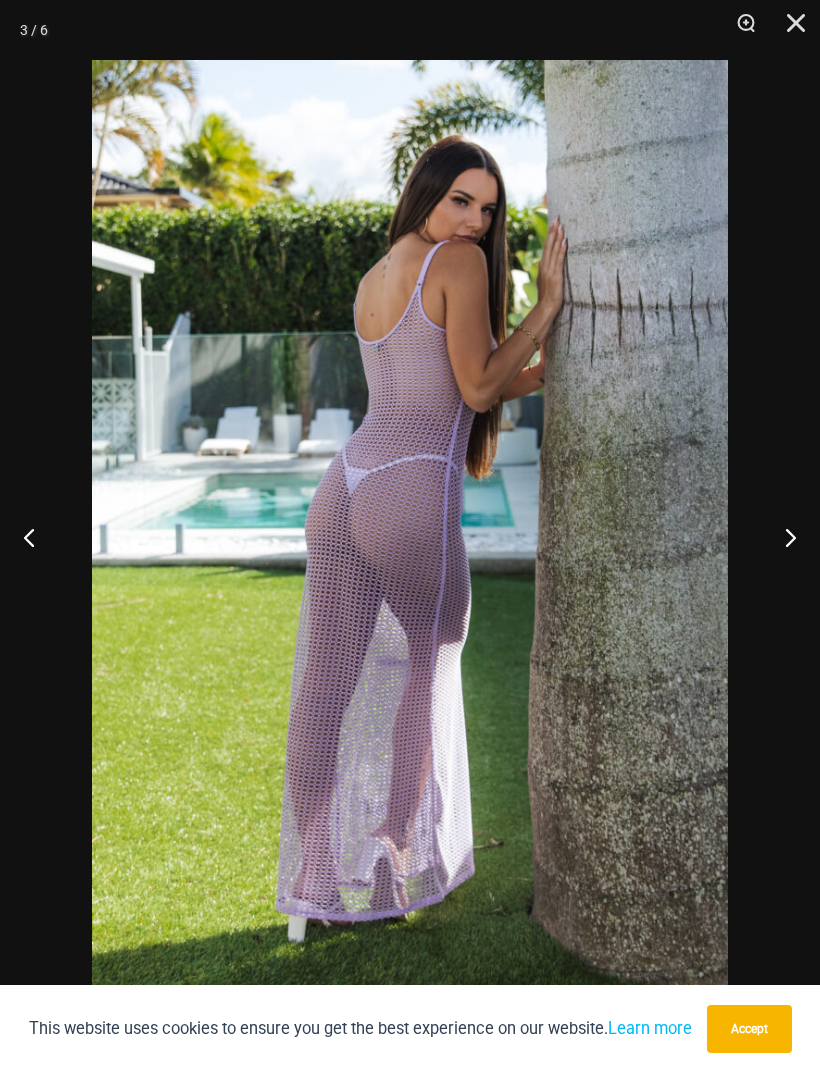 click at bounding box center (782, 537) 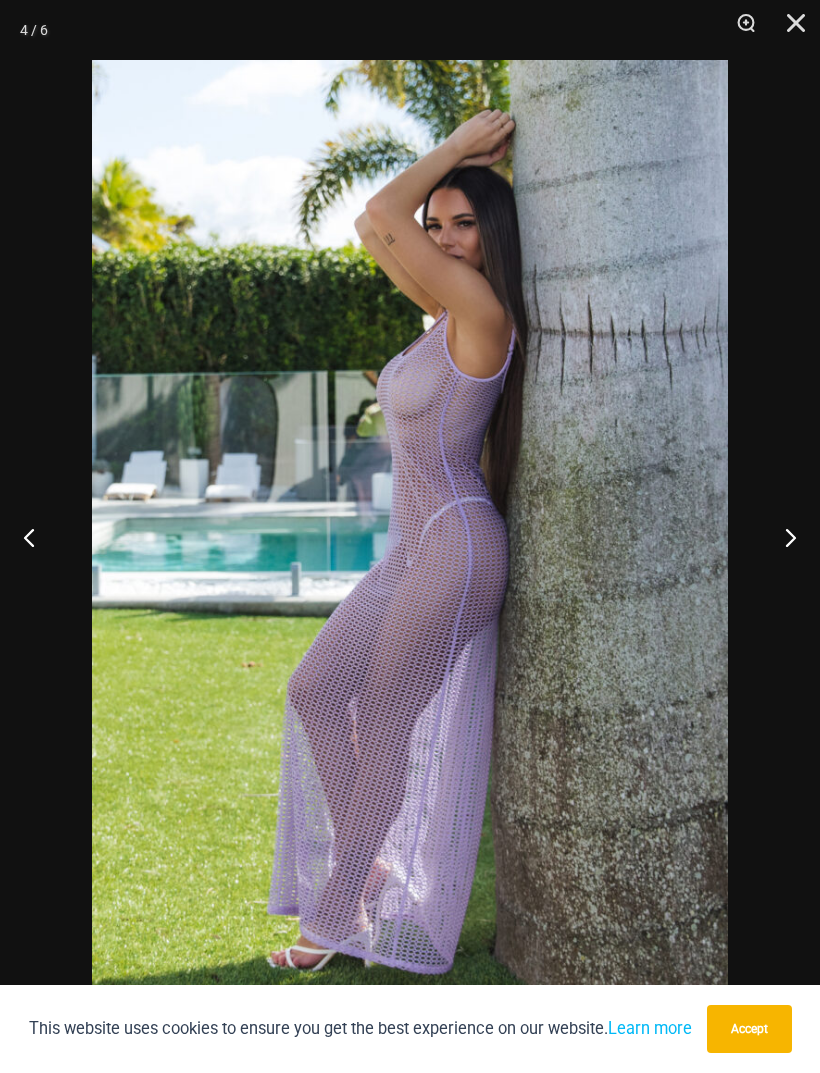 click at bounding box center [782, 537] 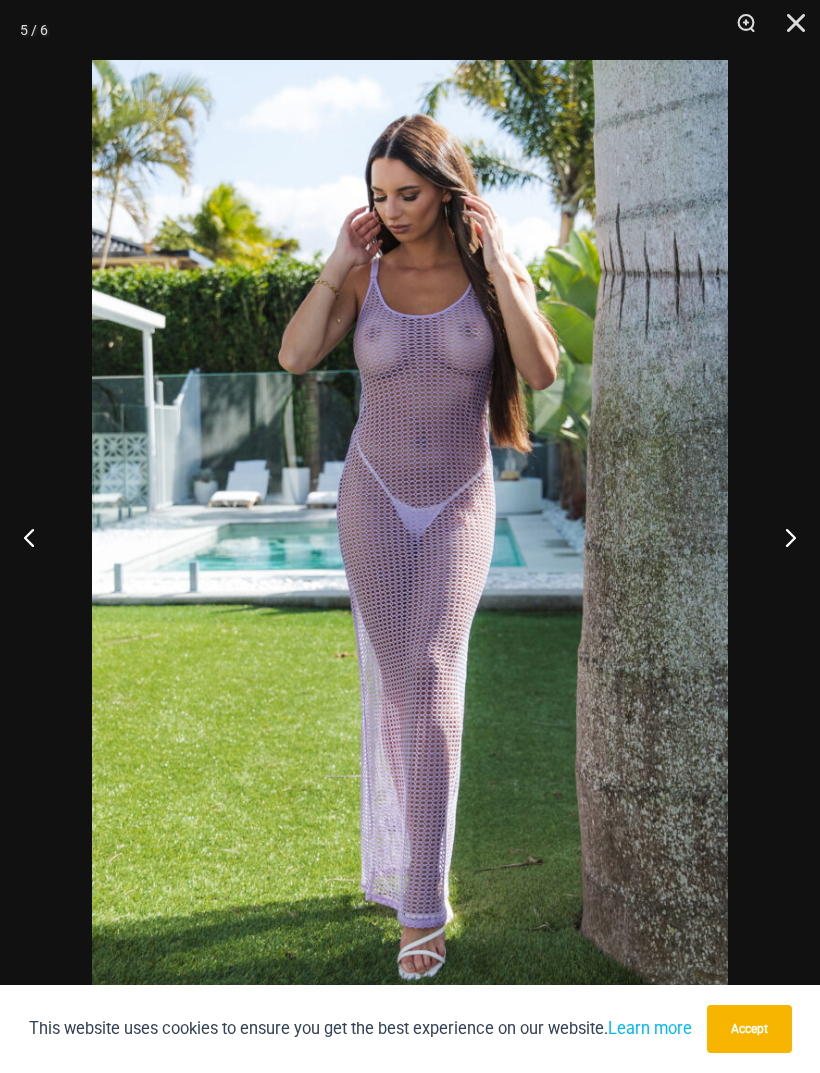 click at bounding box center [782, 537] 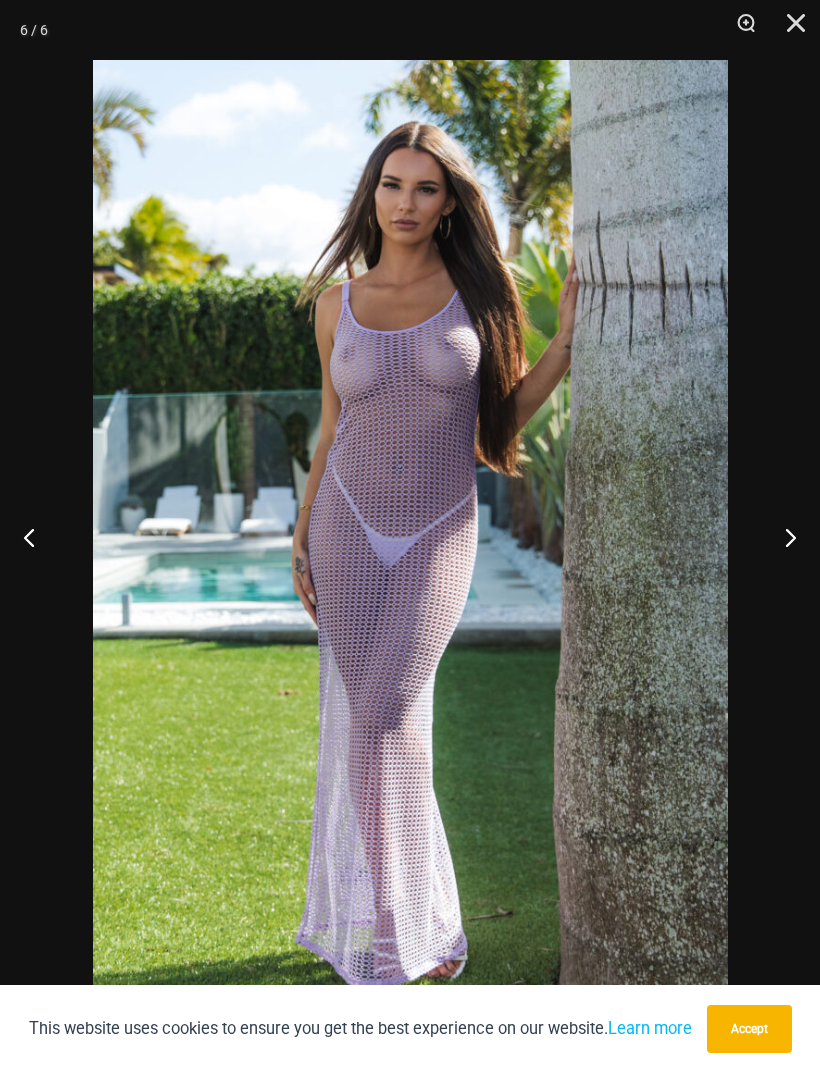 click at bounding box center [782, 537] 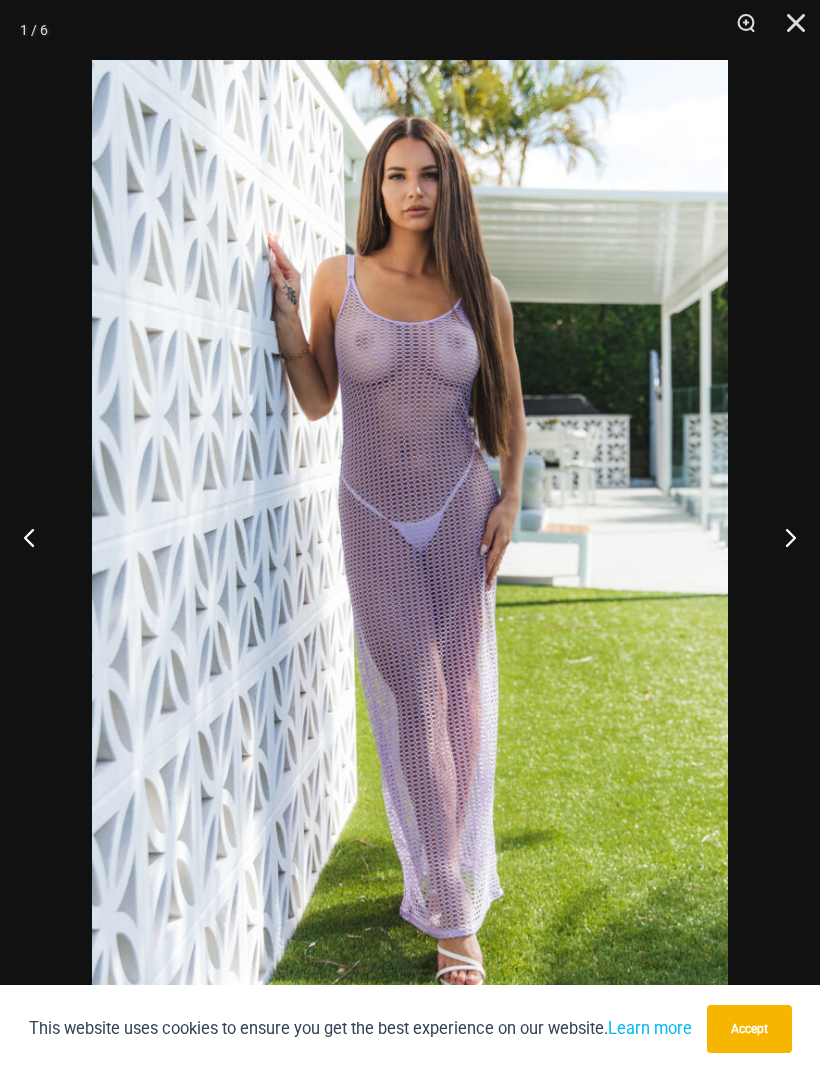 click at bounding box center (782, 537) 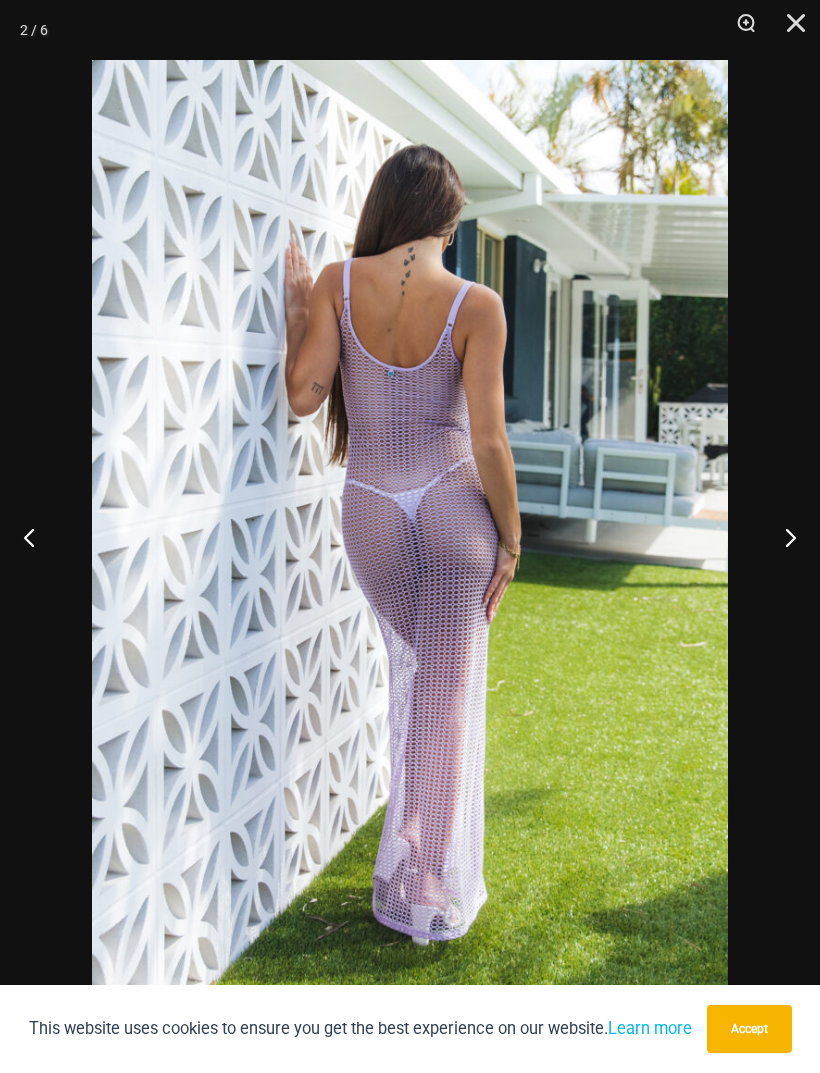 click at bounding box center (782, 537) 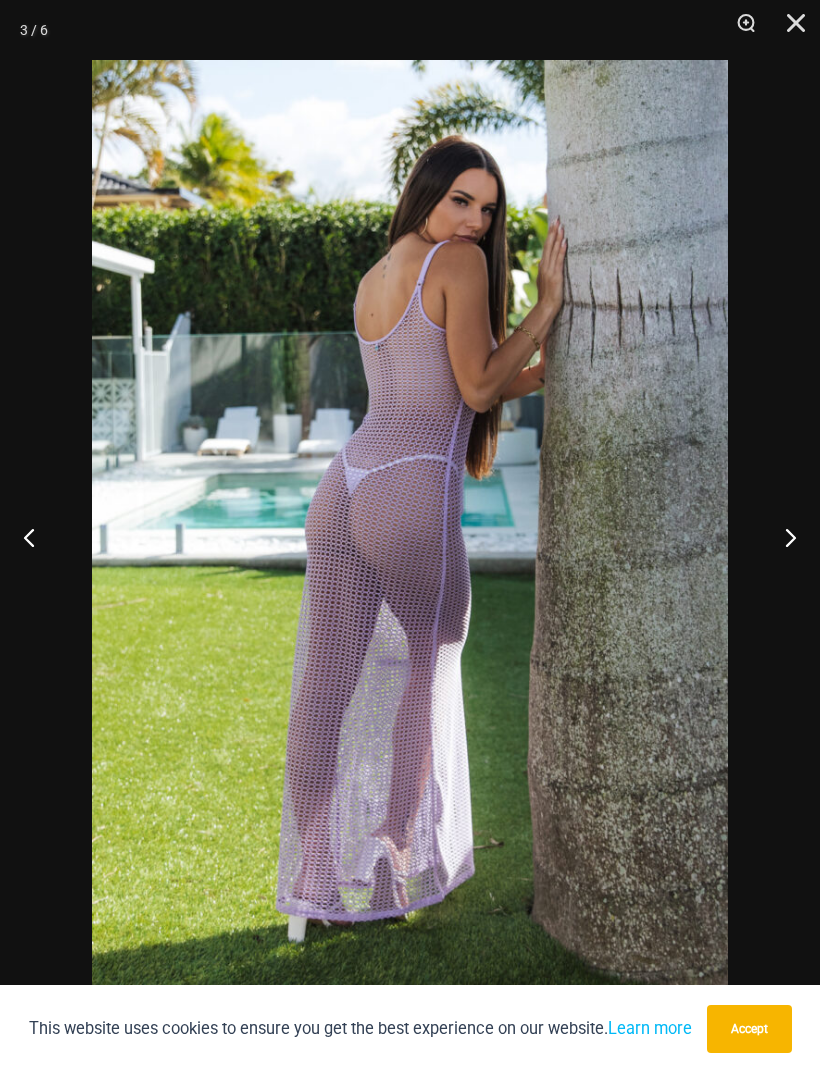 click at bounding box center [789, 30] 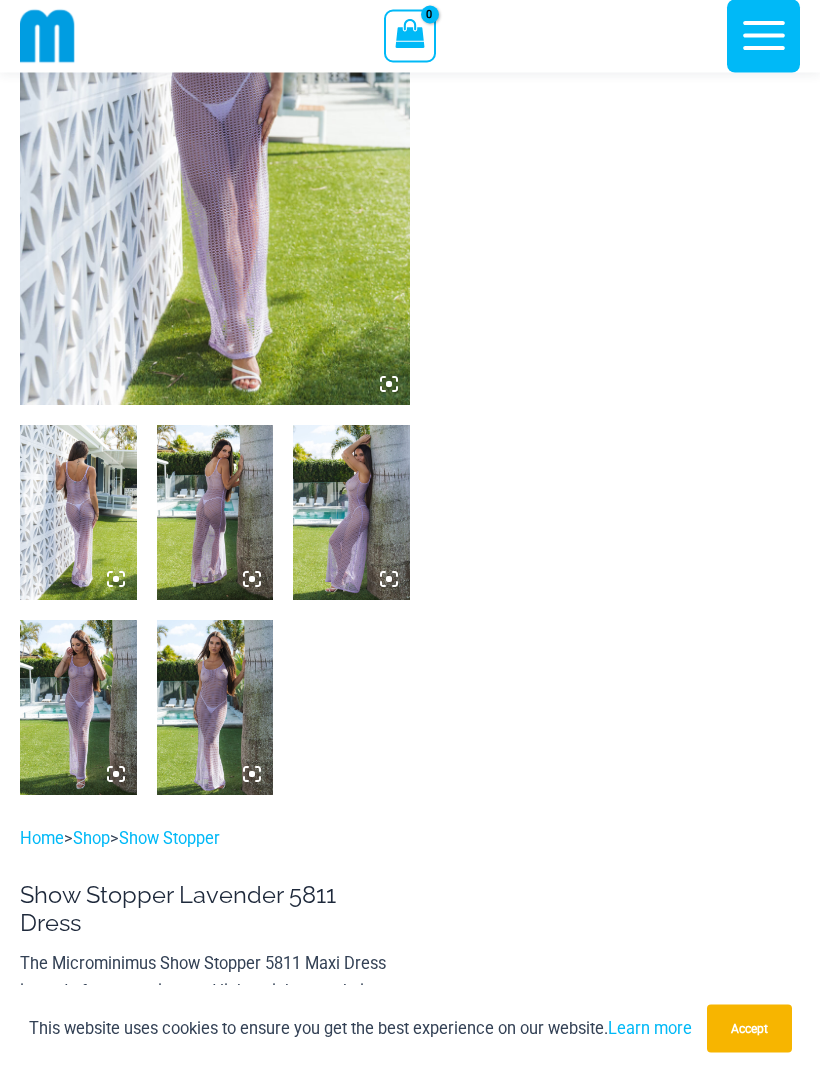 scroll, scrollTop: 0, scrollLeft: 0, axis: both 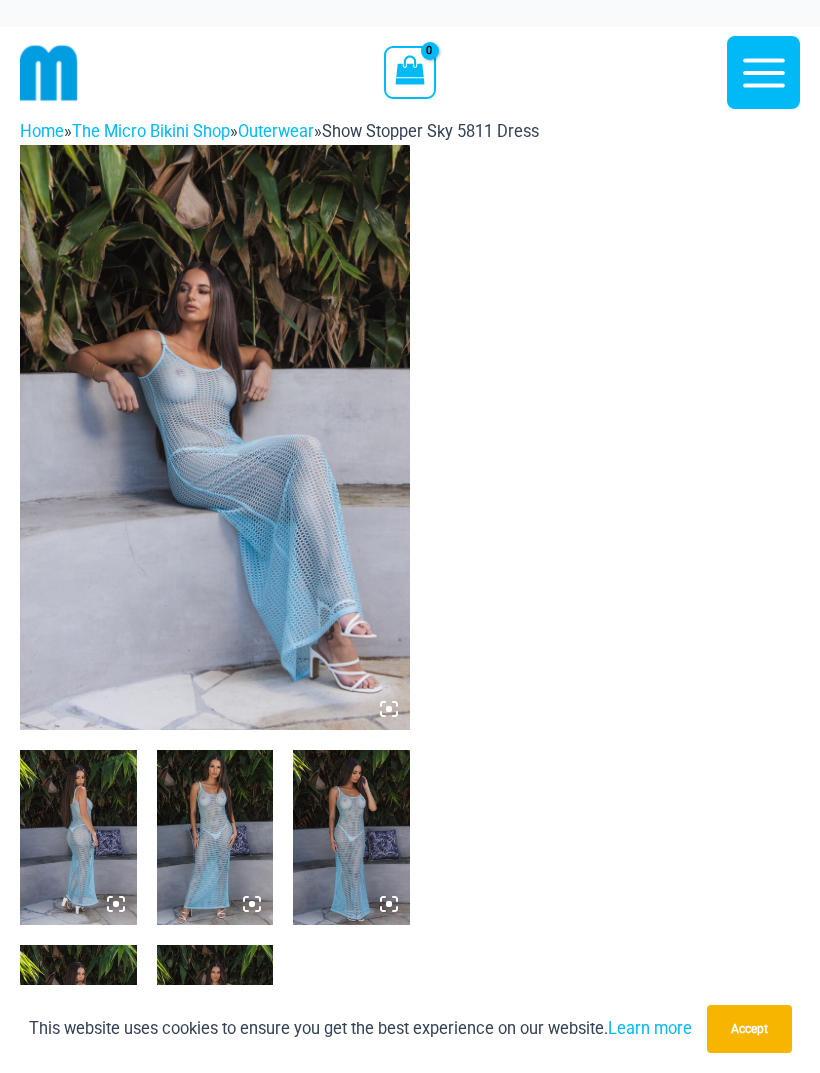 click at bounding box center (215, 437) 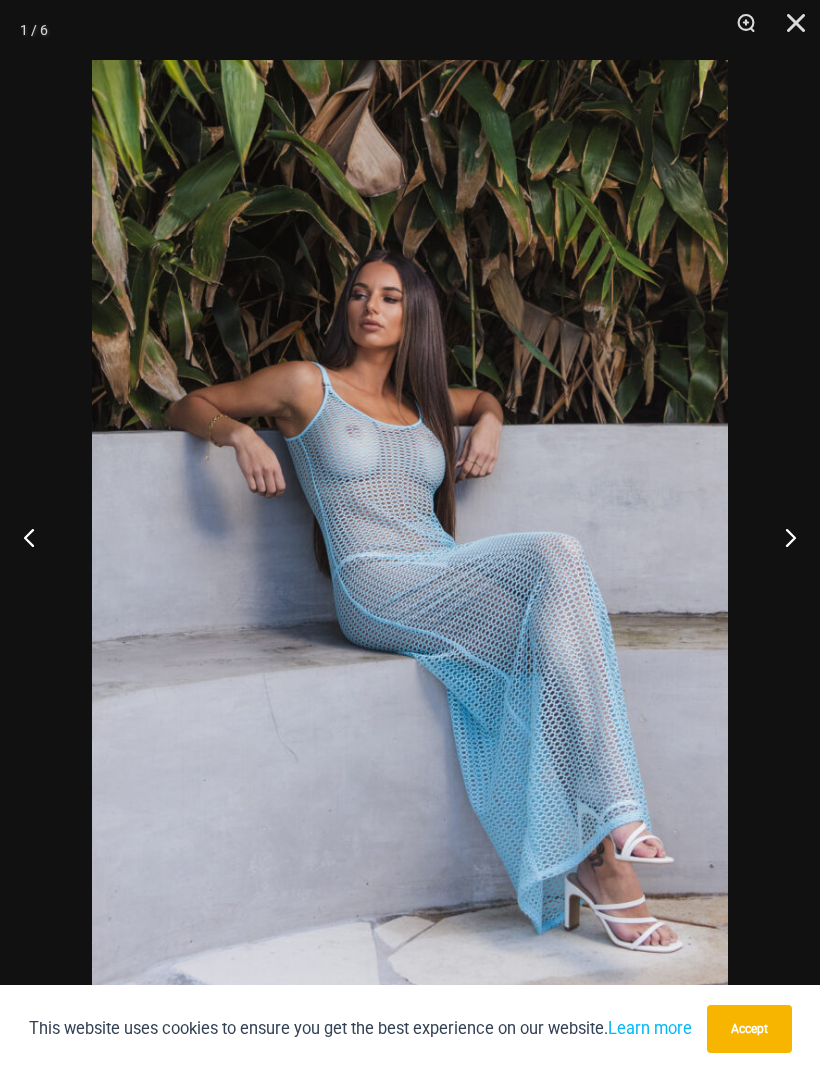 click at bounding box center [782, 537] 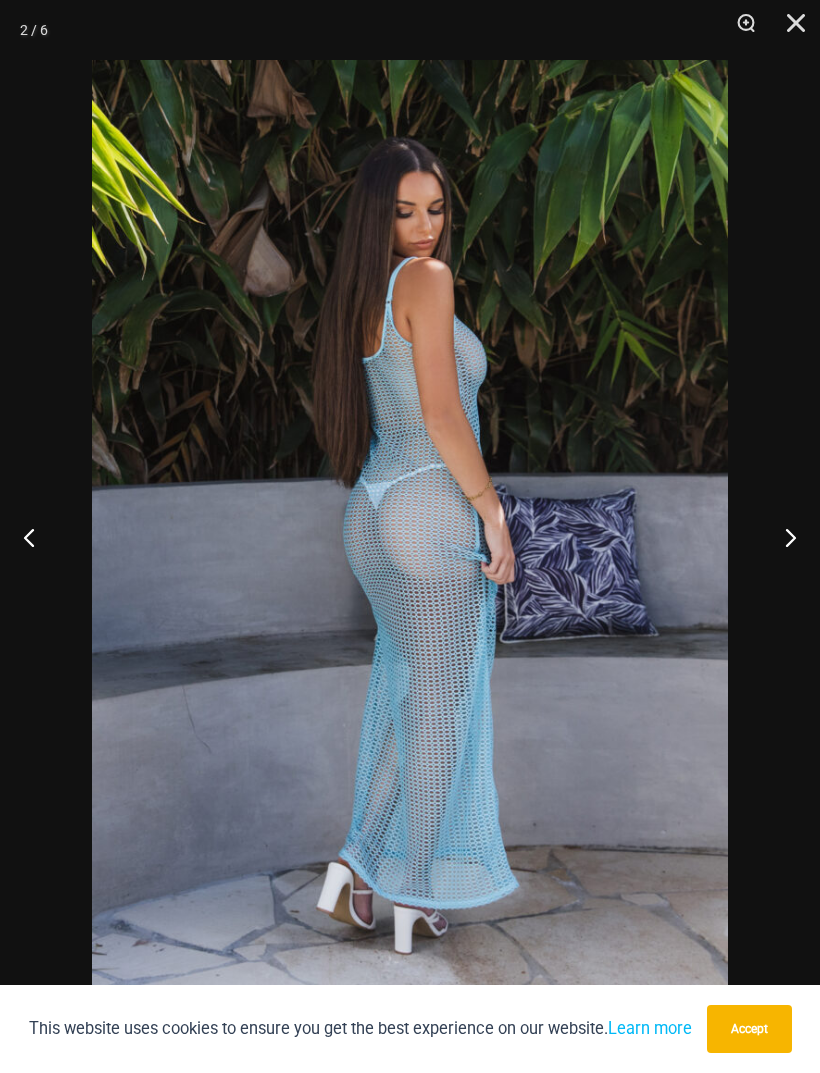 click at bounding box center (782, 537) 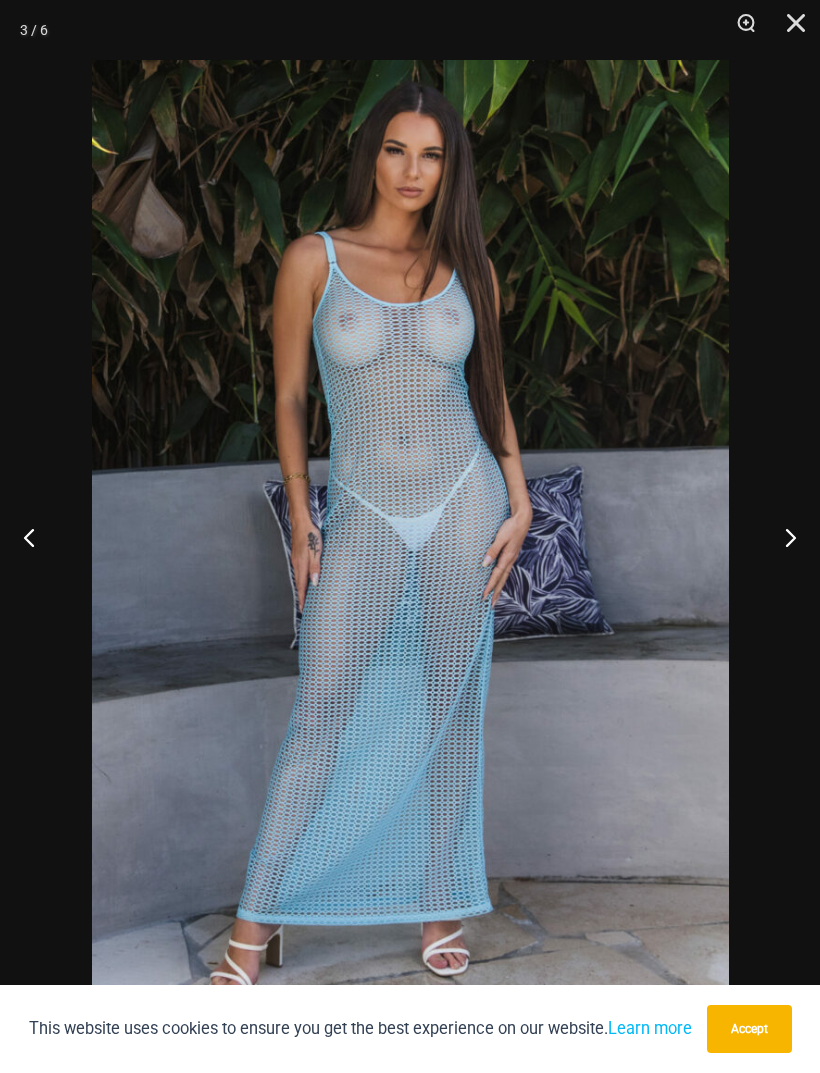 click at bounding box center (782, 537) 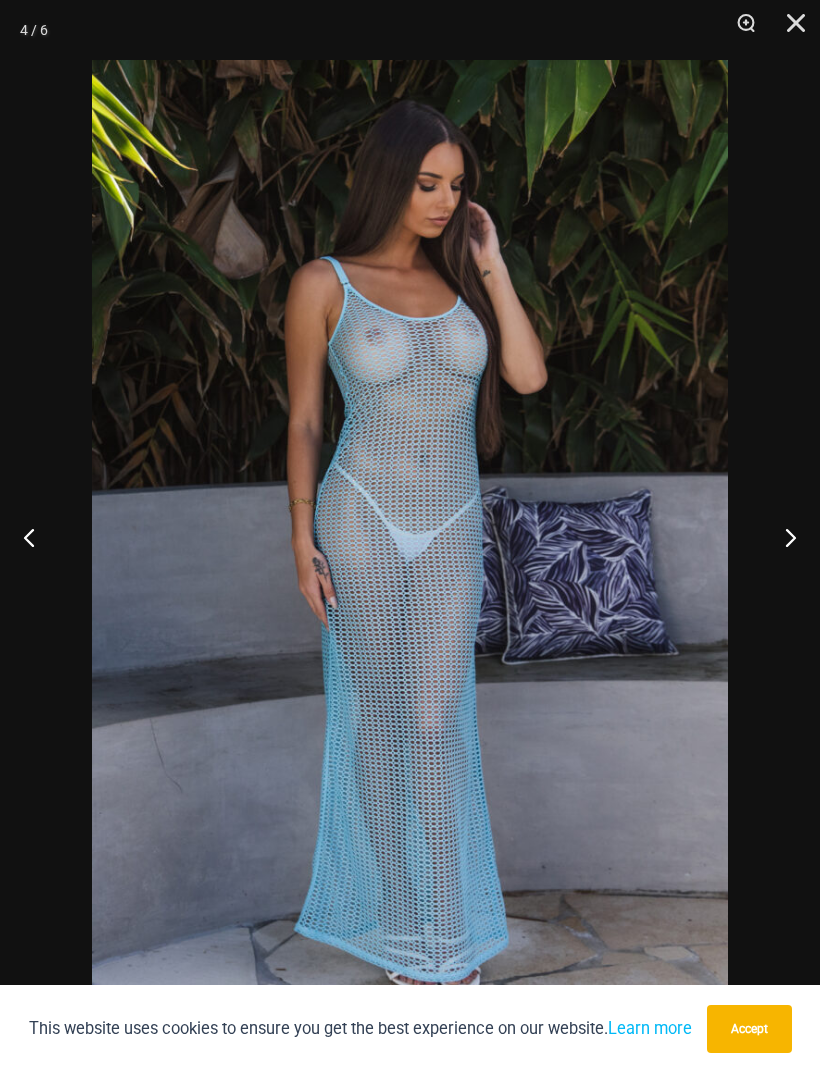 click at bounding box center [782, 537] 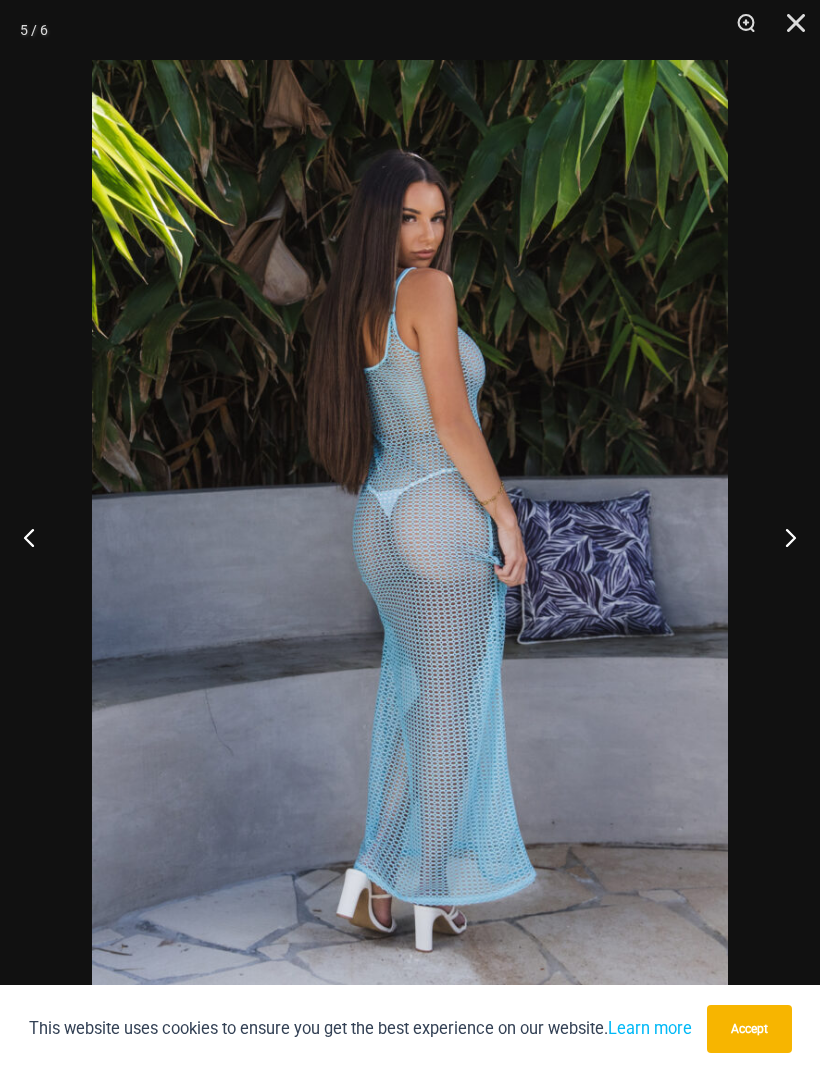 click at bounding box center [782, 537] 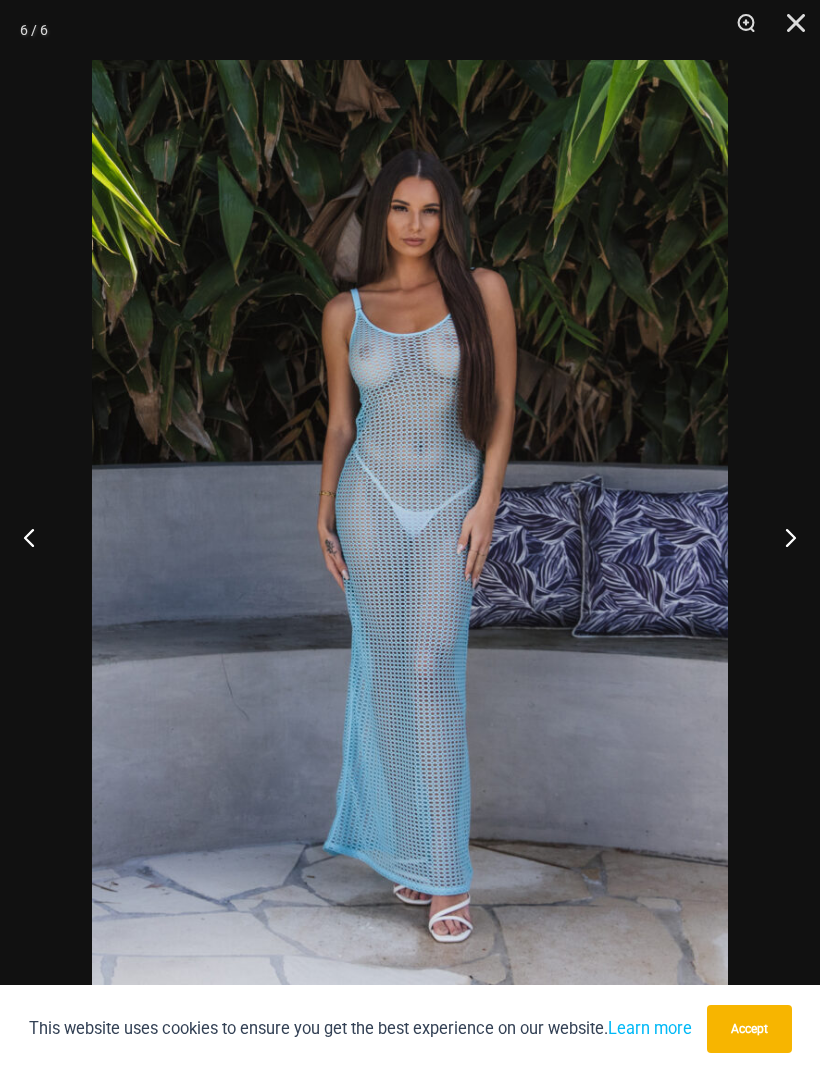 click at bounding box center [789, 30] 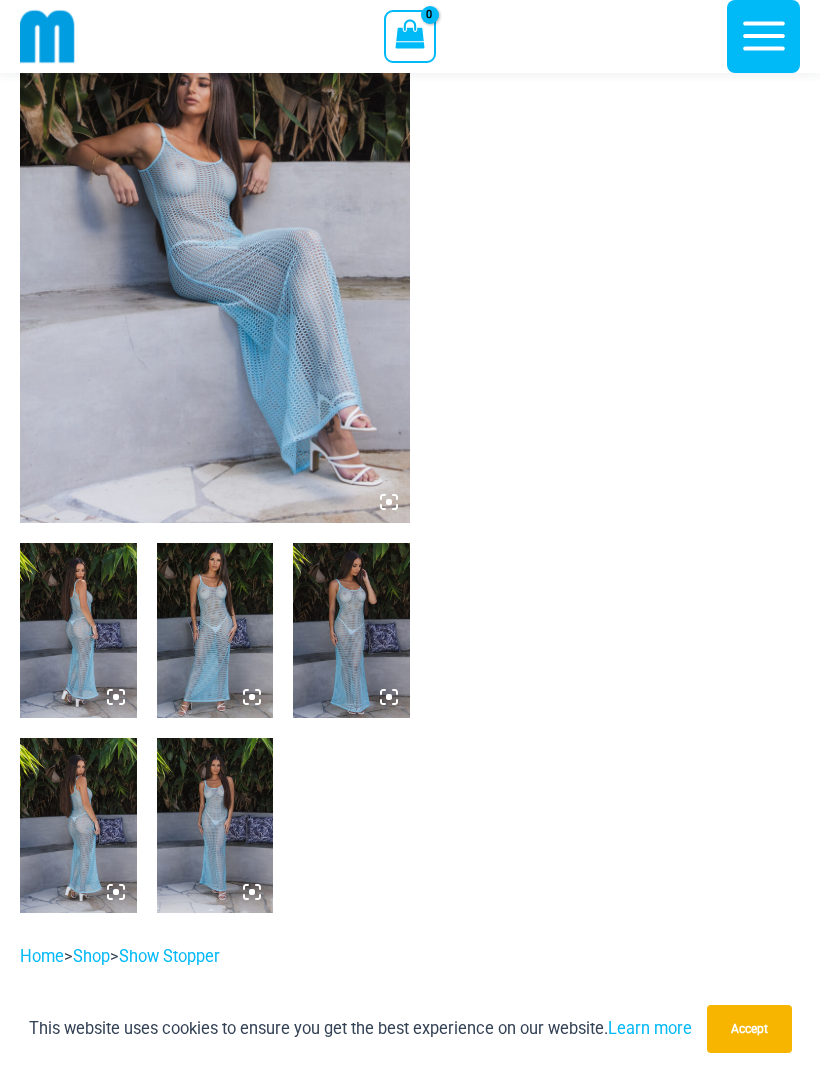 scroll, scrollTop: 386, scrollLeft: 0, axis: vertical 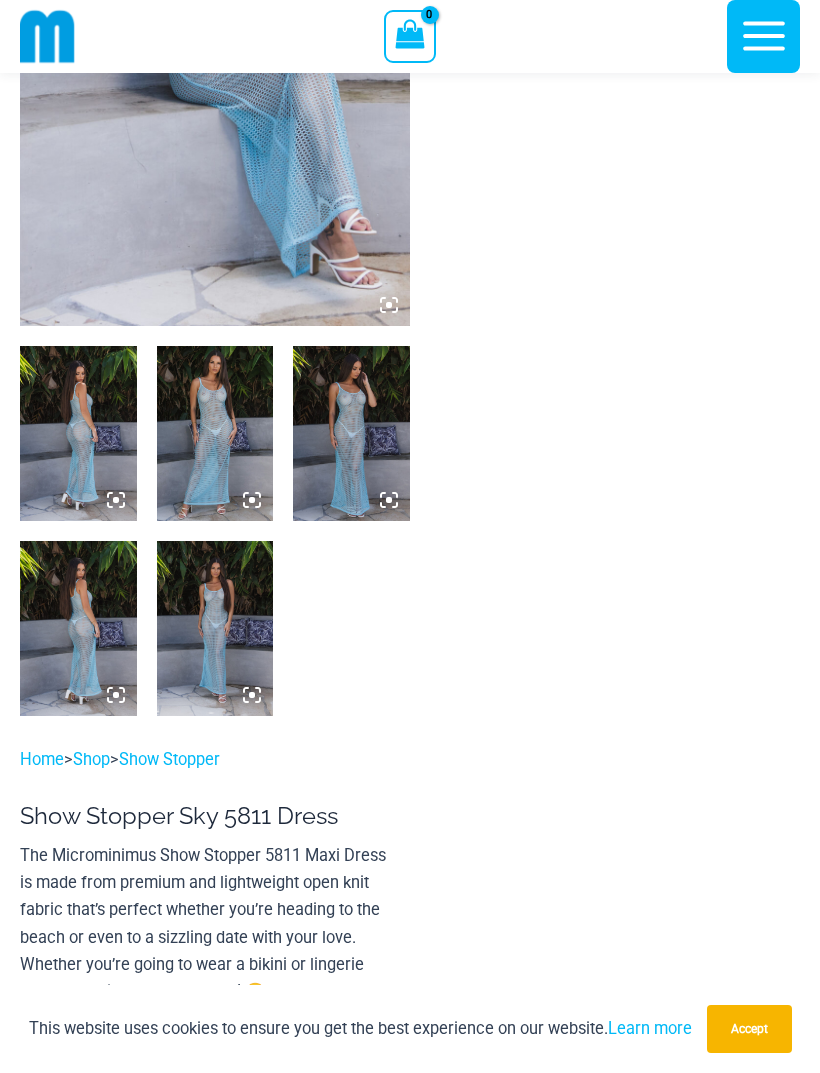 click at bounding box center [215, 433] 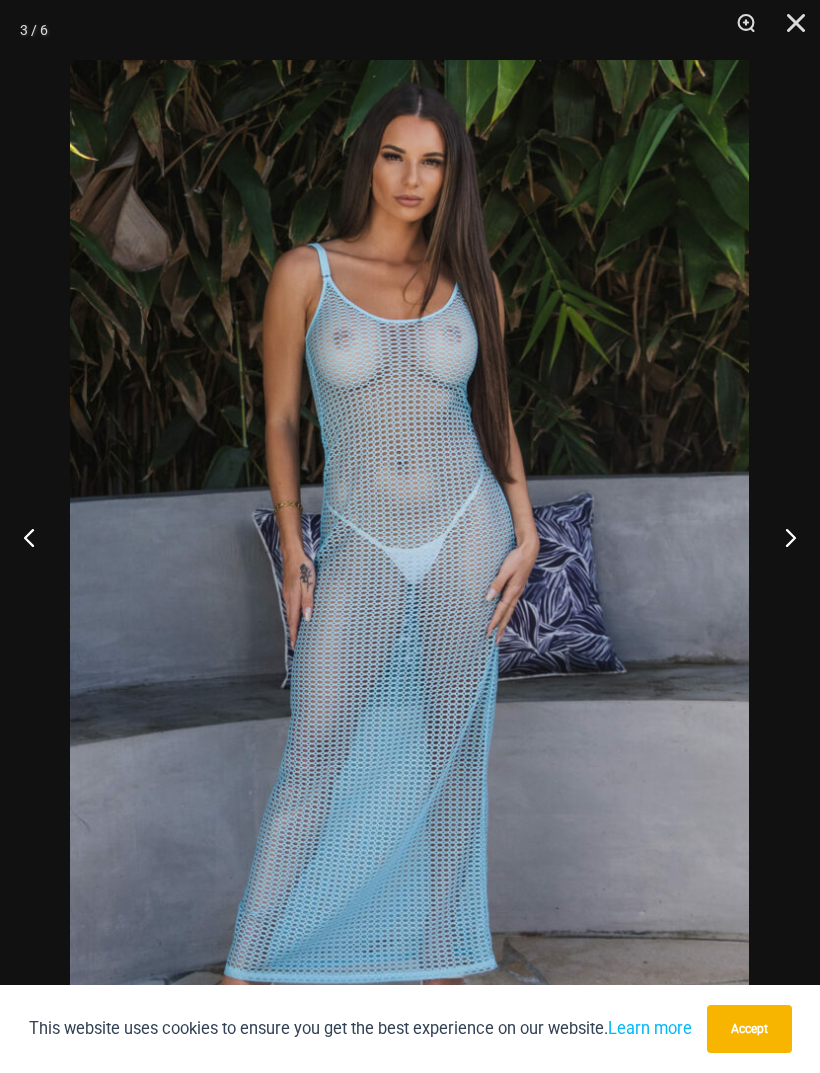 click at bounding box center [789, 30] 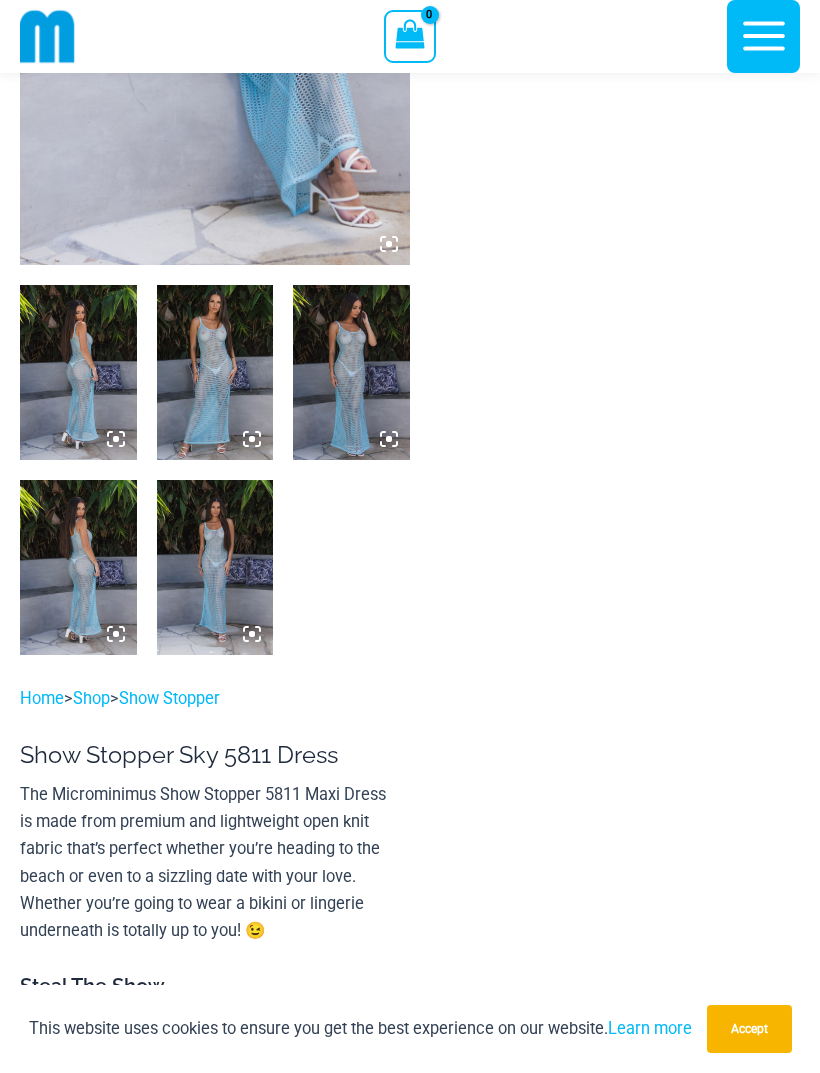 scroll, scrollTop: 450, scrollLeft: 0, axis: vertical 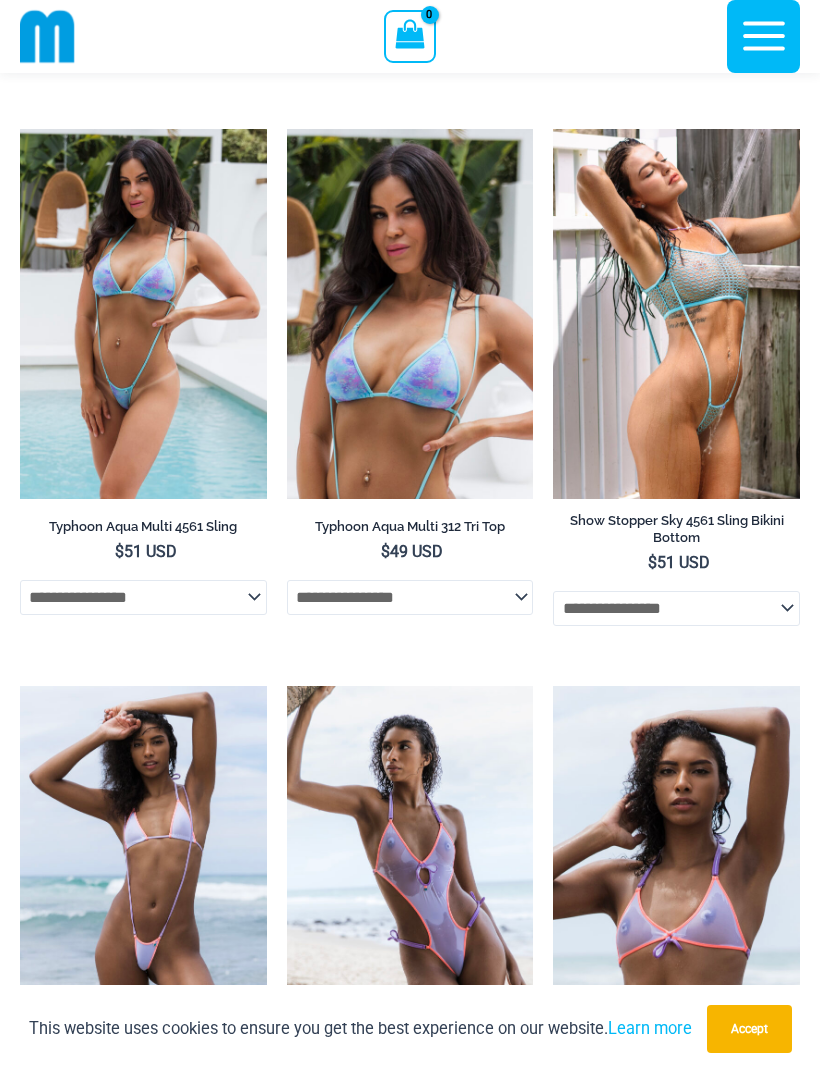 click on "**********" 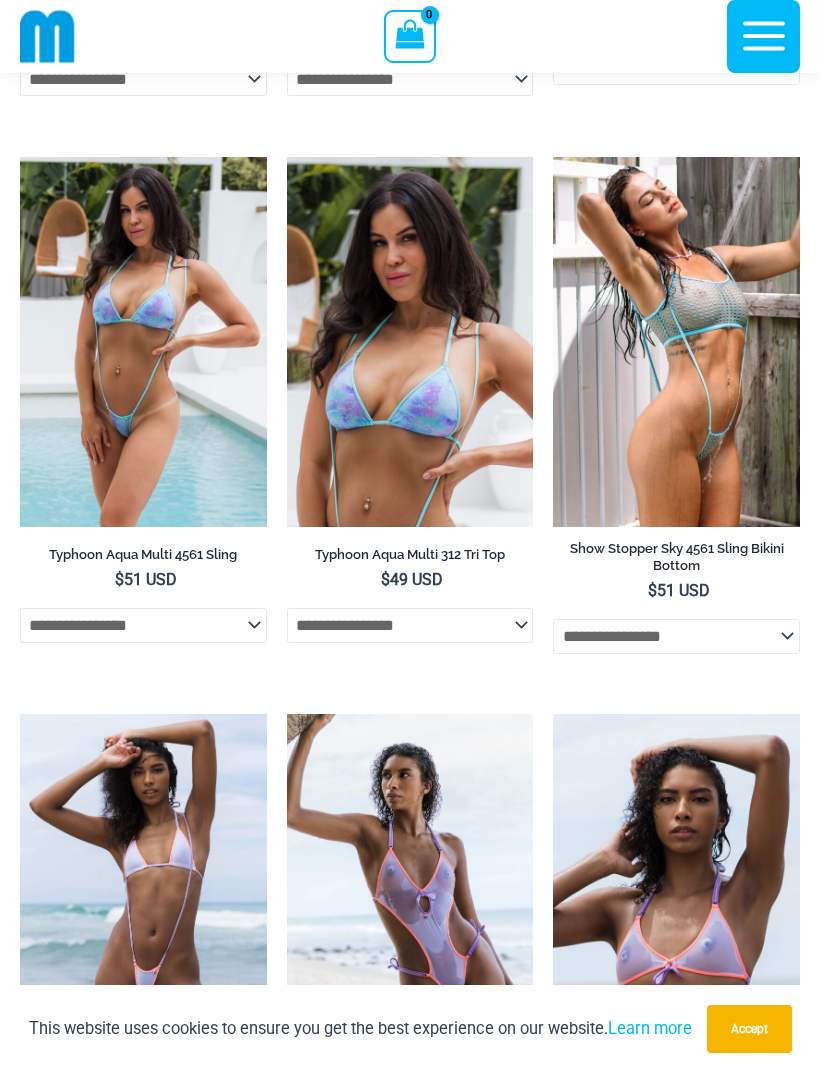 scroll, scrollTop: 2817, scrollLeft: 0, axis: vertical 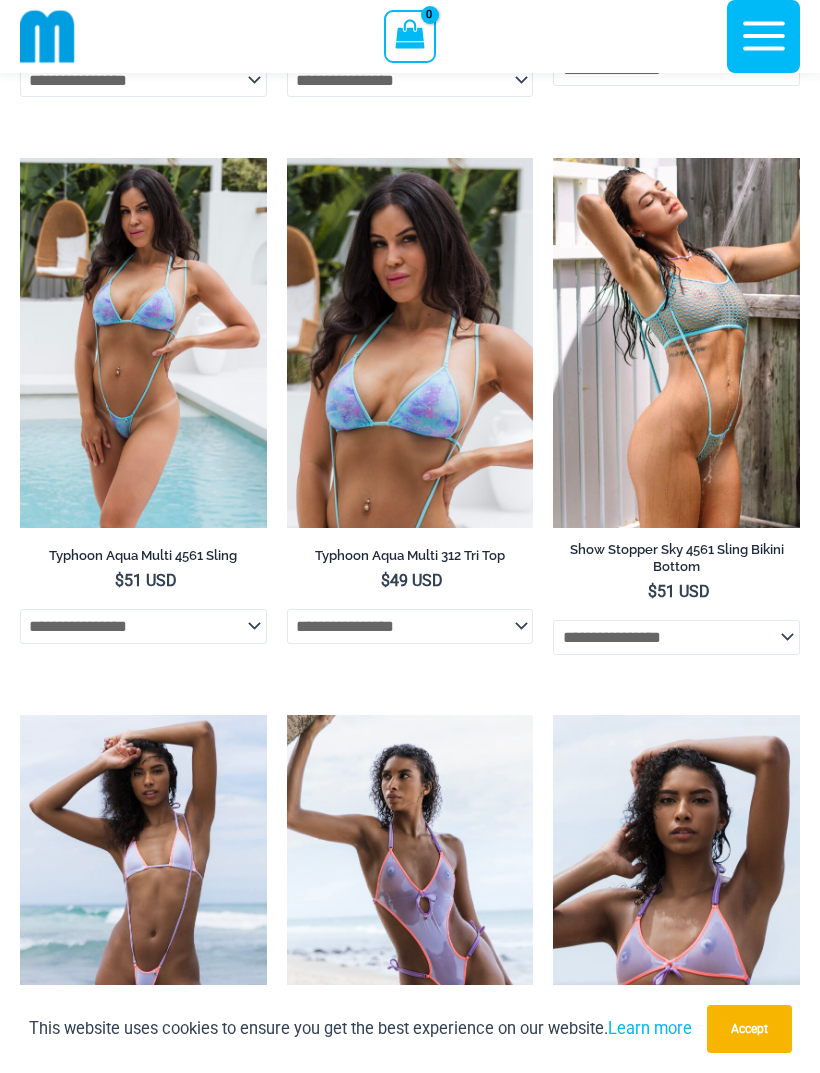 click at bounding box center [553, 158] 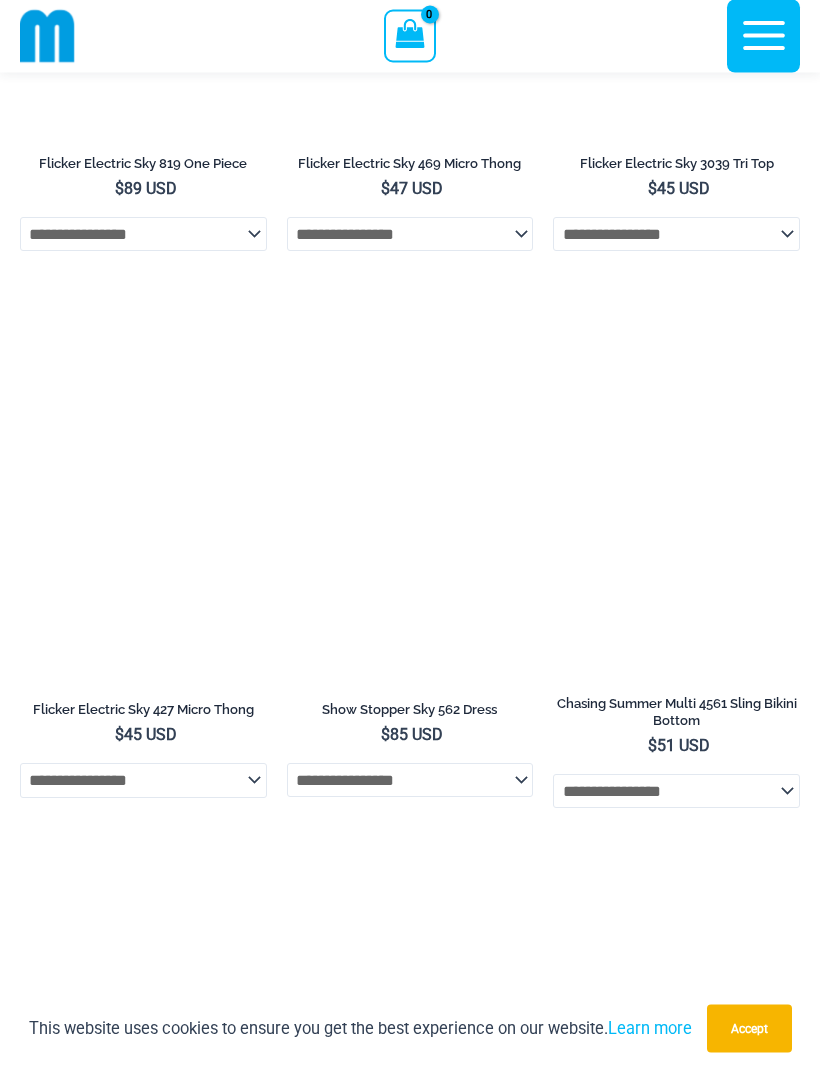 scroll, scrollTop: 4880, scrollLeft: 0, axis: vertical 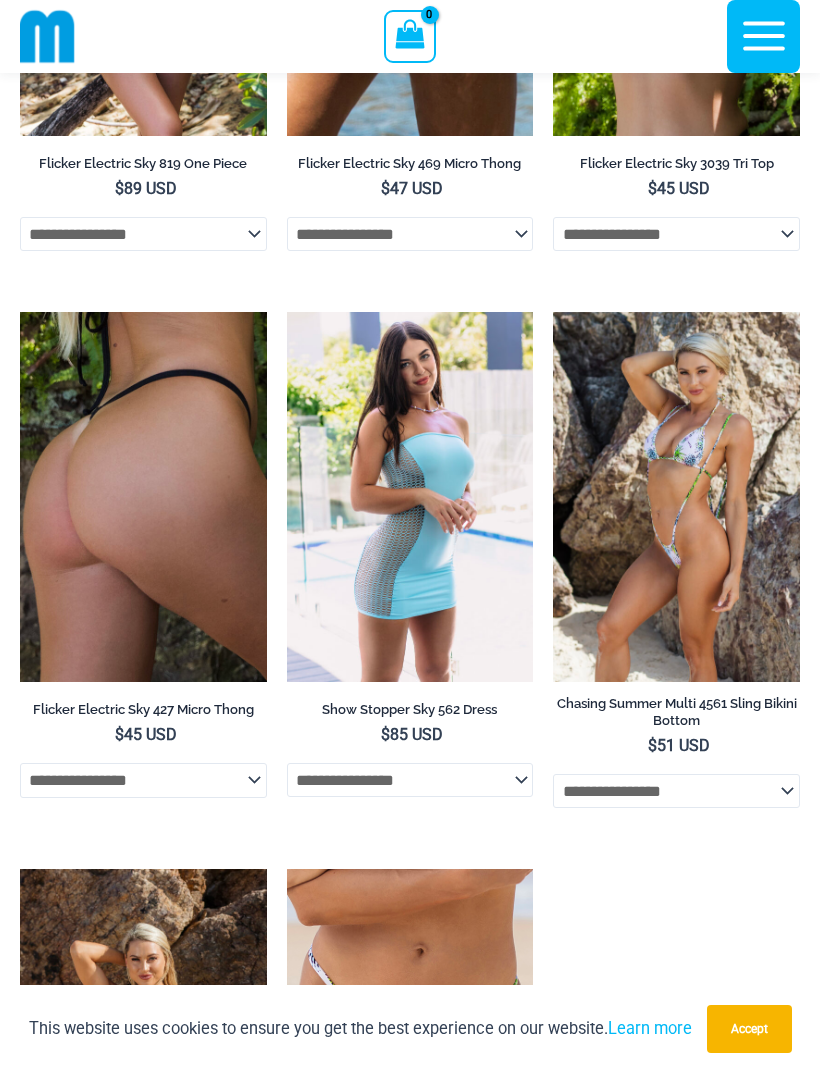 click on "**********" 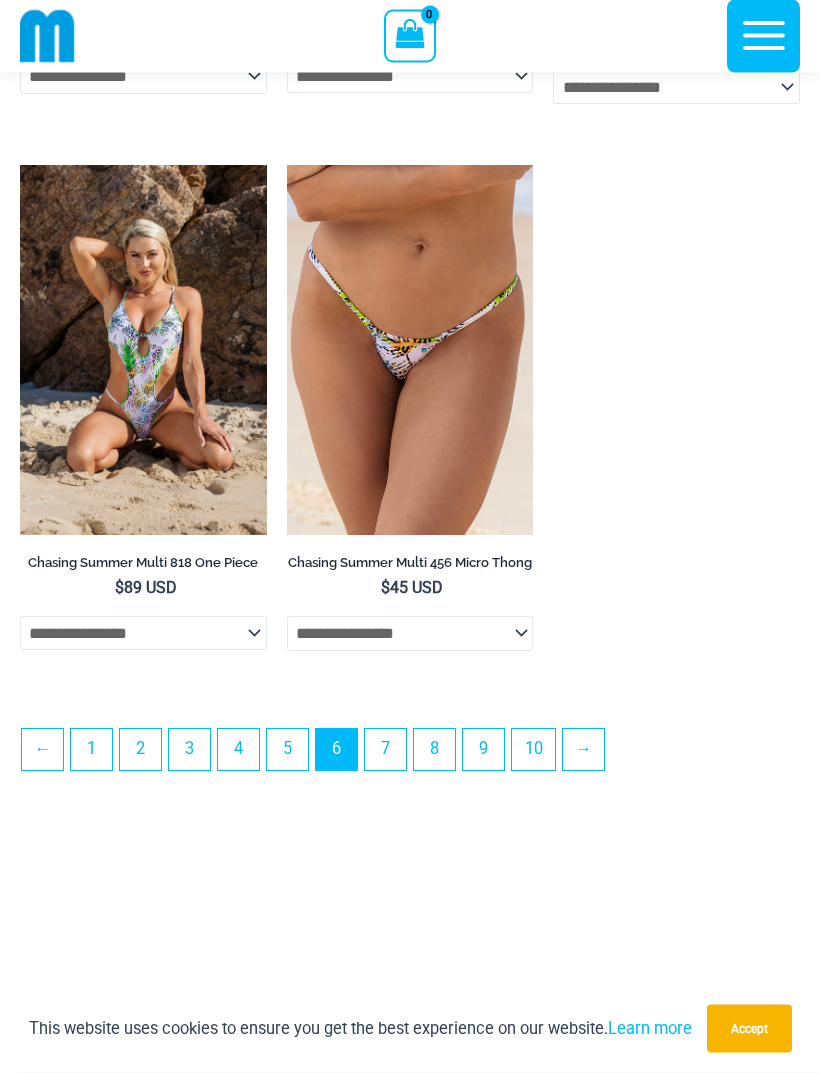 scroll, scrollTop: 5584, scrollLeft: 0, axis: vertical 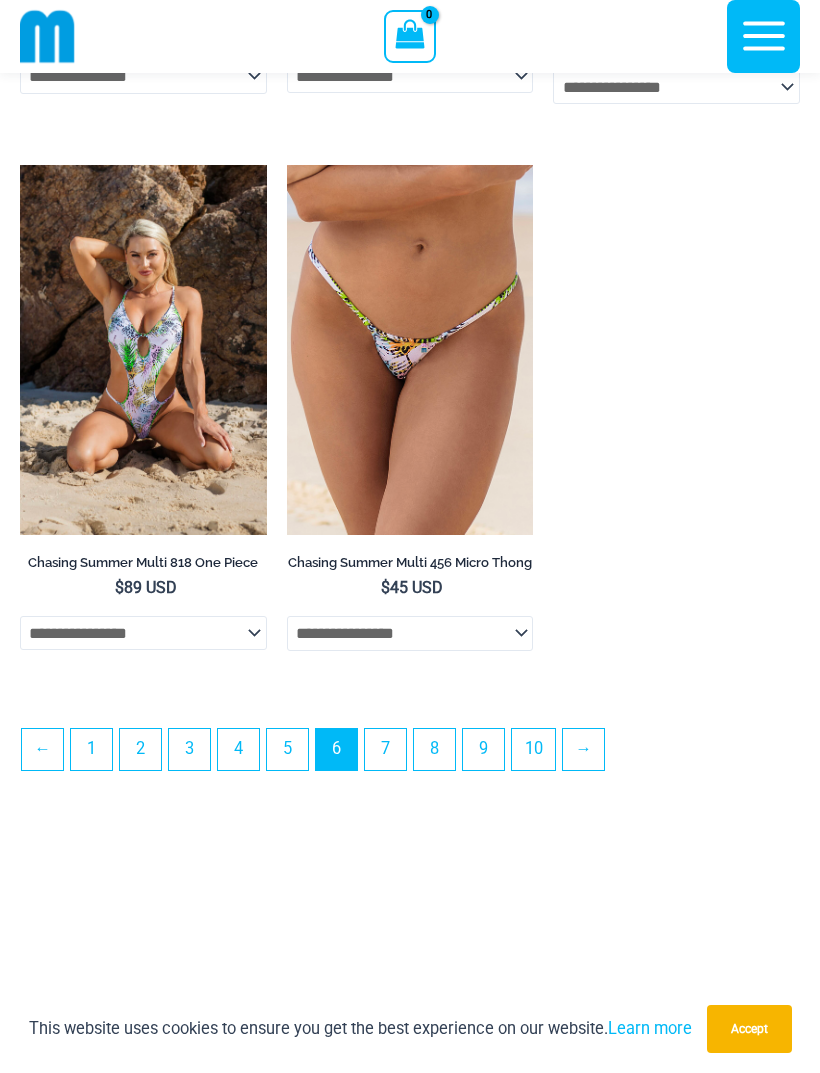 click on "7" at bounding box center (385, 749) 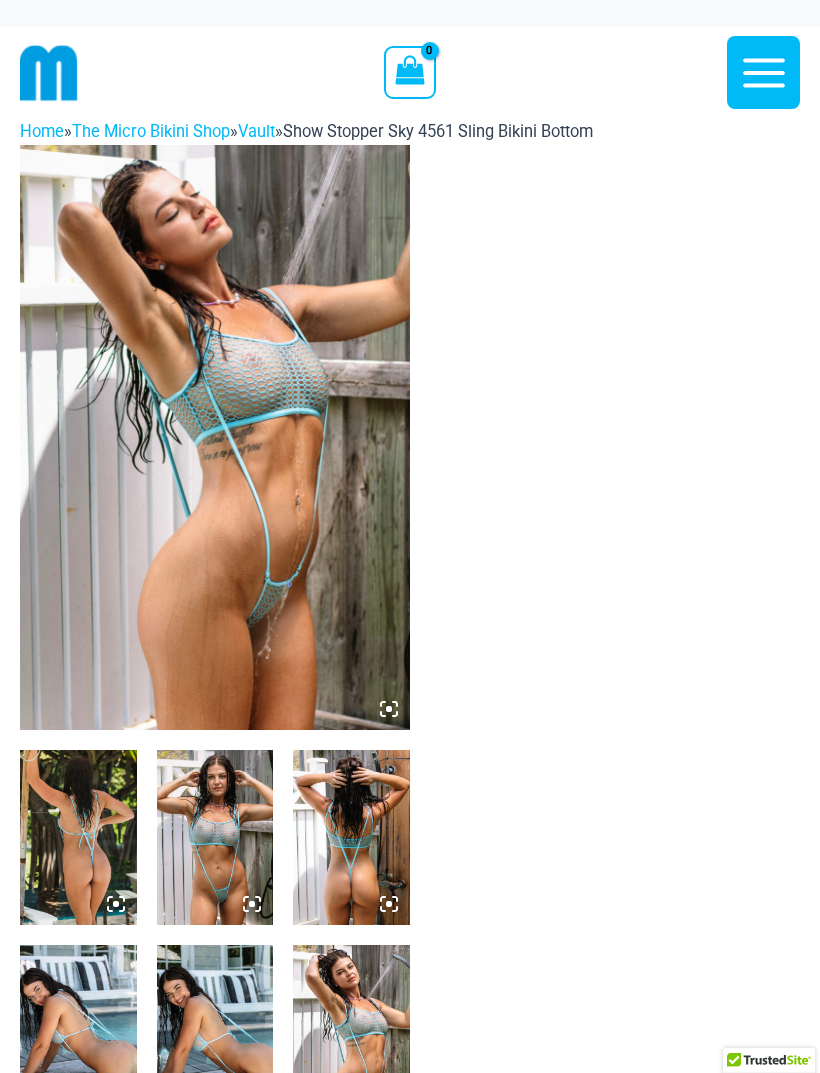 scroll, scrollTop: 0, scrollLeft: 0, axis: both 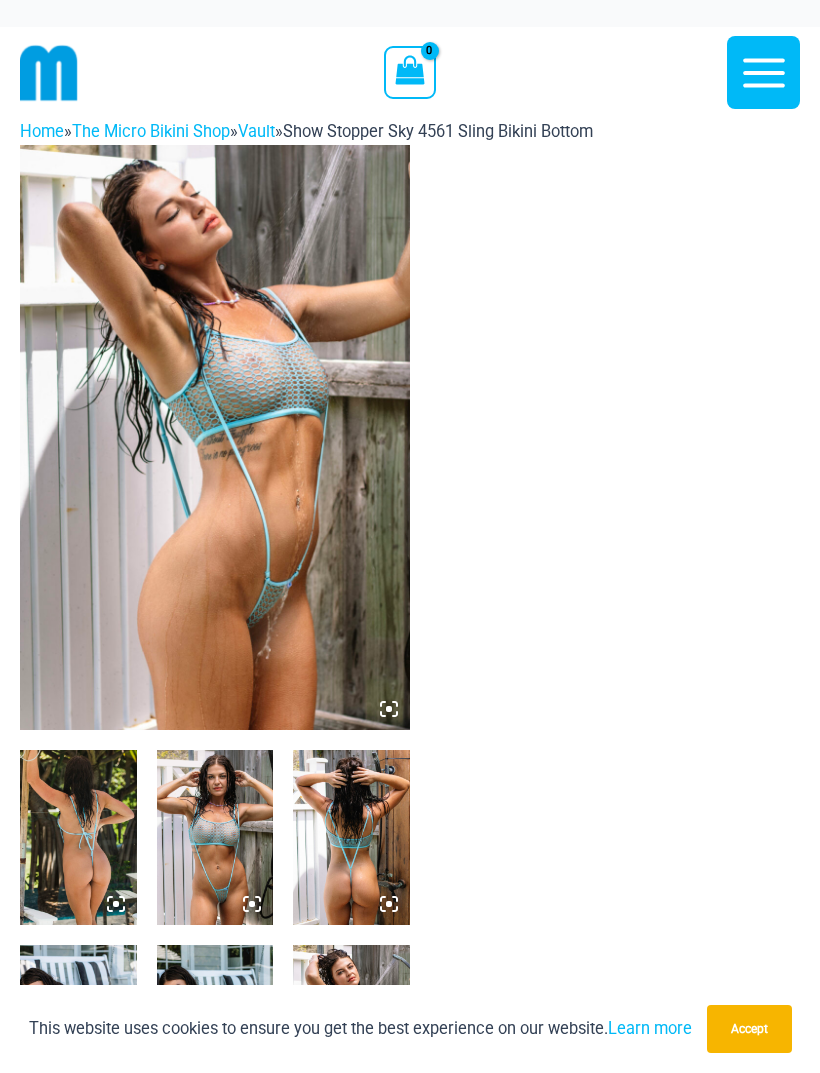 click at bounding box center [215, 837] 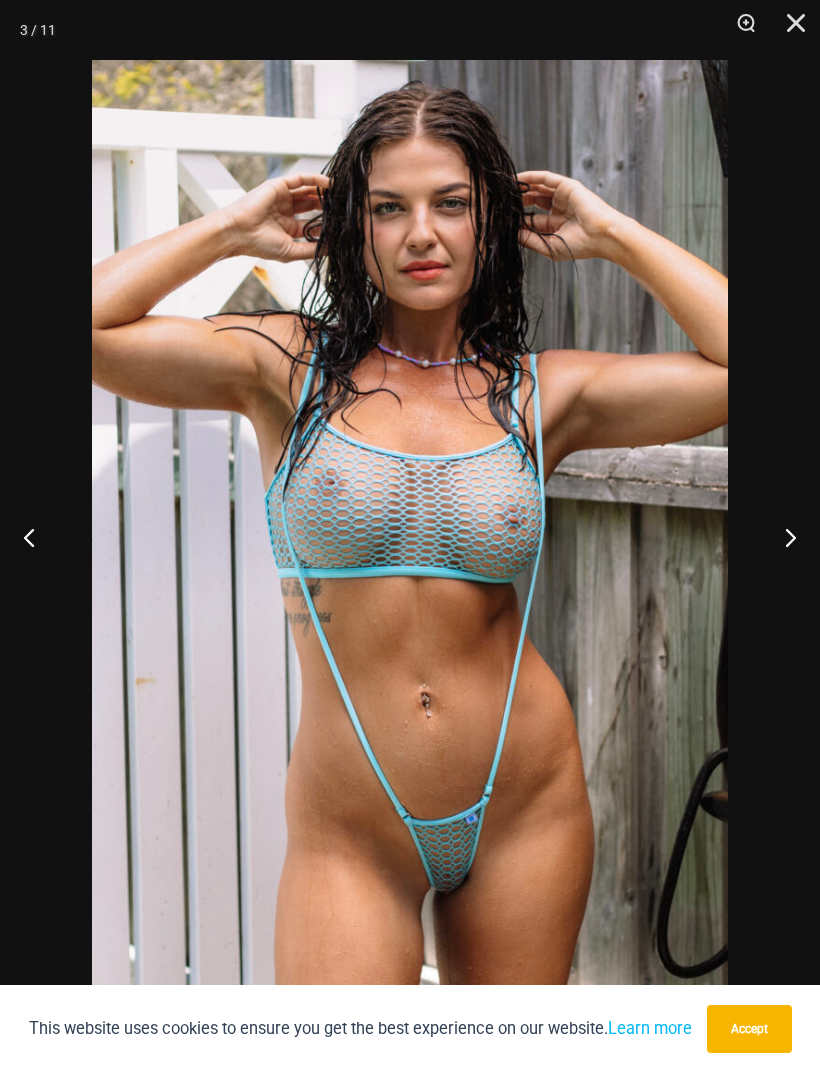 click at bounding box center (782, 537) 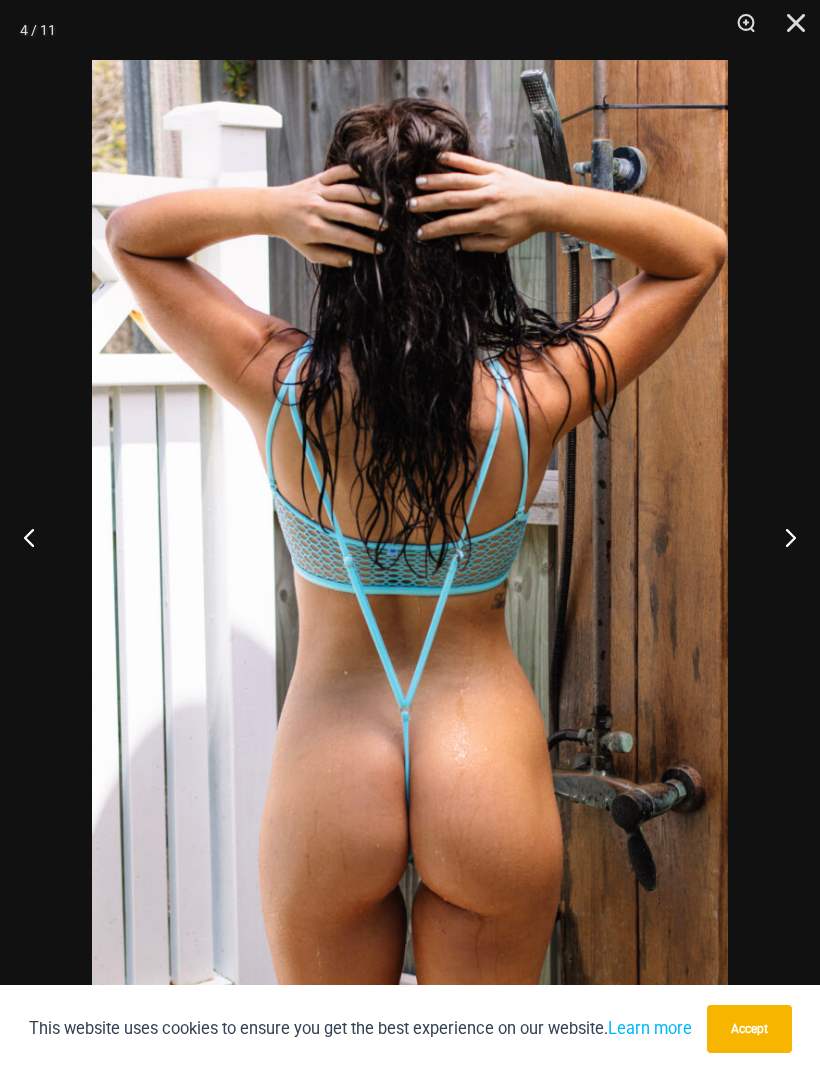 click at bounding box center (782, 537) 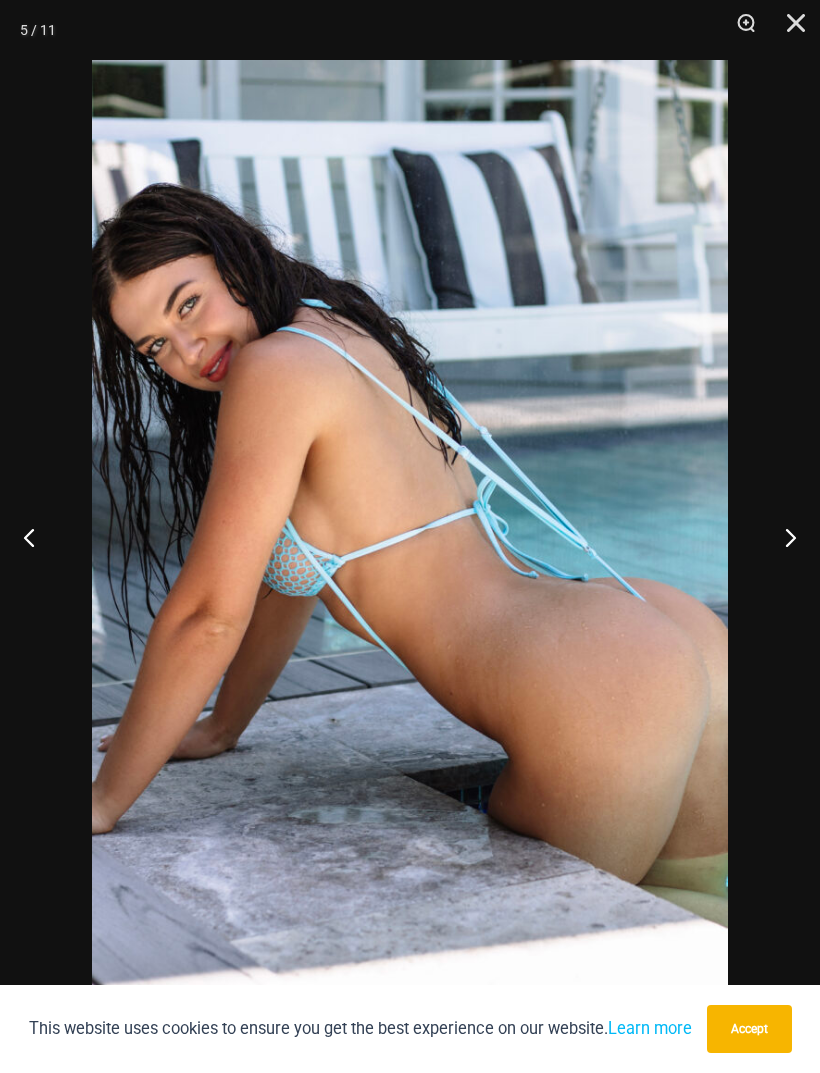 click at bounding box center (782, 537) 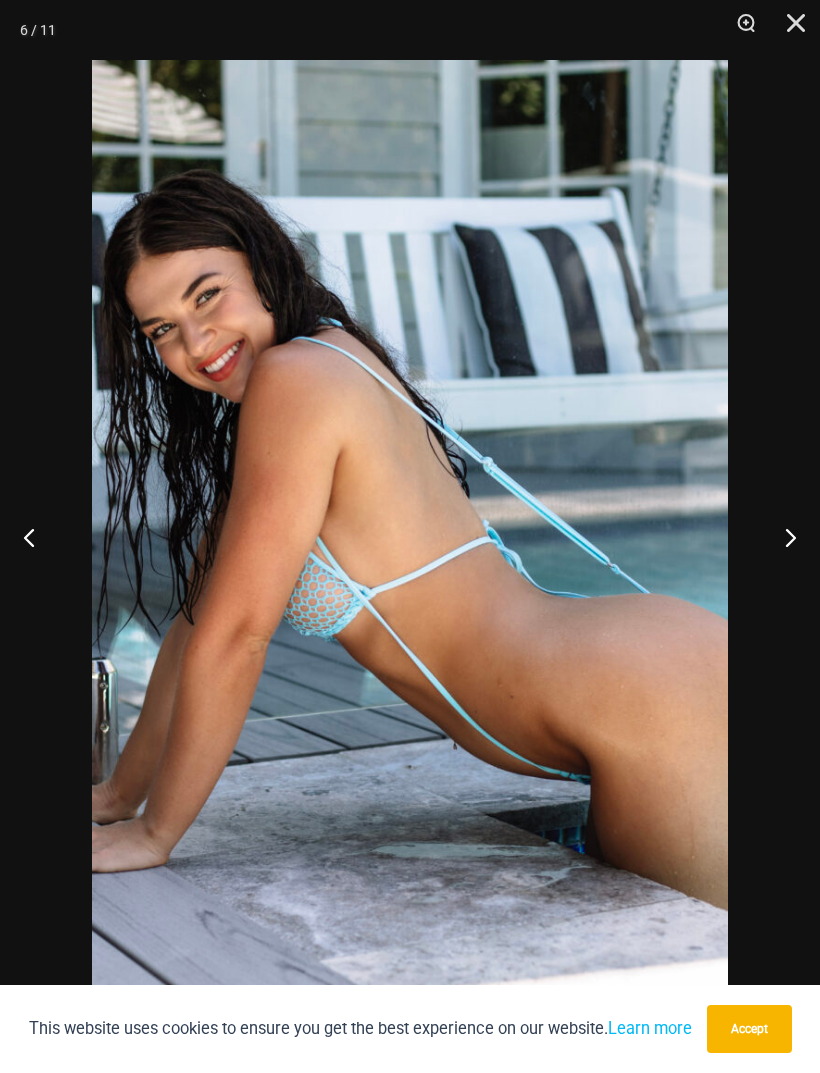 click at bounding box center (782, 537) 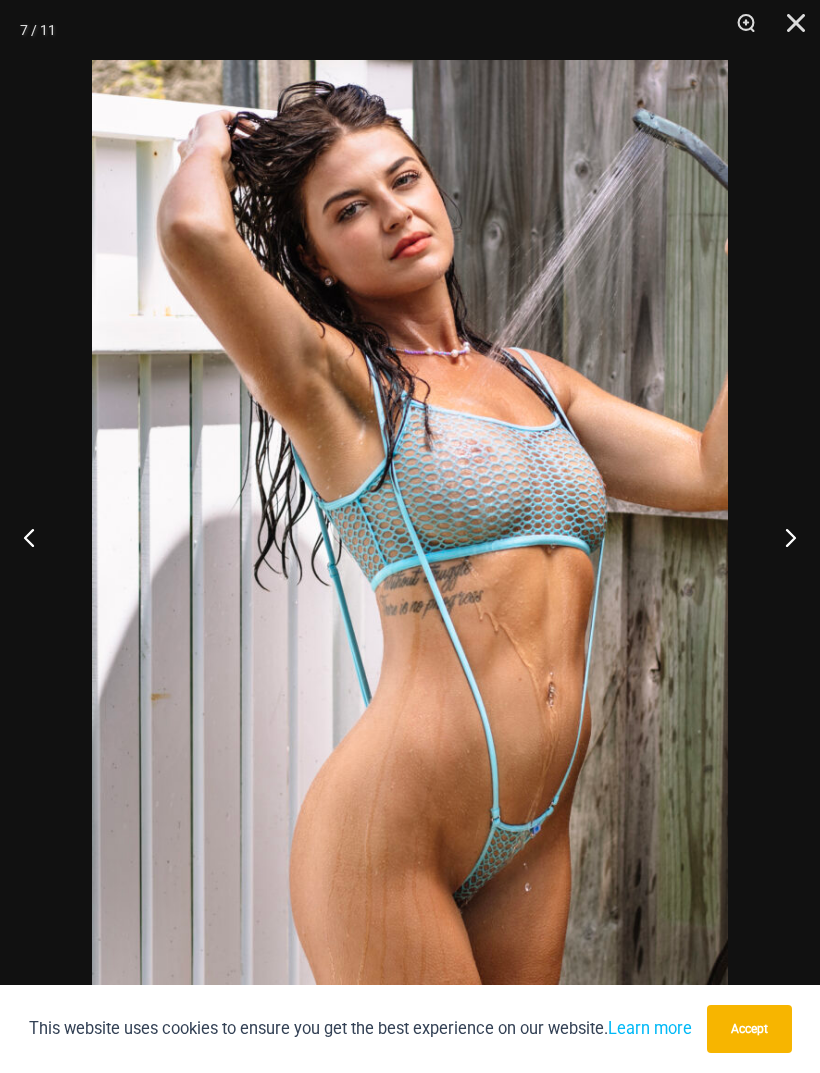 click at bounding box center [782, 537] 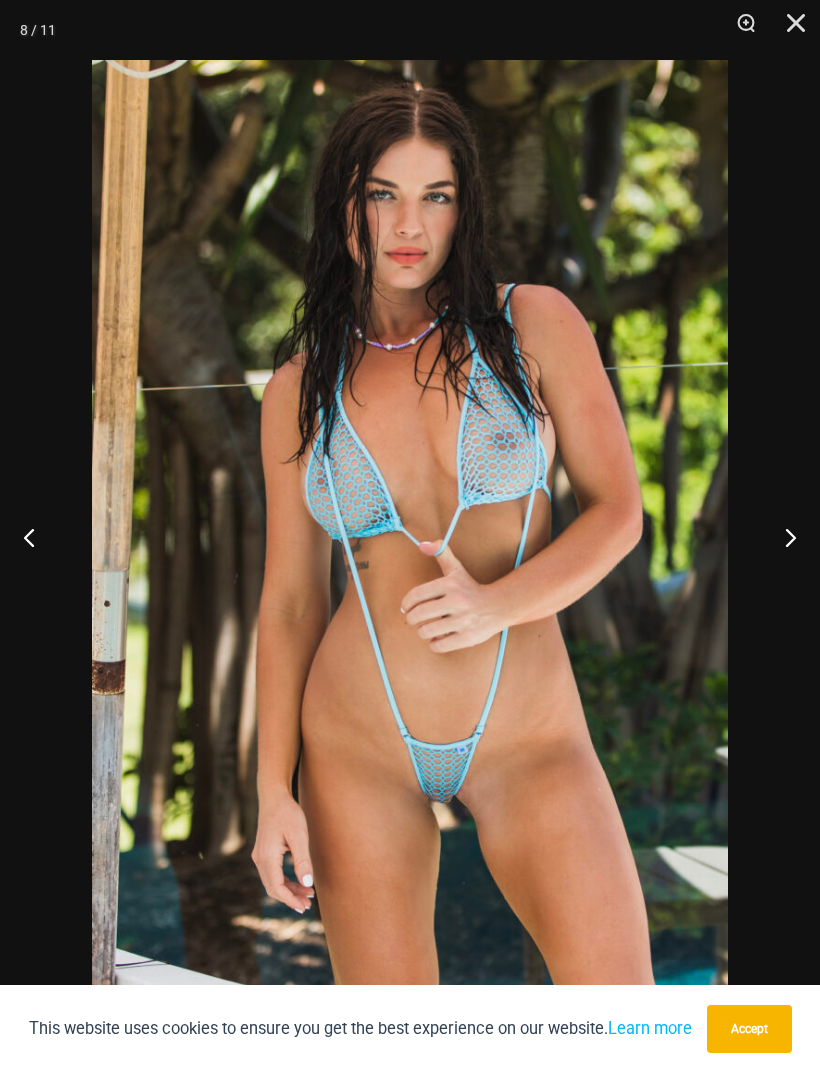 click at bounding box center (782, 537) 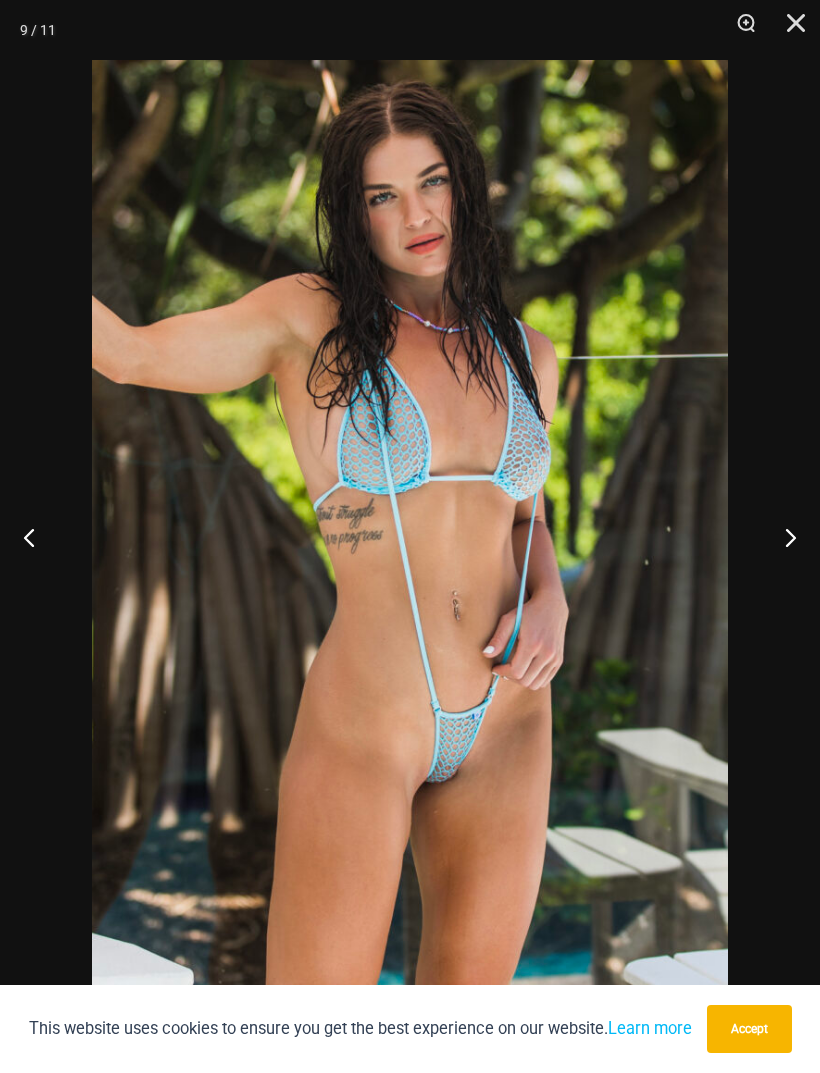click at bounding box center (789, 30) 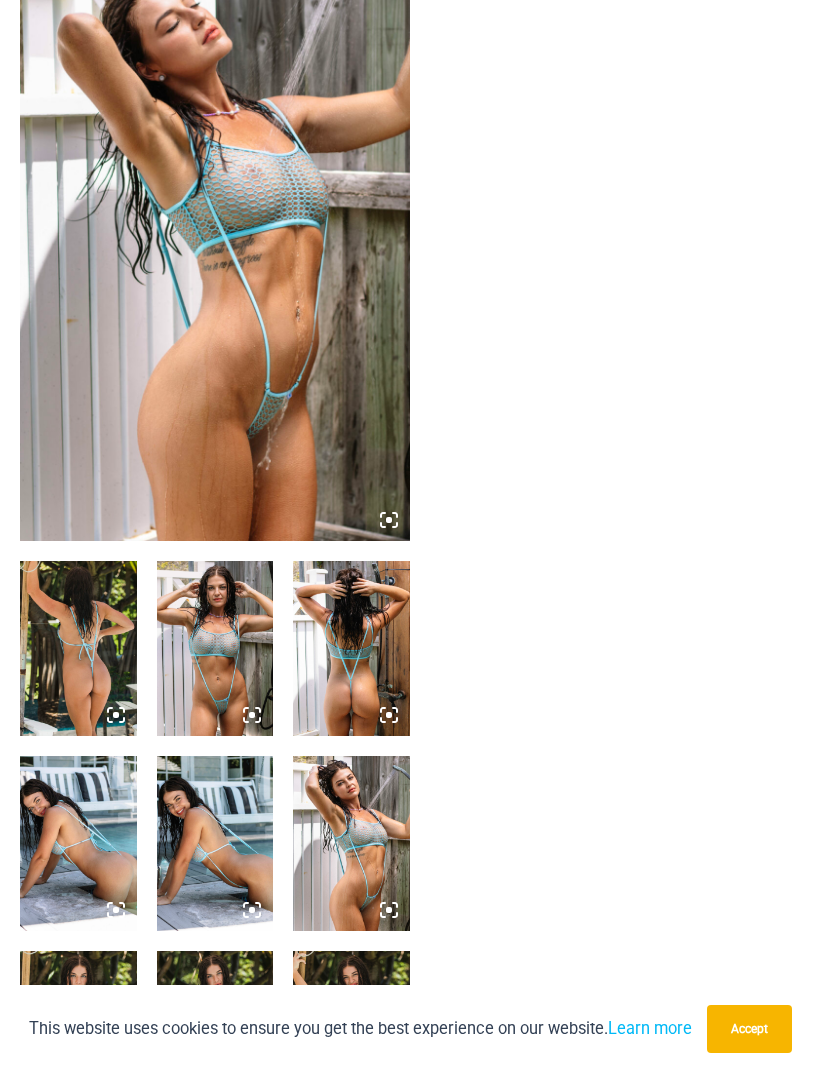scroll, scrollTop: 0, scrollLeft: 0, axis: both 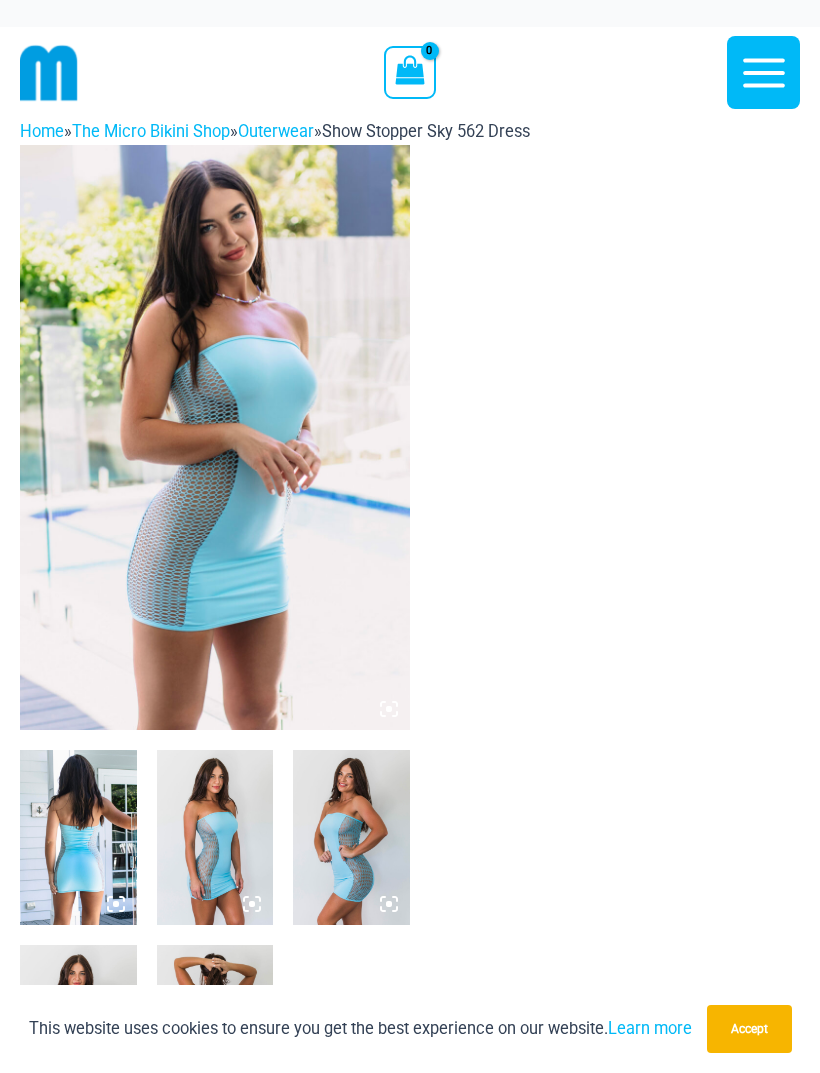 click at bounding box center [215, 837] 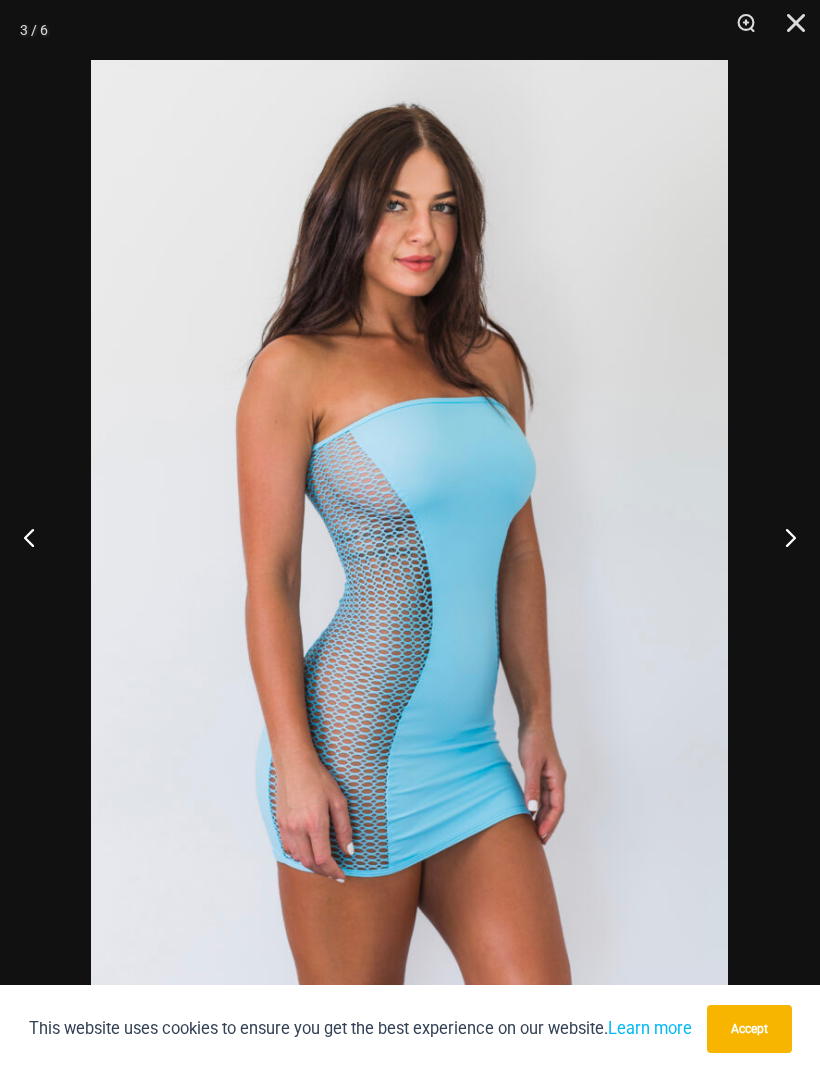 click at bounding box center [782, 537] 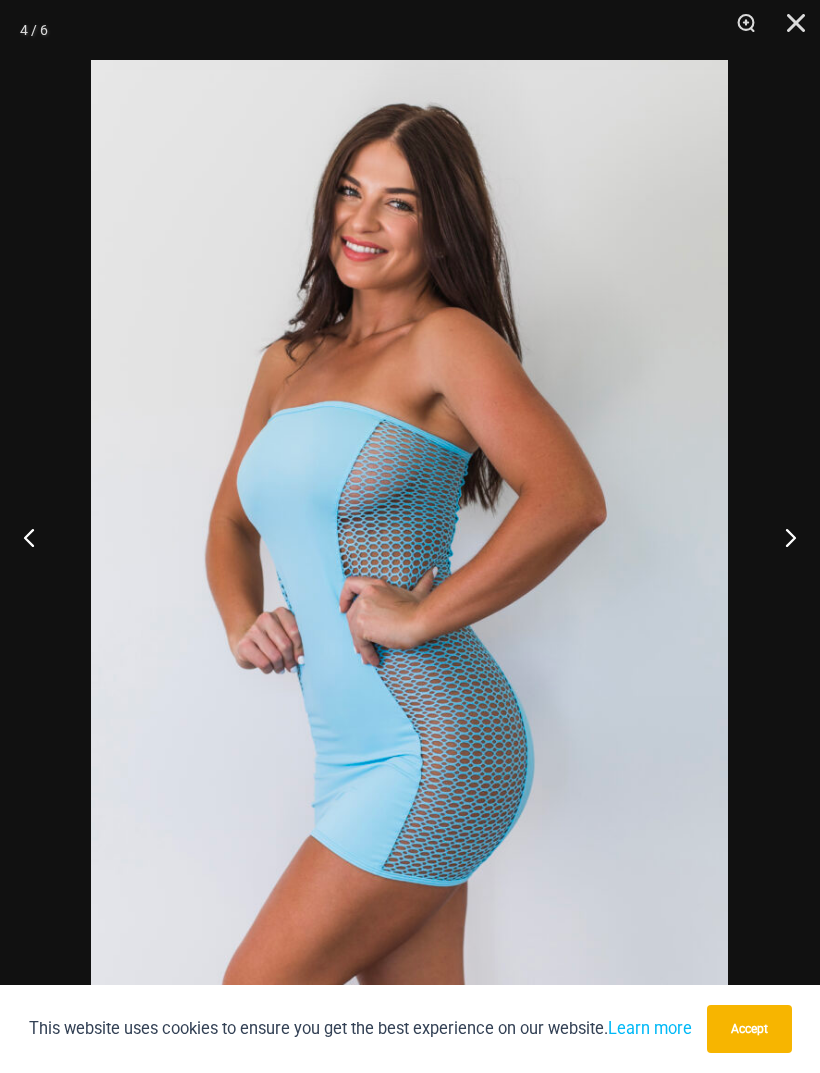 click at bounding box center [782, 537] 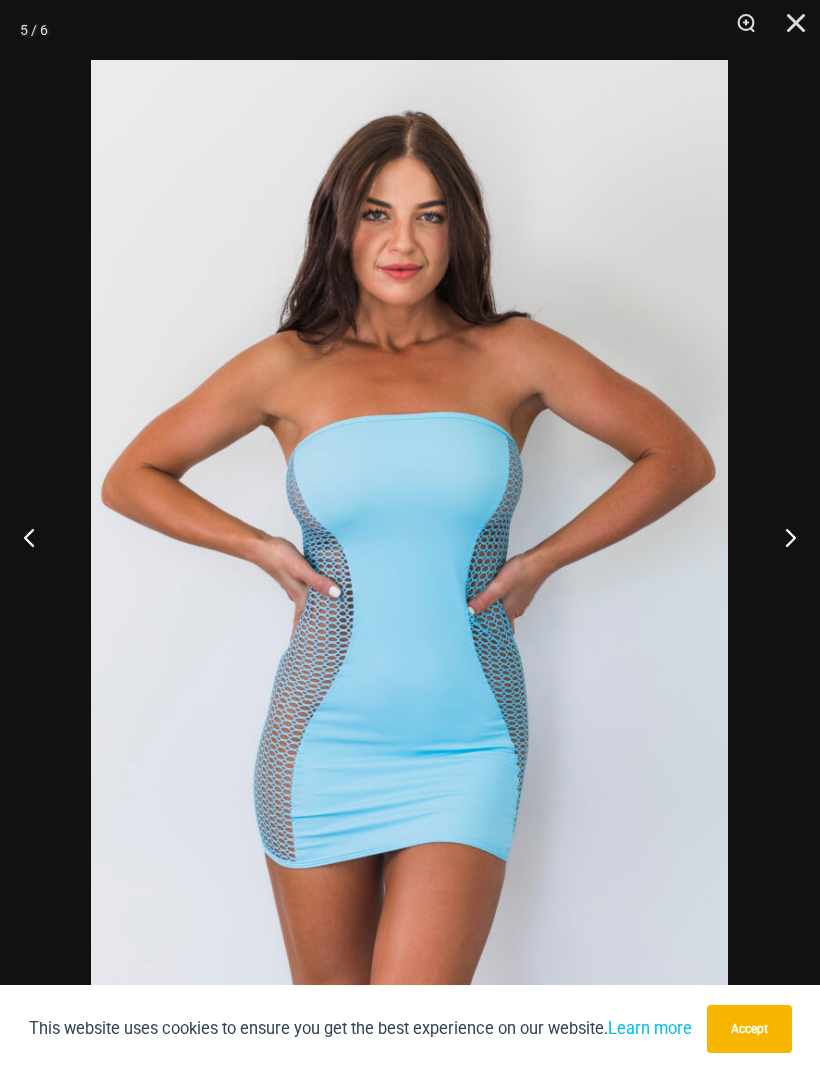 click at bounding box center [782, 537] 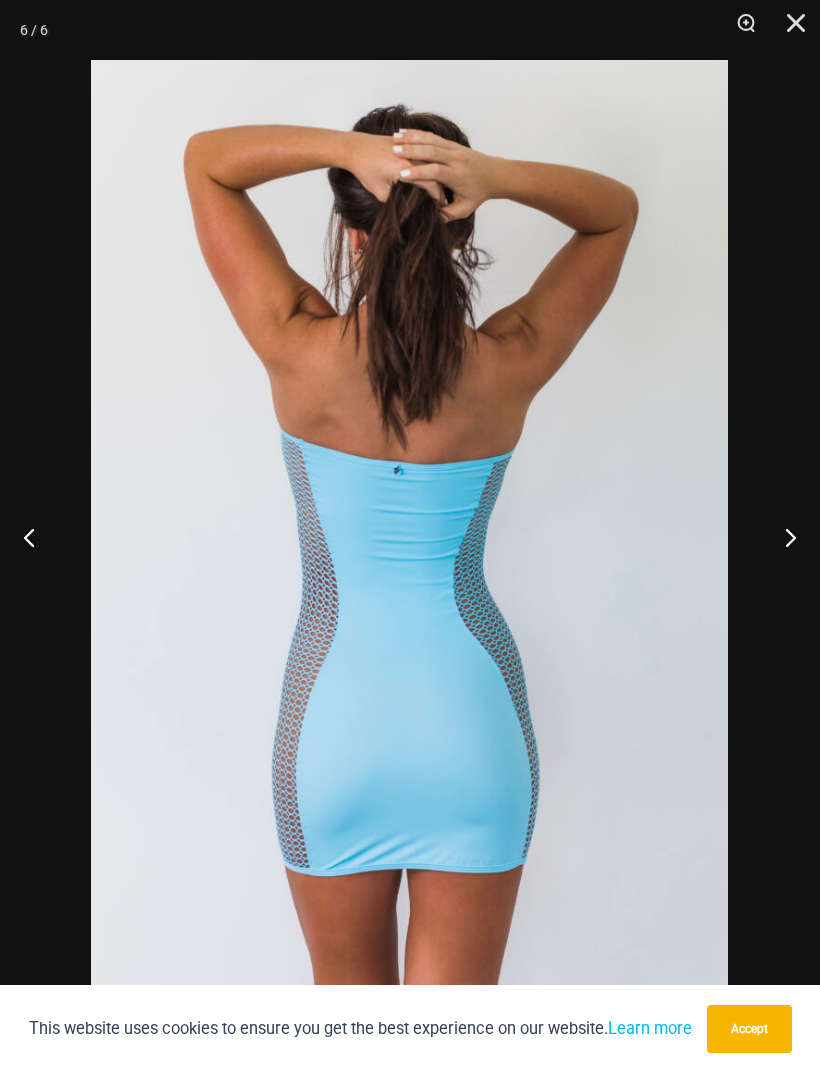 click at bounding box center [782, 537] 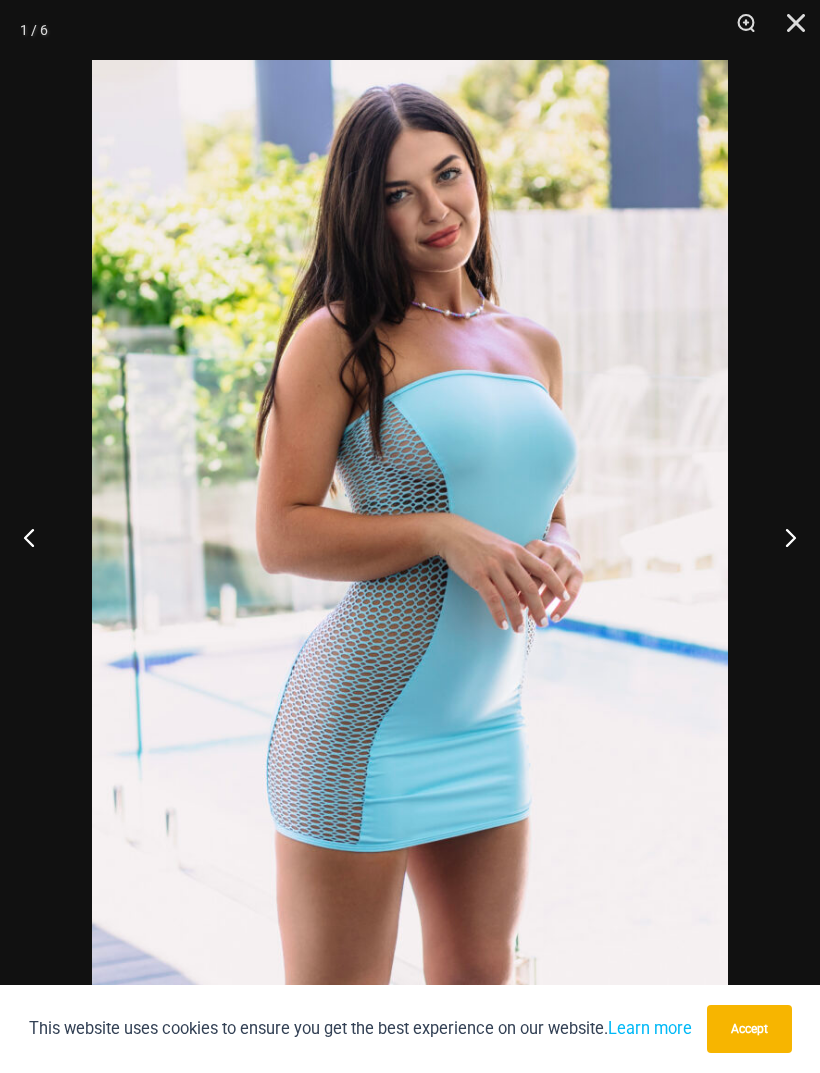 click at bounding box center (782, 537) 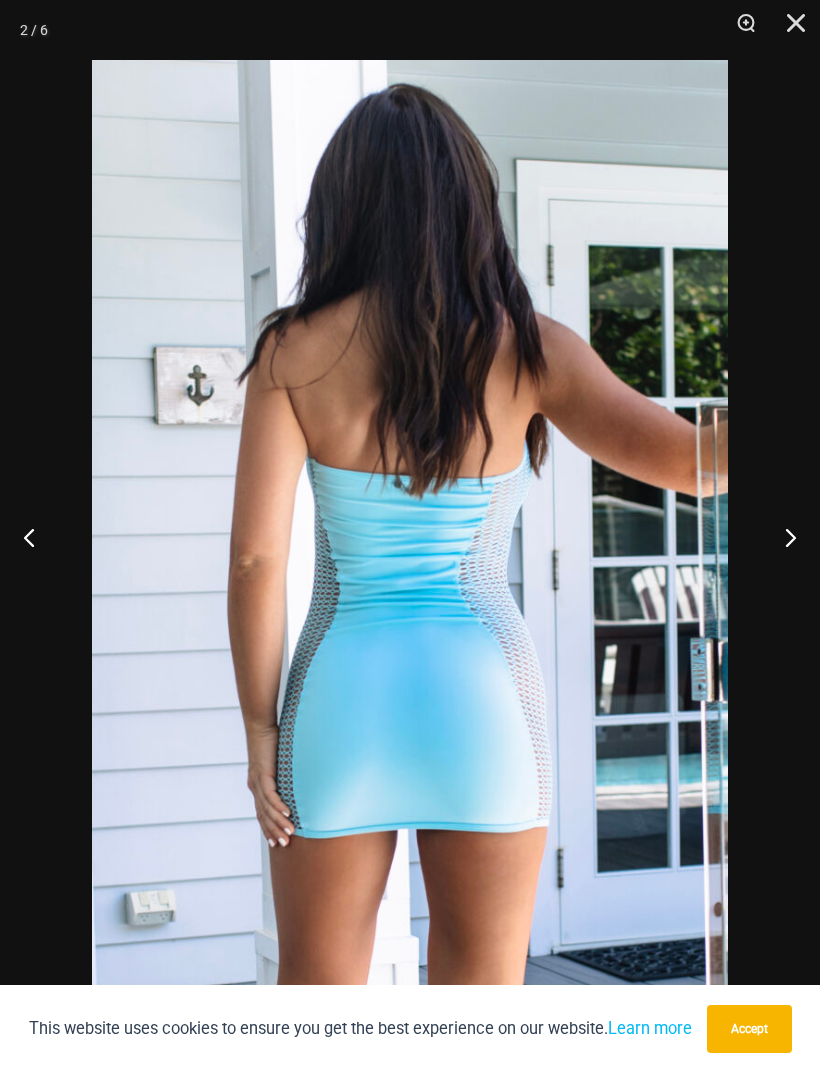 click at bounding box center [782, 537] 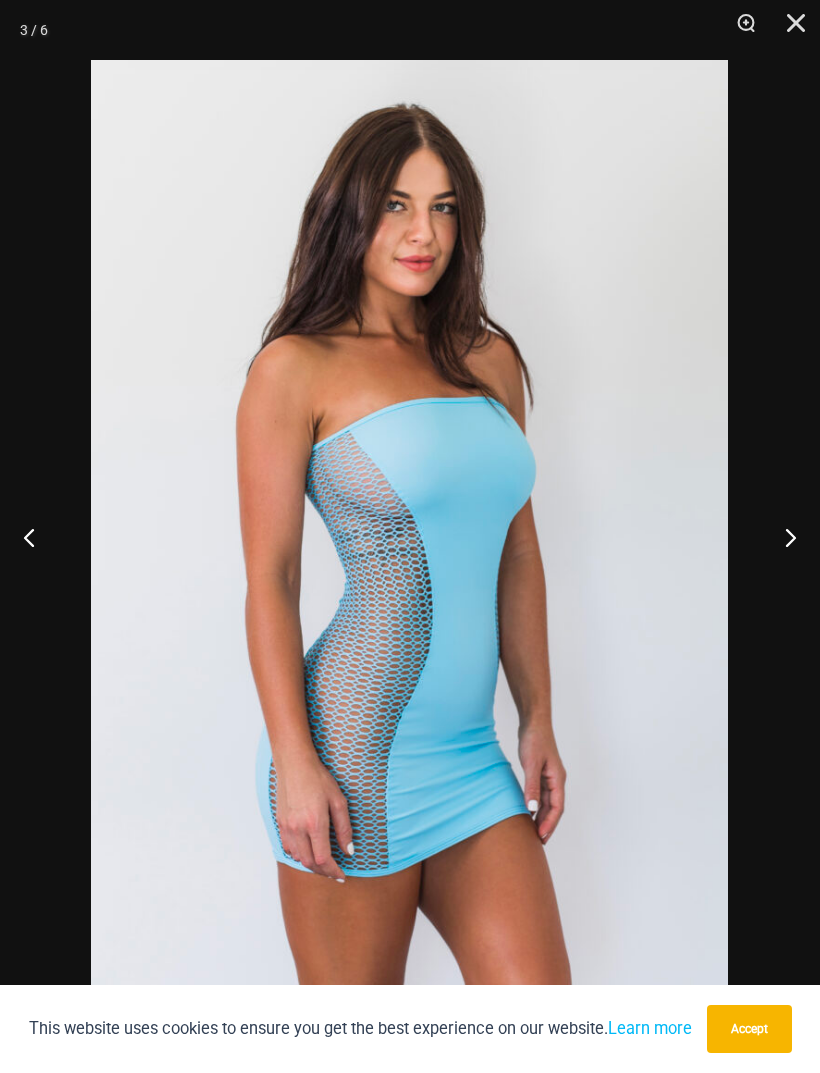click at bounding box center (782, 537) 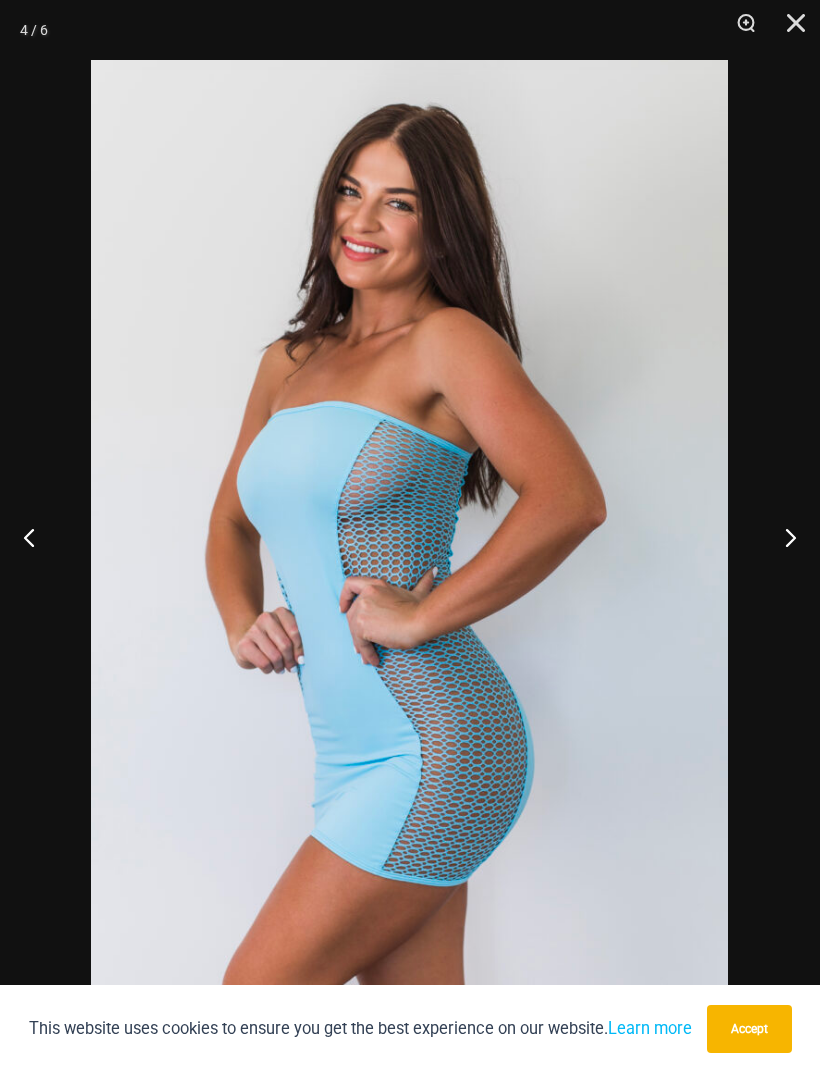 click at bounding box center (789, 30) 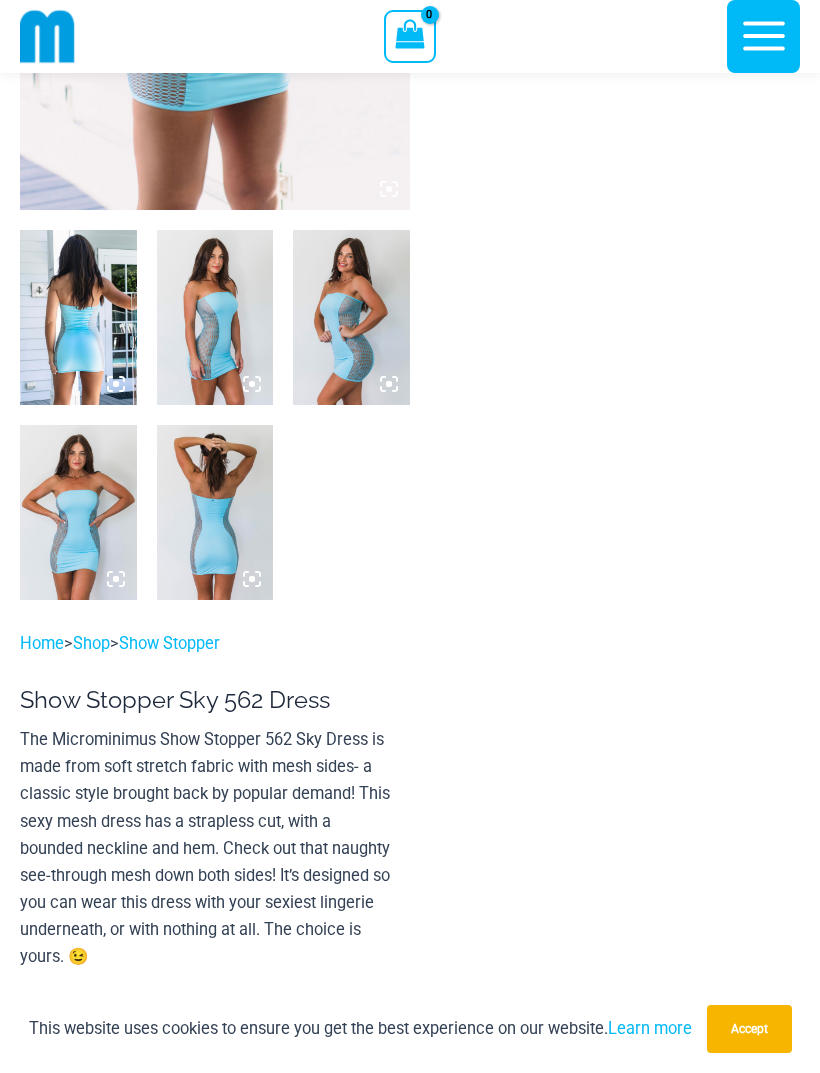 scroll, scrollTop: 0, scrollLeft: 0, axis: both 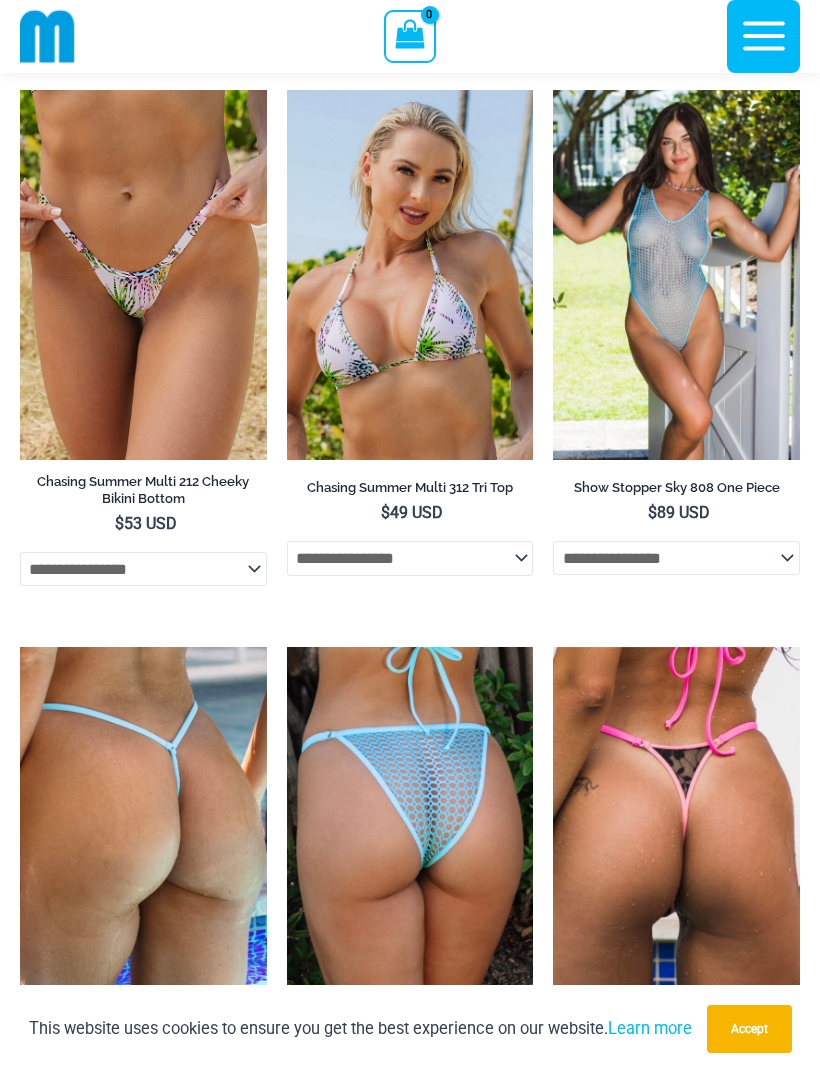 click on "**********" 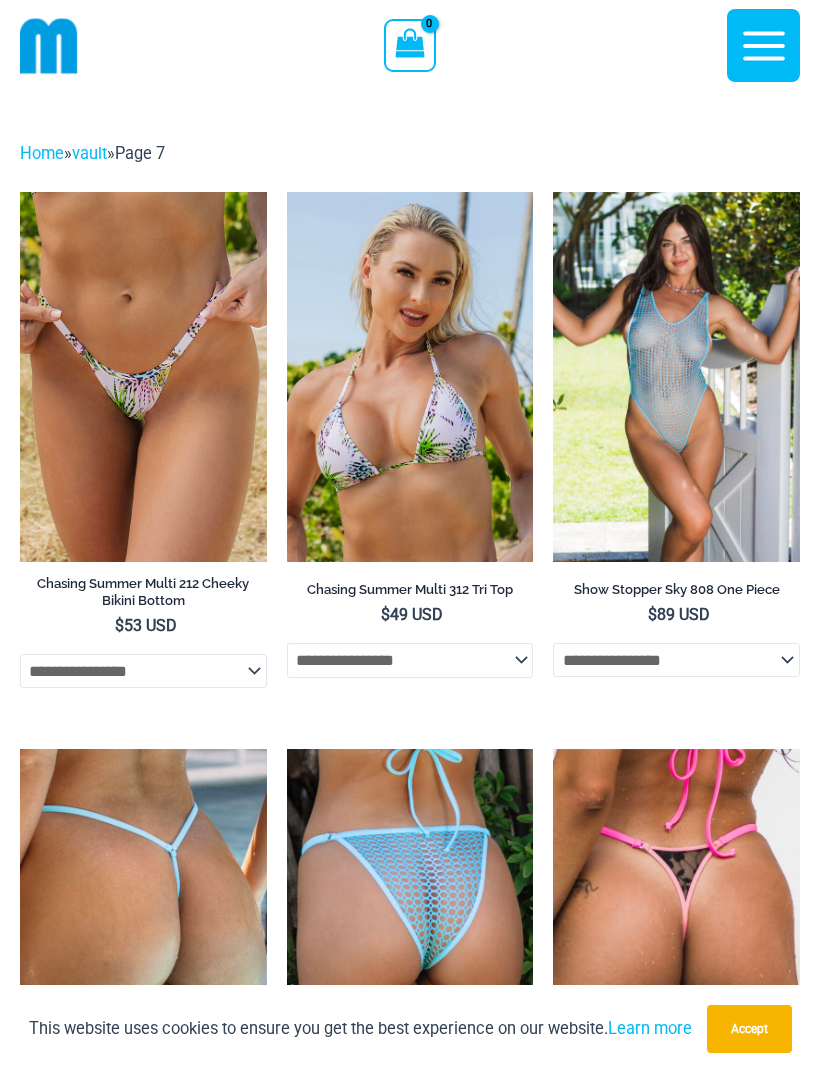 scroll, scrollTop: 38, scrollLeft: 0, axis: vertical 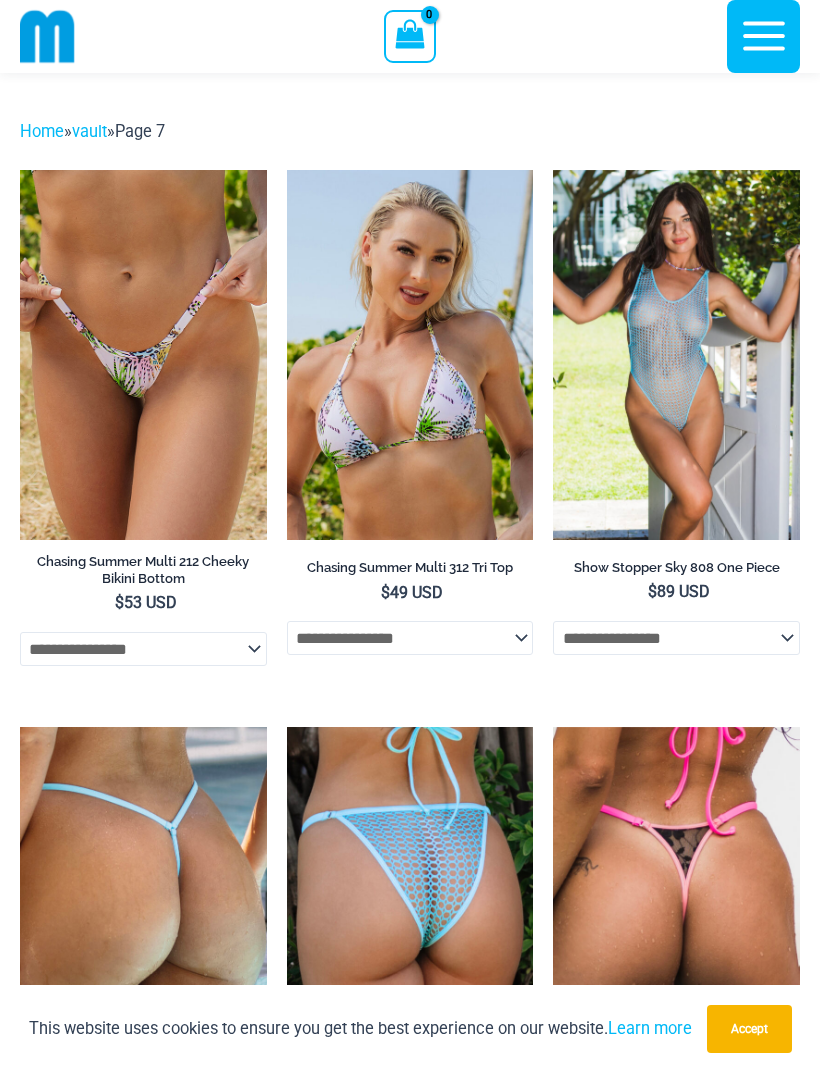 click at bounding box center [553, 170] 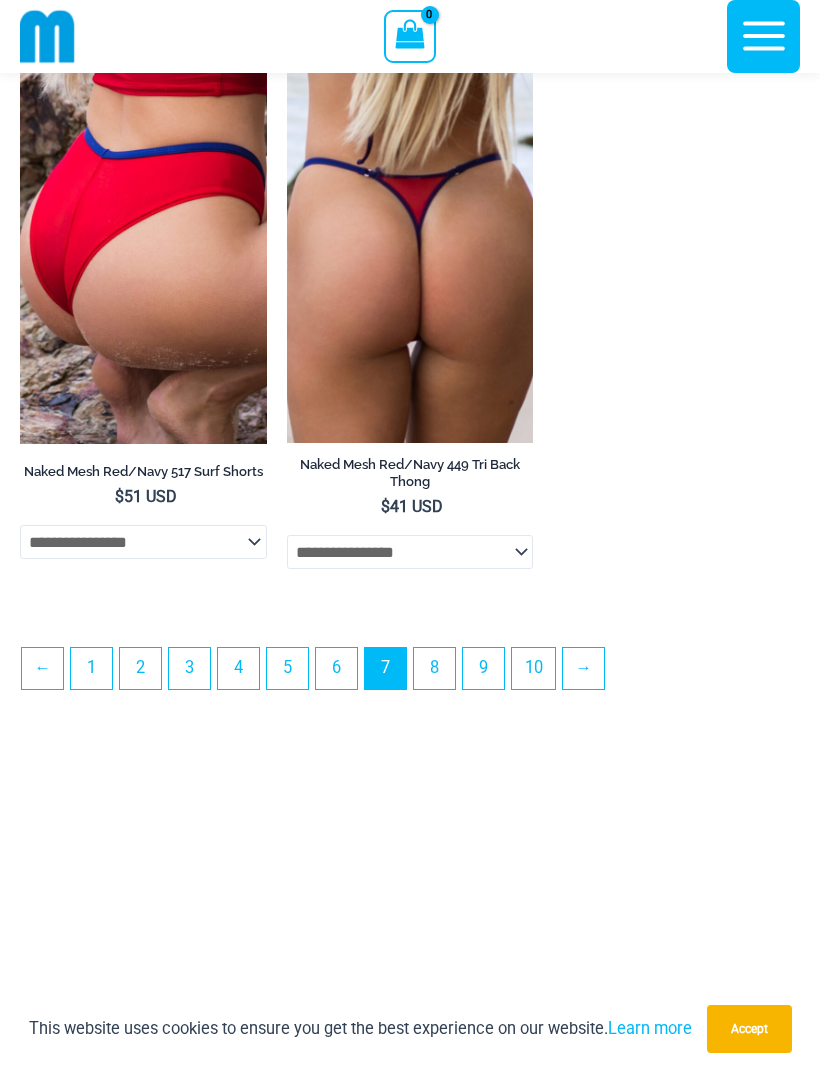 scroll, scrollTop: 5656, scrollLeft: 0, axis: vertical 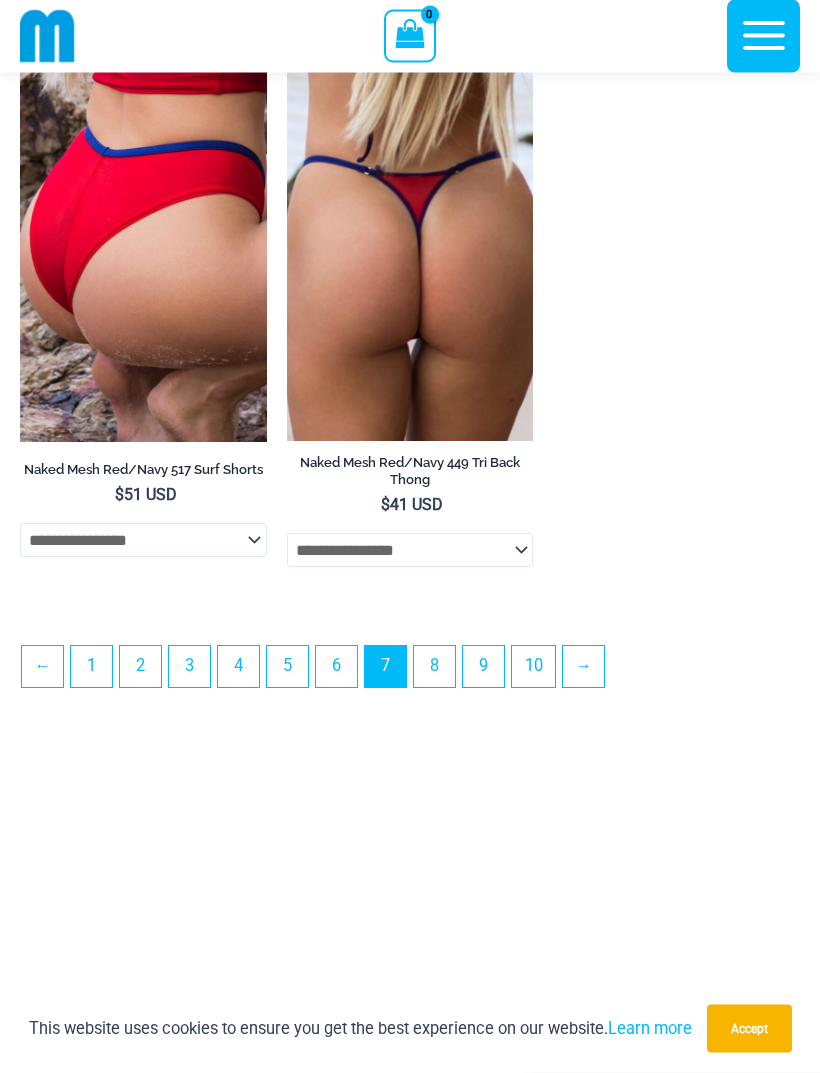 click on "8" at bounding box center [434, 667] 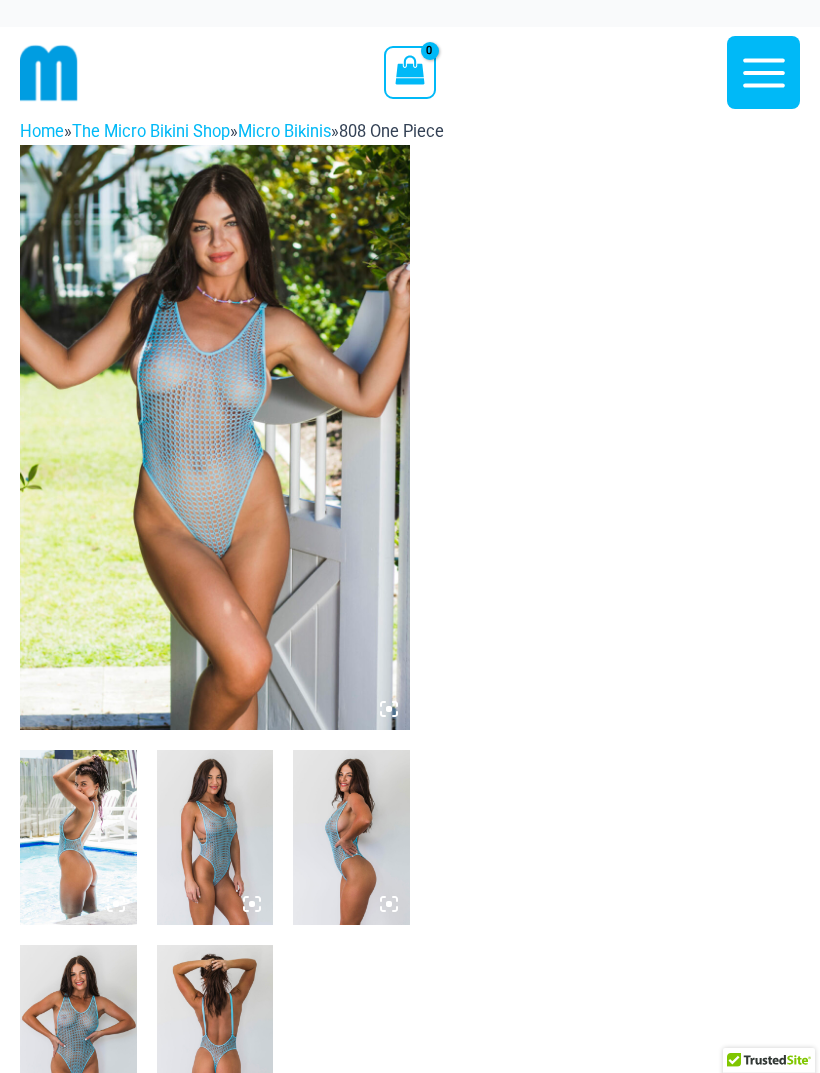 scroll, scrollTop: 0, scrollLeft: 0, axis: both 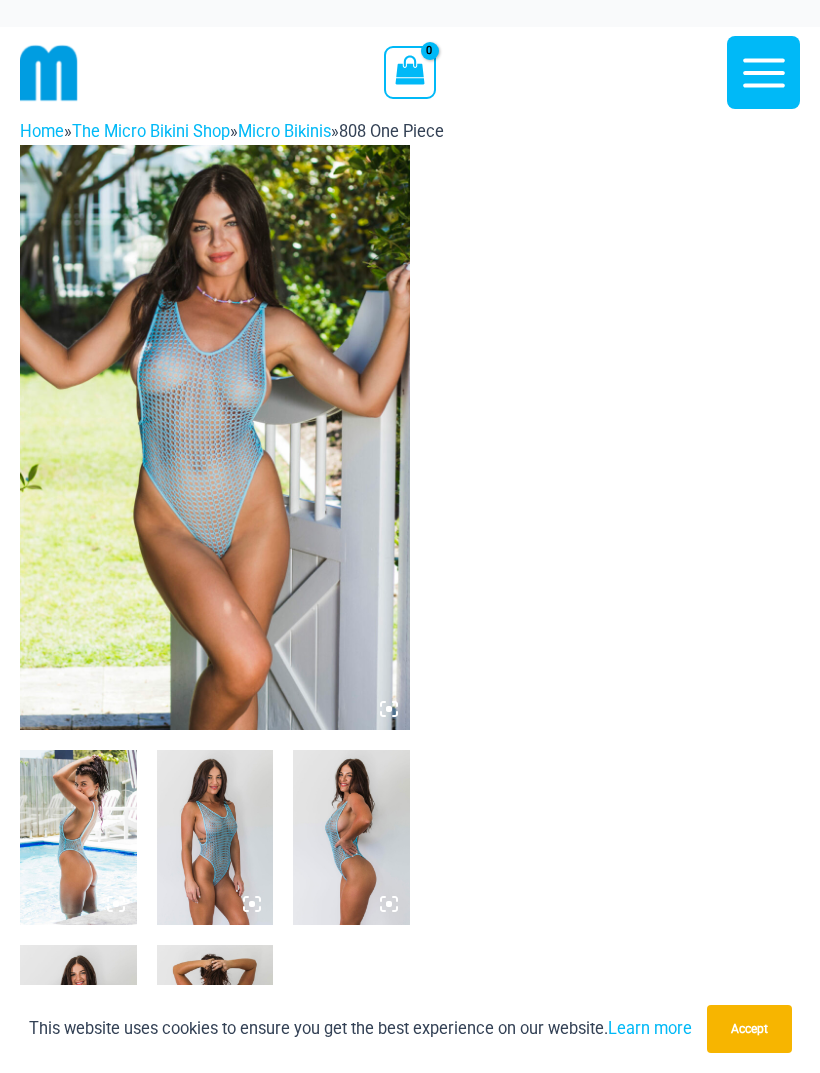 click at bounding box center (215, 837) 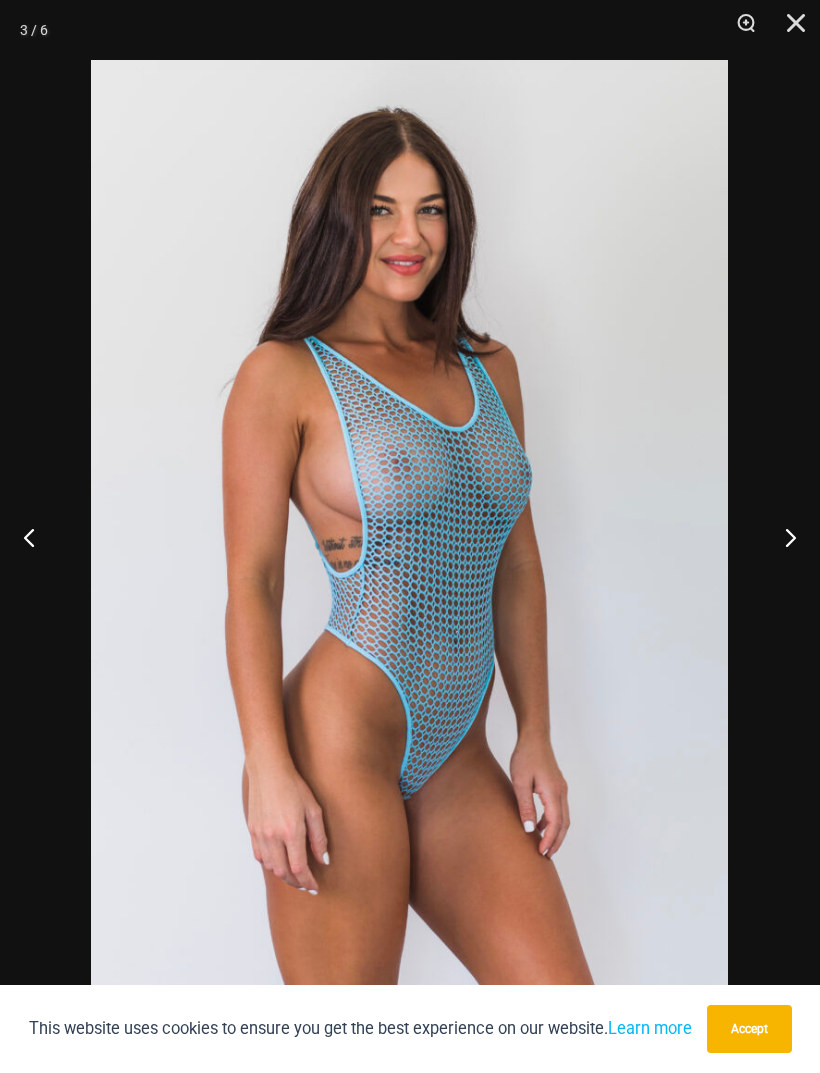 click at bounding box center (782, 537) 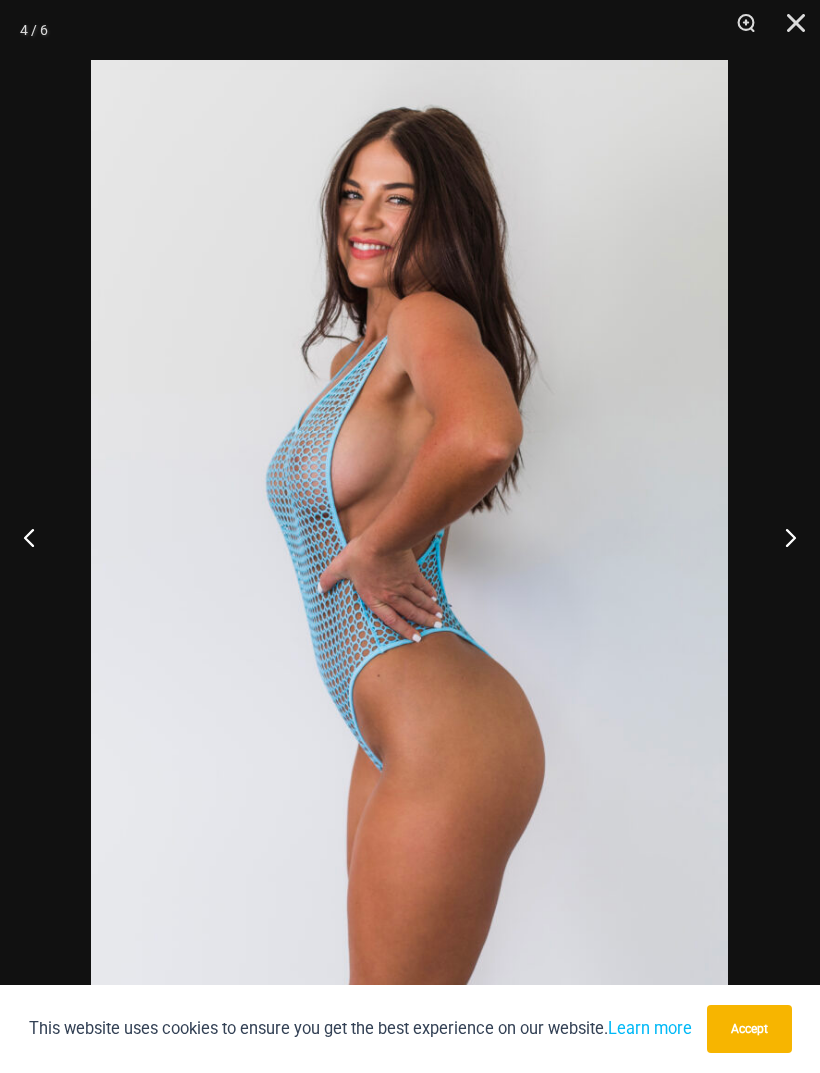 click at bounding box center (782, 537) 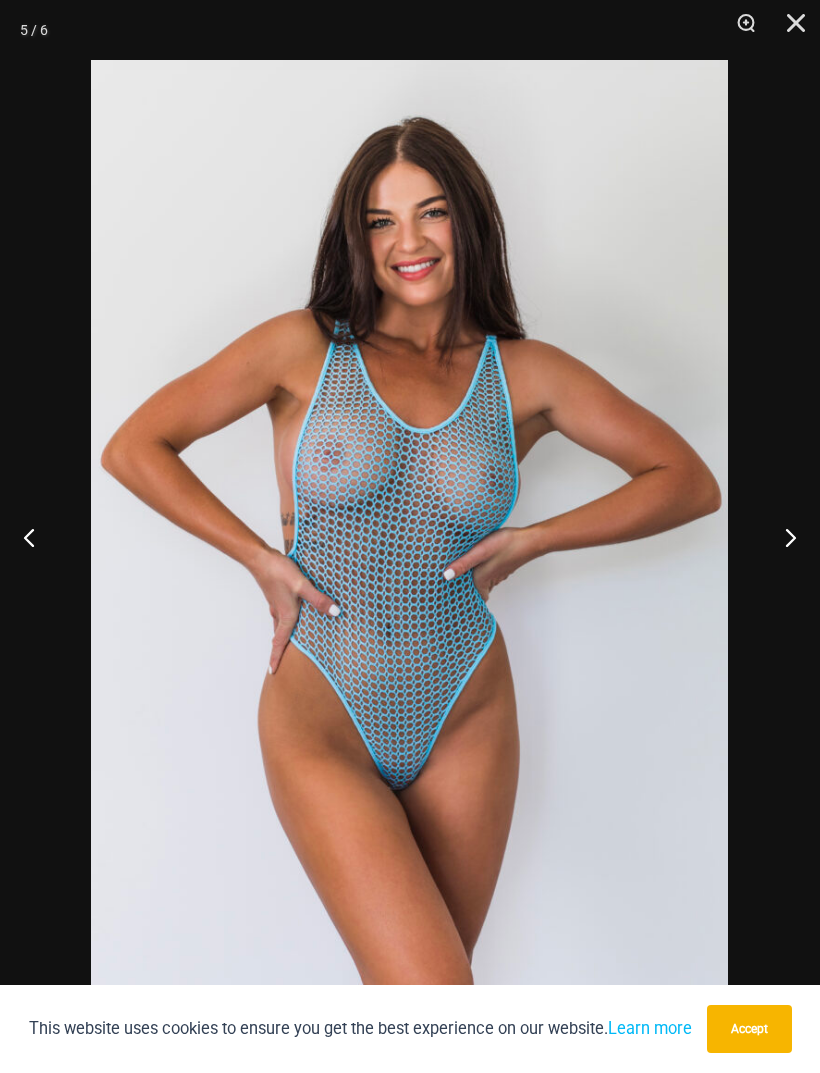 click at bounding box center [782, 537] 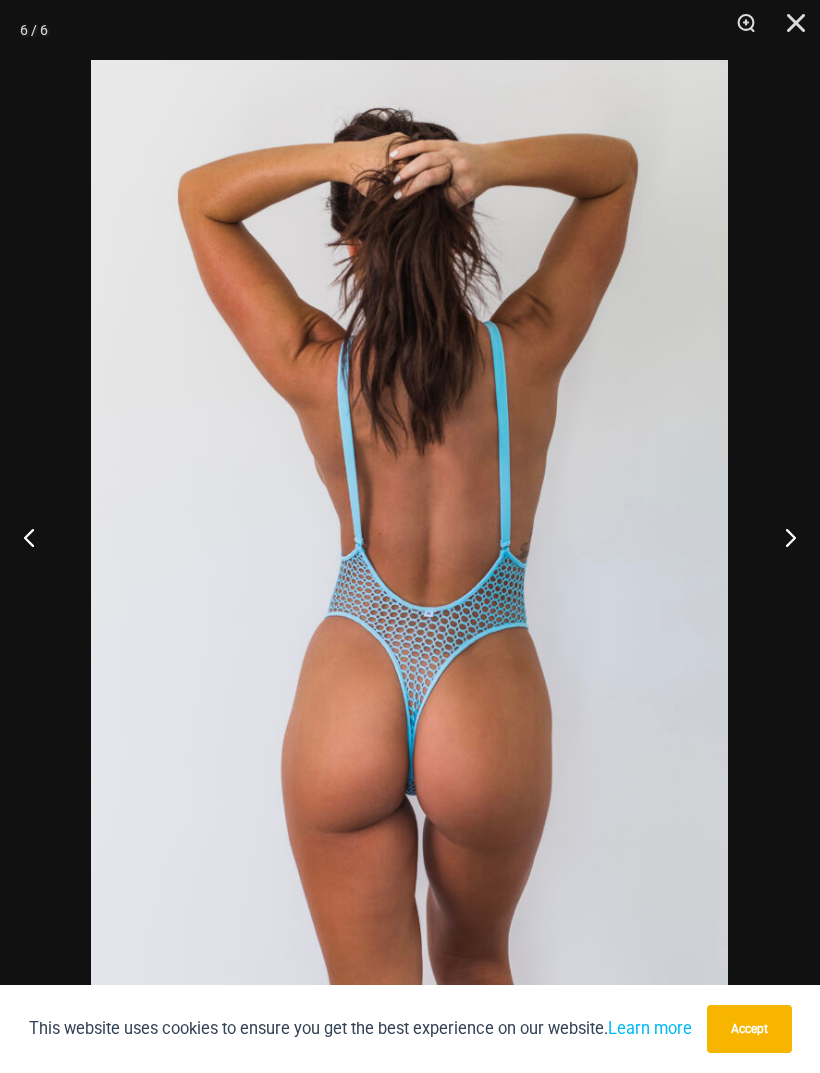 click at bounding box center [782, 537] 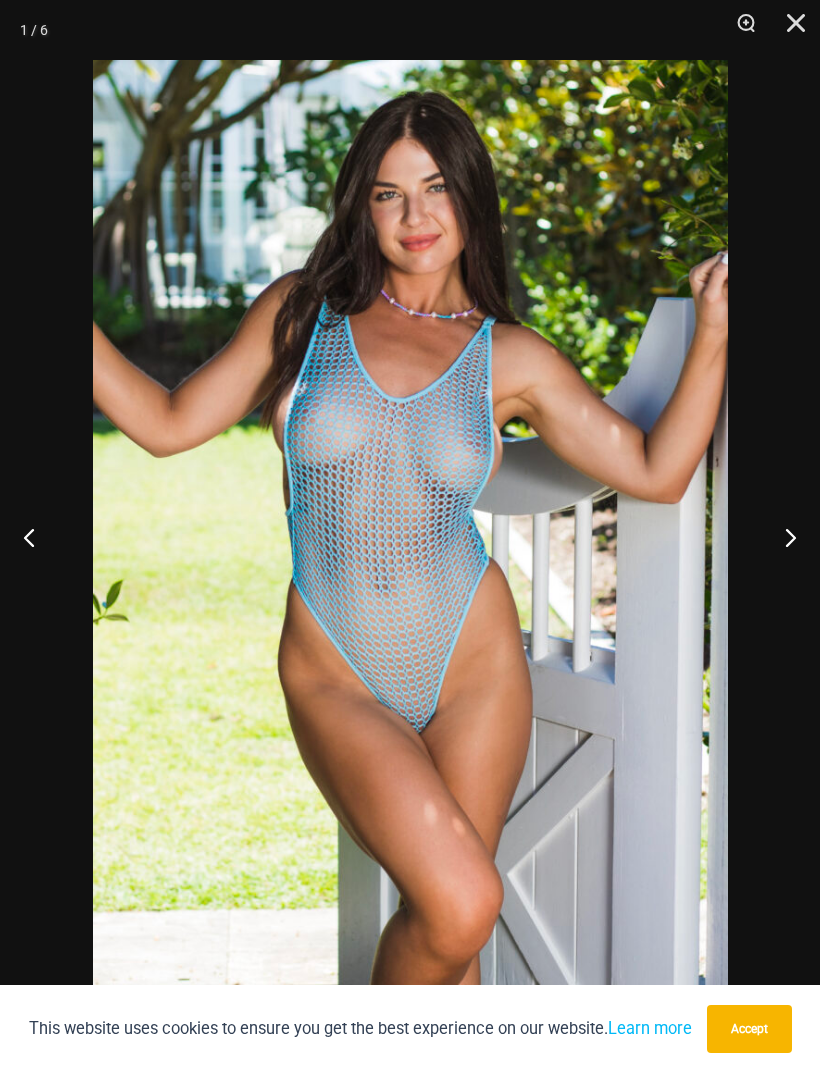 click at bounding box center (782, 537) 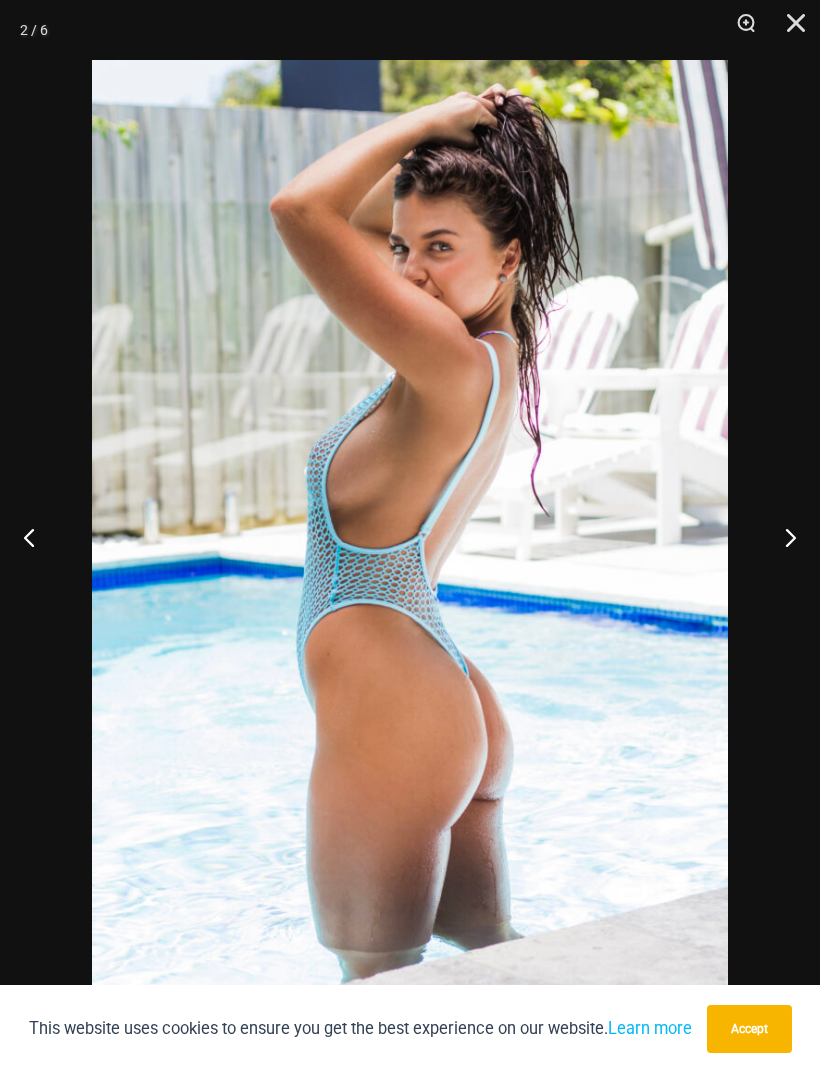 click at bounding box center [789, 30] 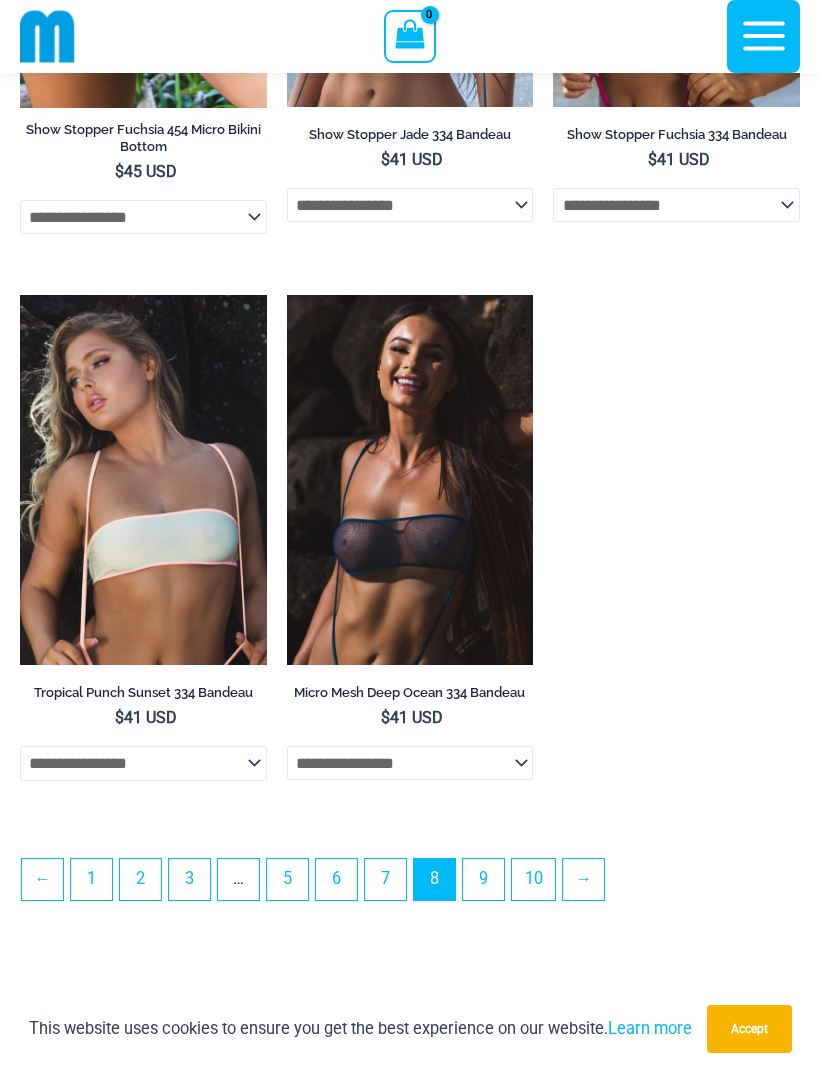 scroll, scrollTop: 5500, scrollLeft: 0, axis: vertical 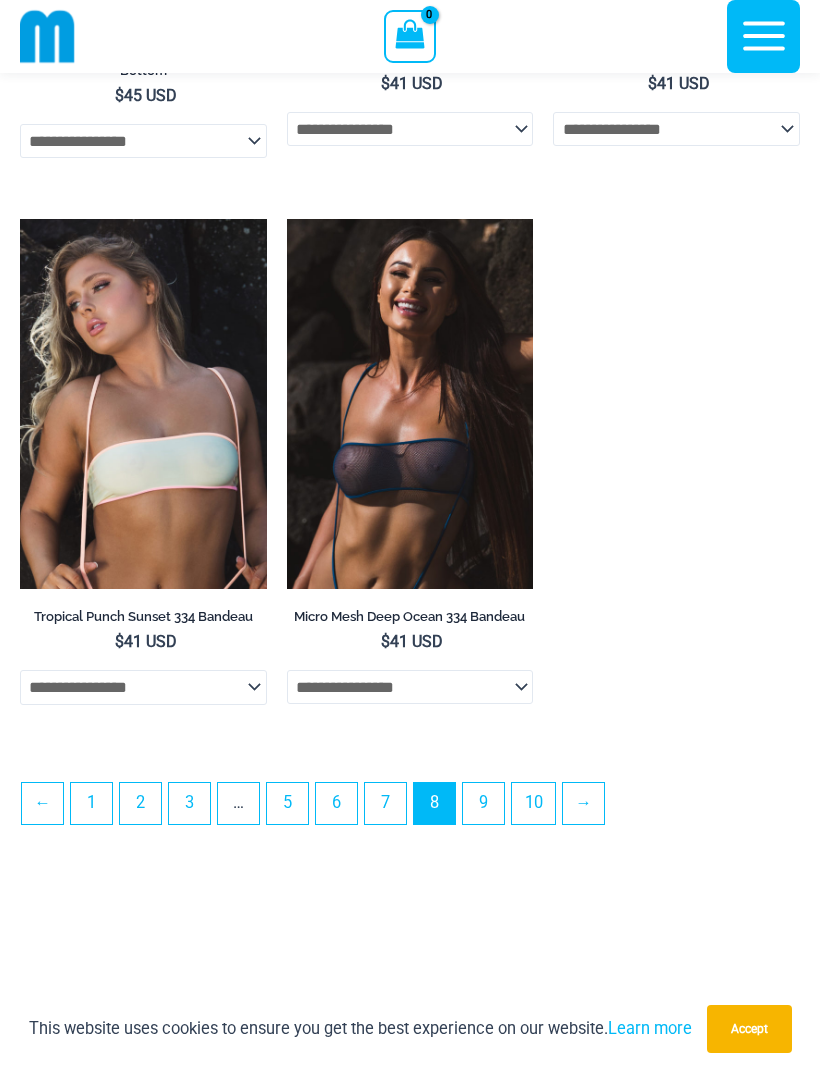 click on "9" at bounding box center [483, 803] 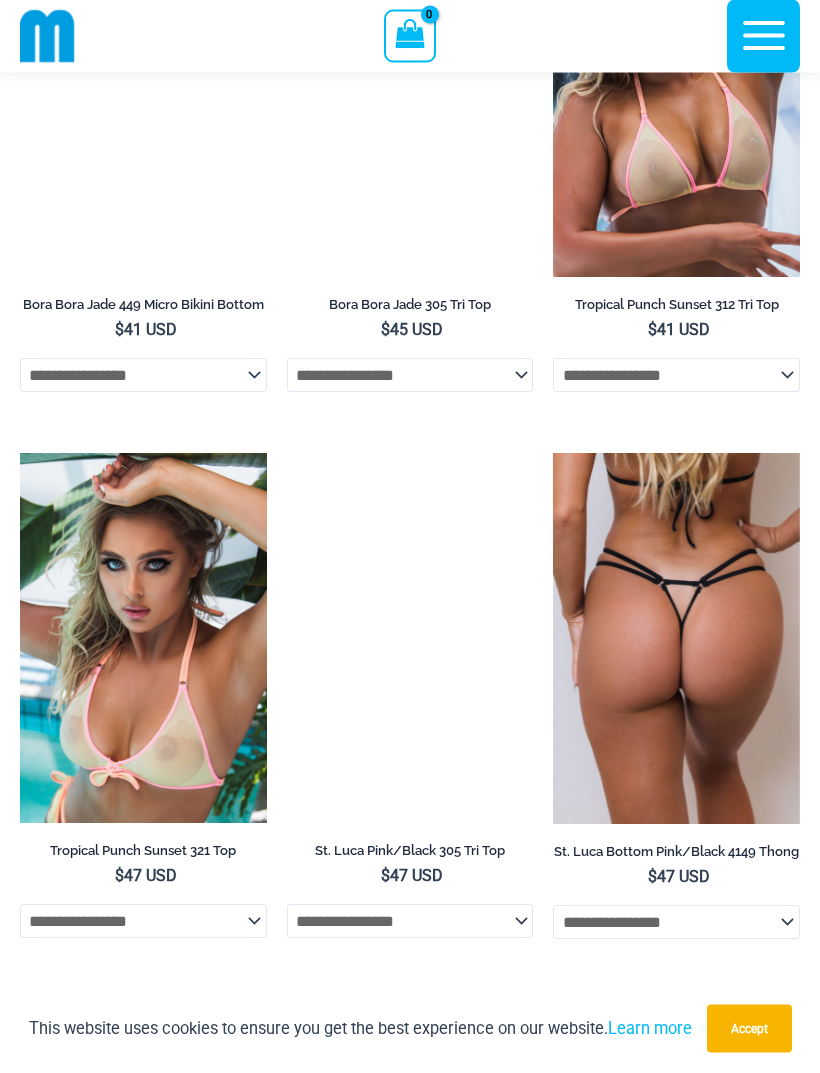 scroll, scrollTop: 1940, scrollLeft: 0, axis: vertical 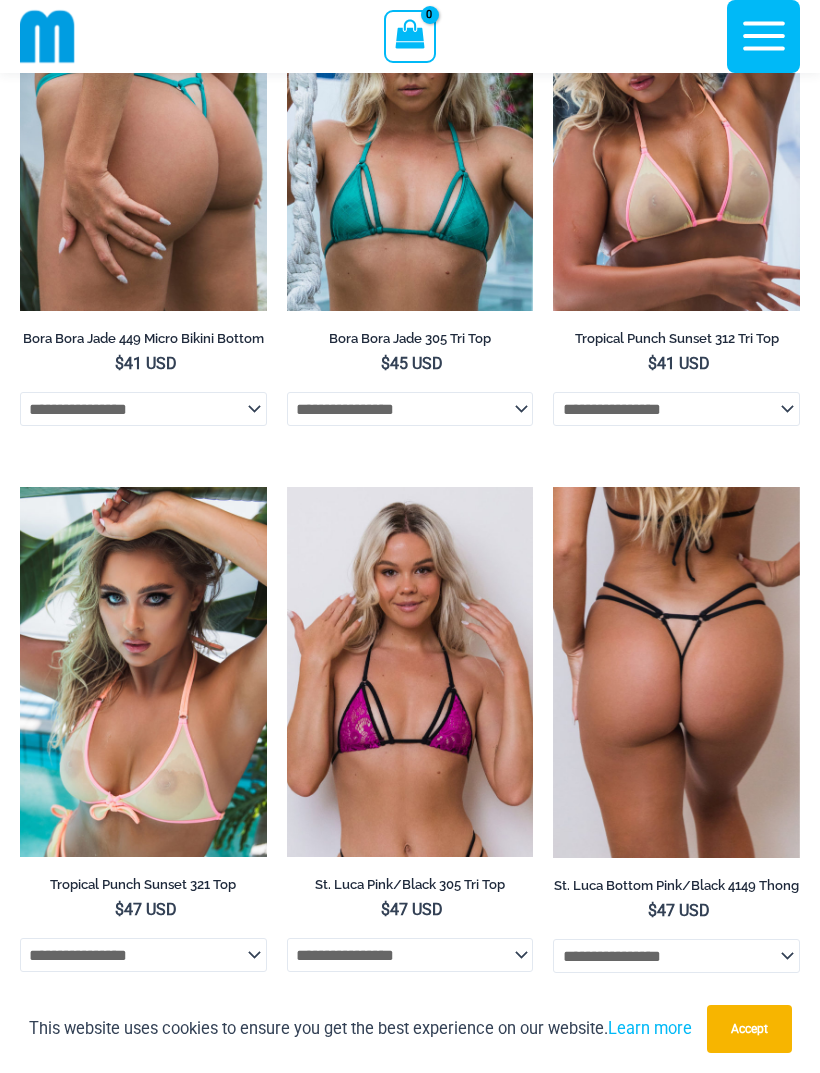 click at bounding box center [676, 672] 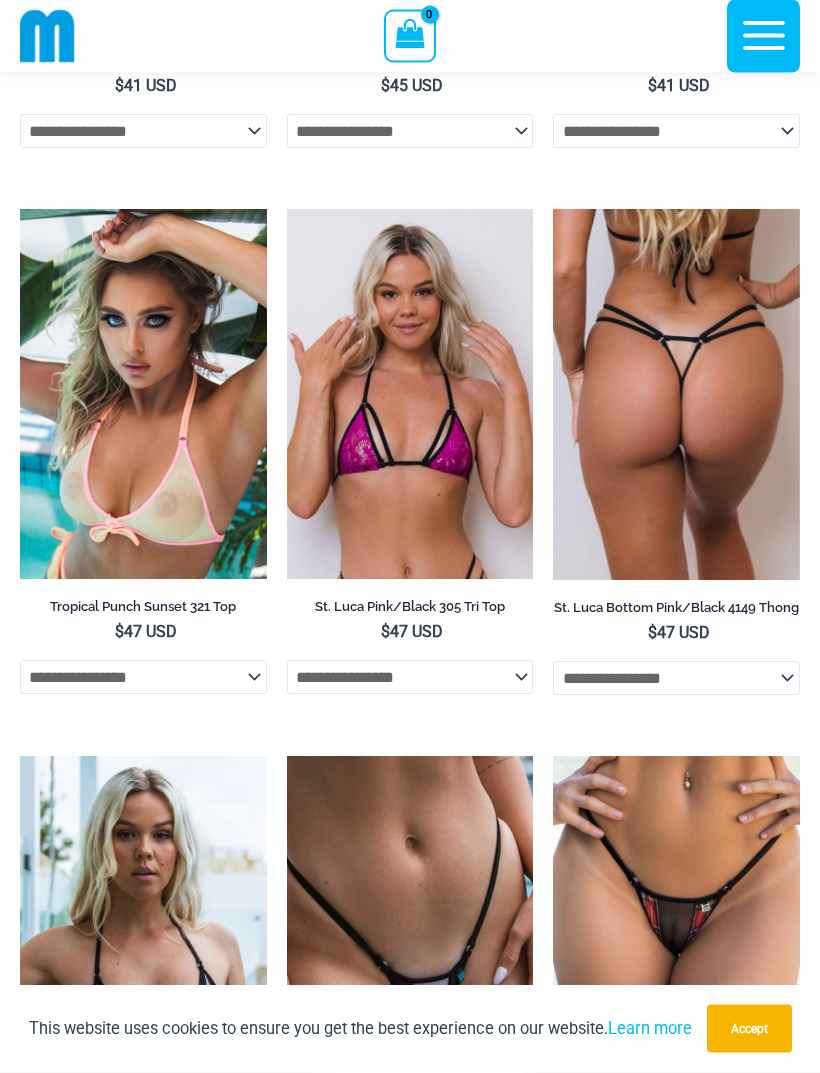 scroll, scrollTop: 2218, scrollLeft: 0, axis: vertical 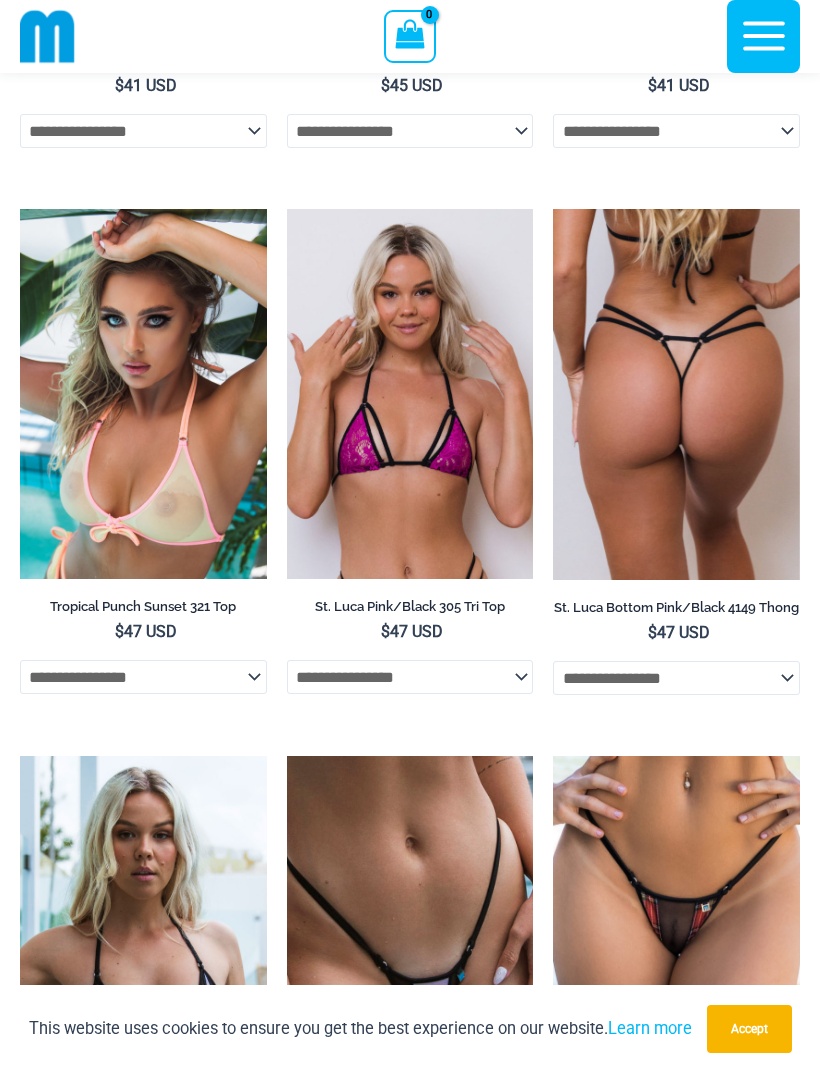 click at bounding box center [410, 394] 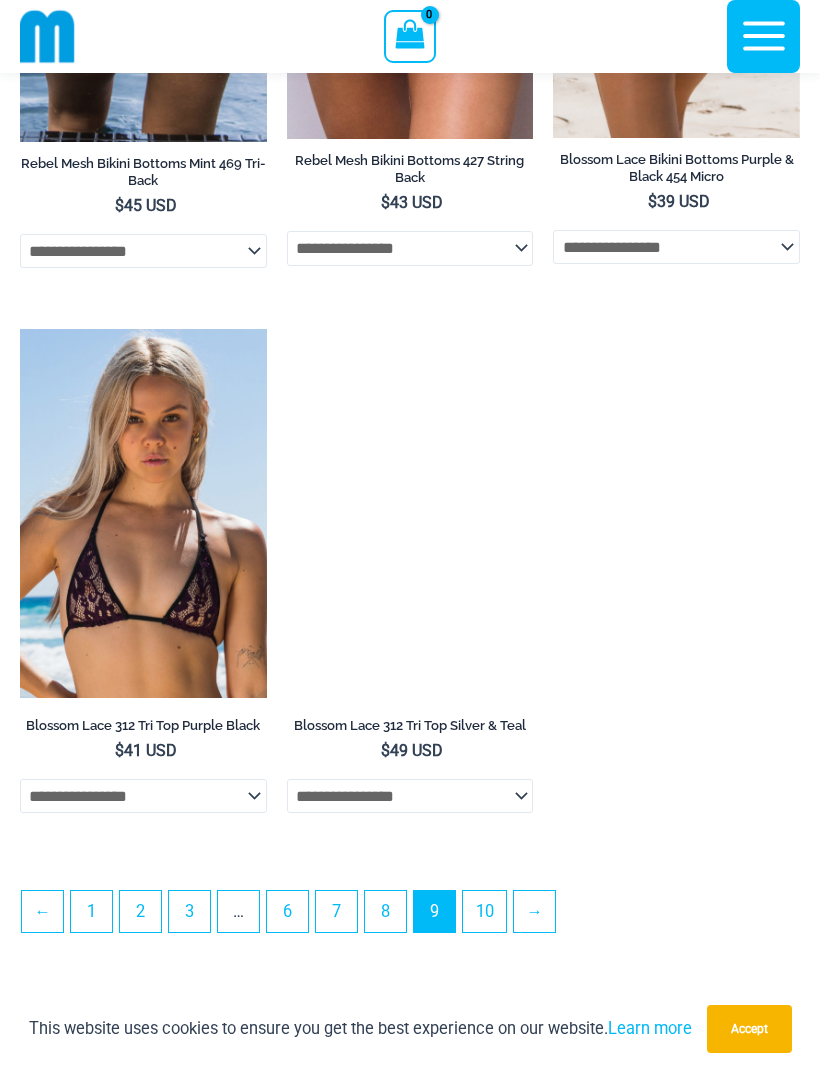 scroll, scrollTop: 5424, scrollLeft: 0, axis: vertical 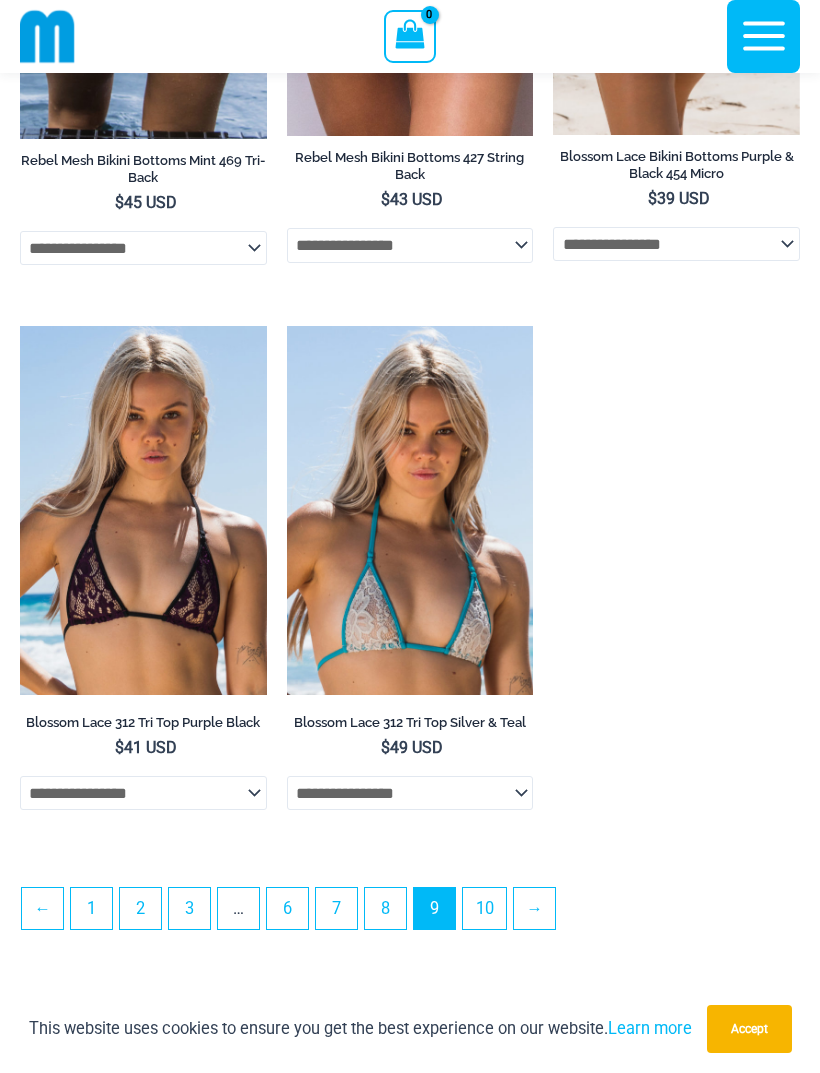 click on "10" at bounding box center (484, 908) 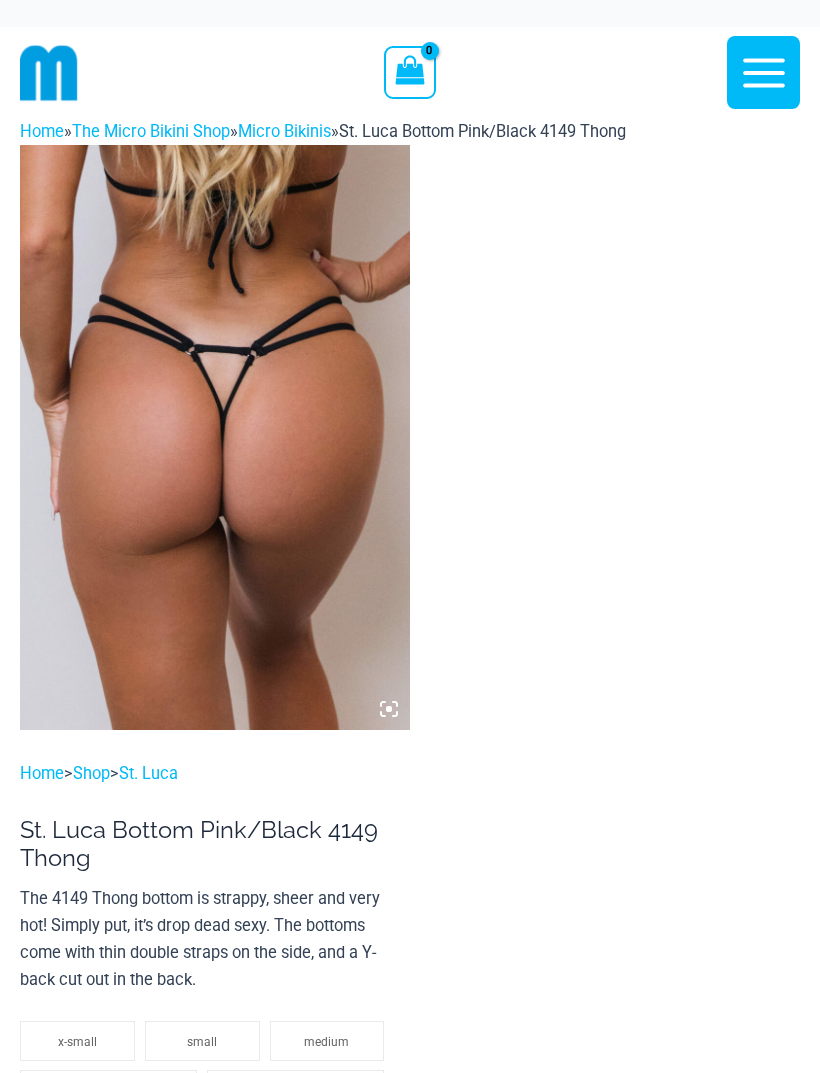 scroll, scrollTop: 0, scrollLeft: 0, axis: both 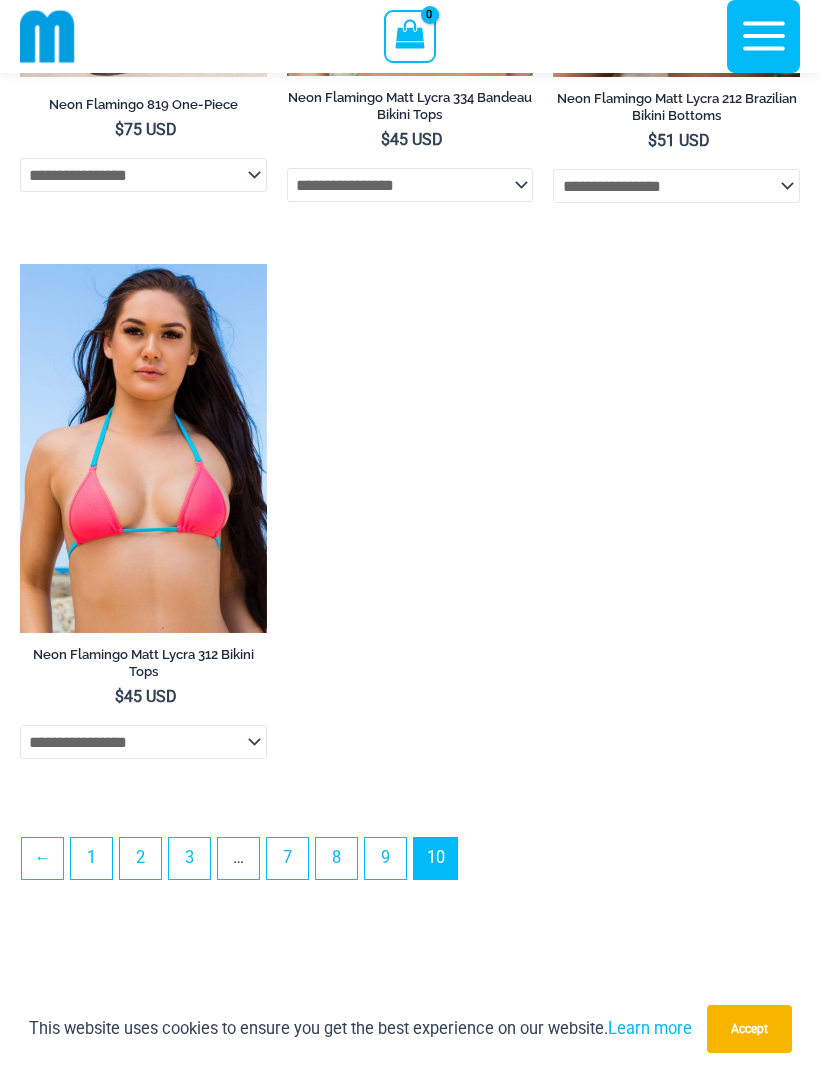 click on "7" at bounding box center (287, 858) 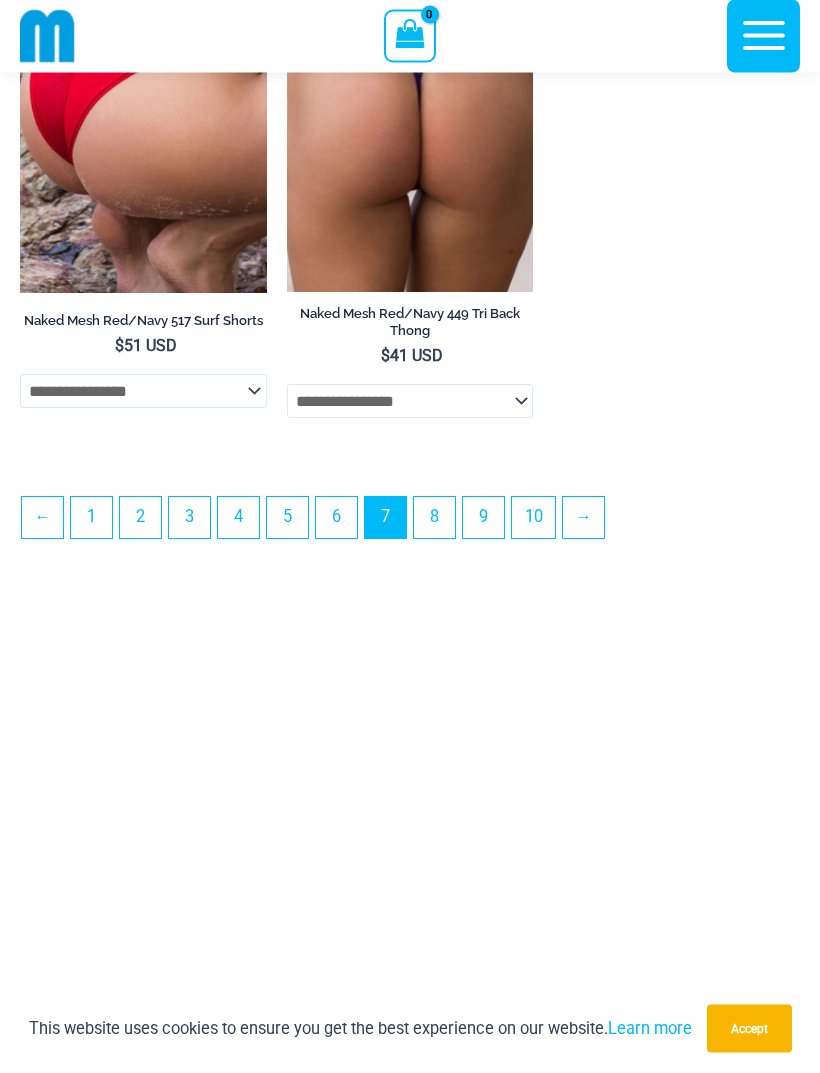 scroll, scrollTop: 5806, scrollLeft: 0, axis: vertical 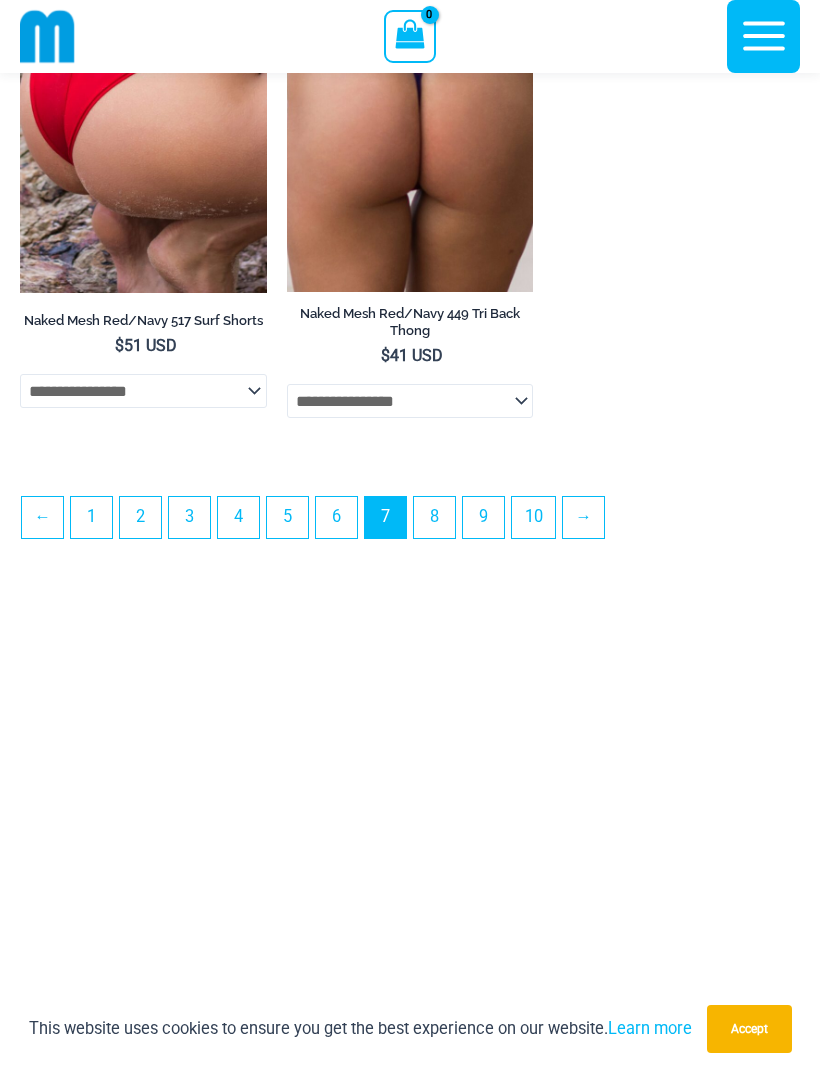 click on "6" at bounding box center [336, 517] 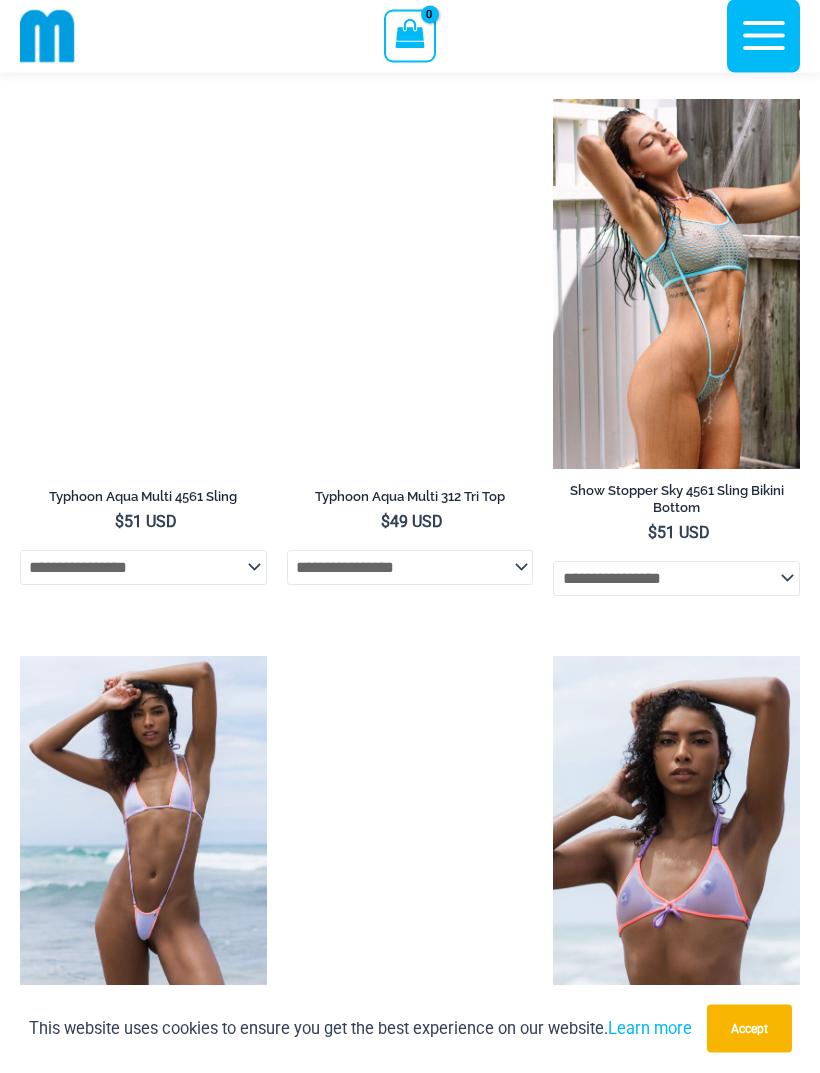 scroll, scrollTop: 2950, scrollLeft: 0, axis: vertical 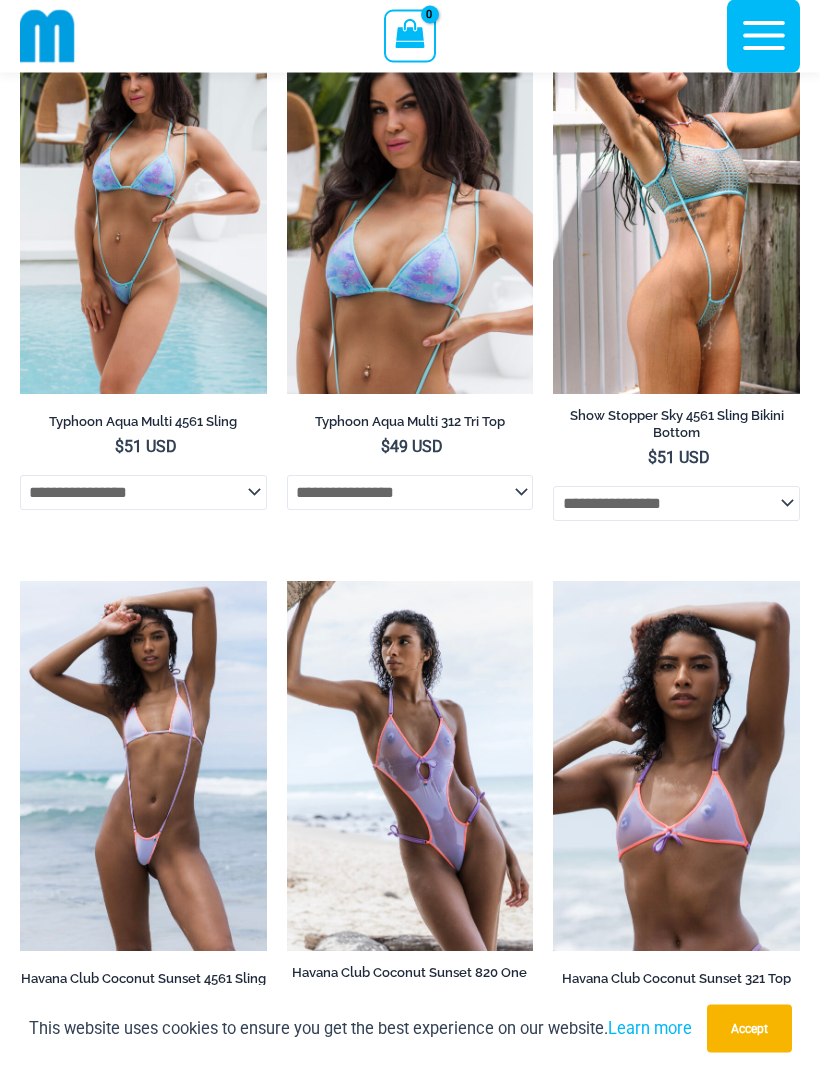 click on "**********" 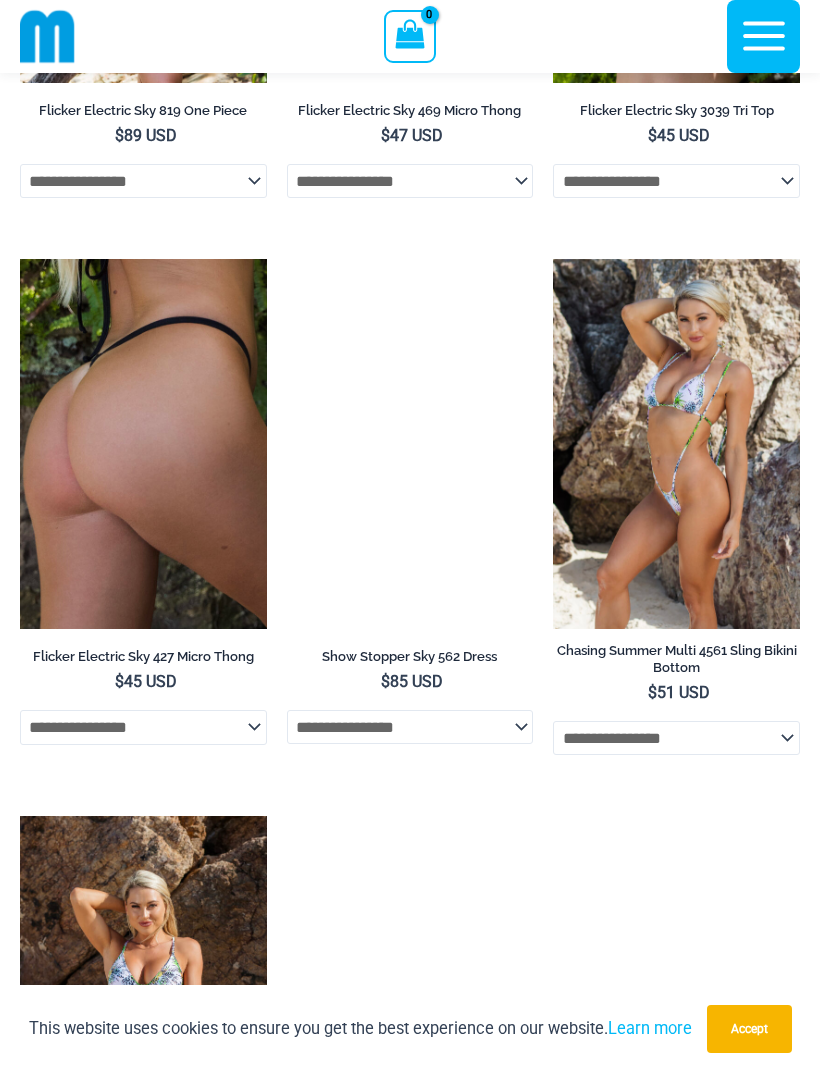 scroll, scrollTop: 4931, scrollLeft: 0, axis: vertical 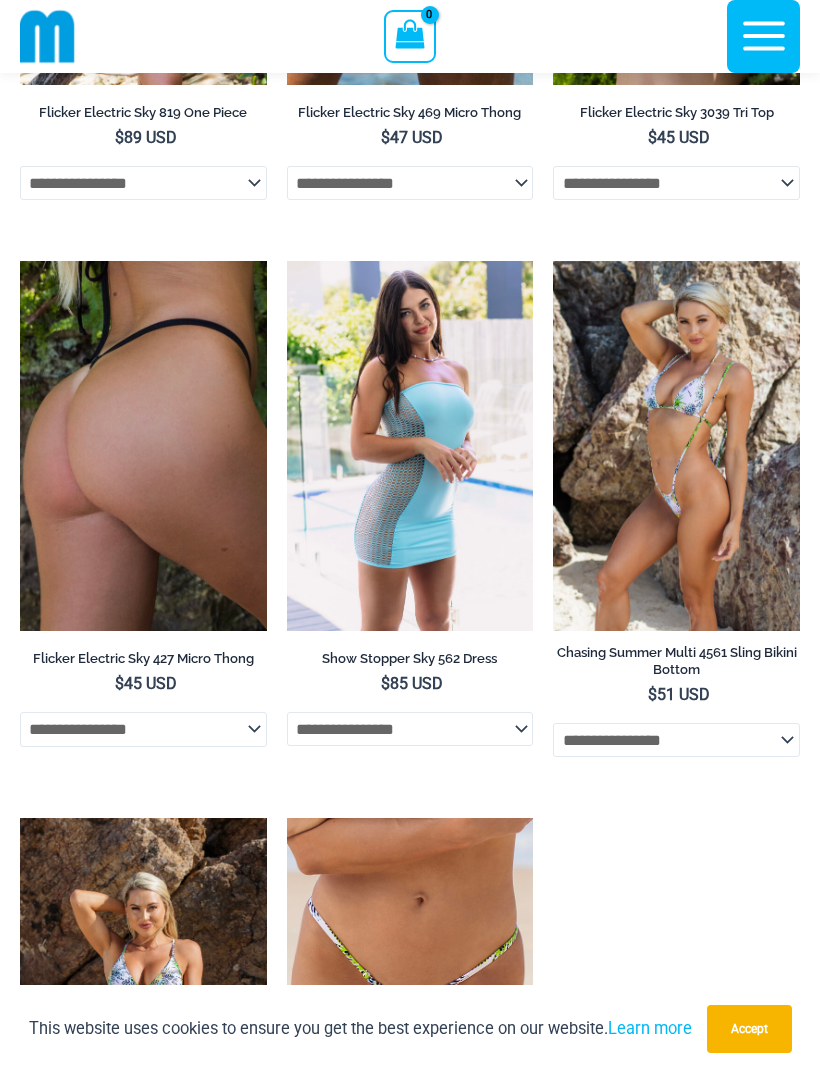 click on "**********" 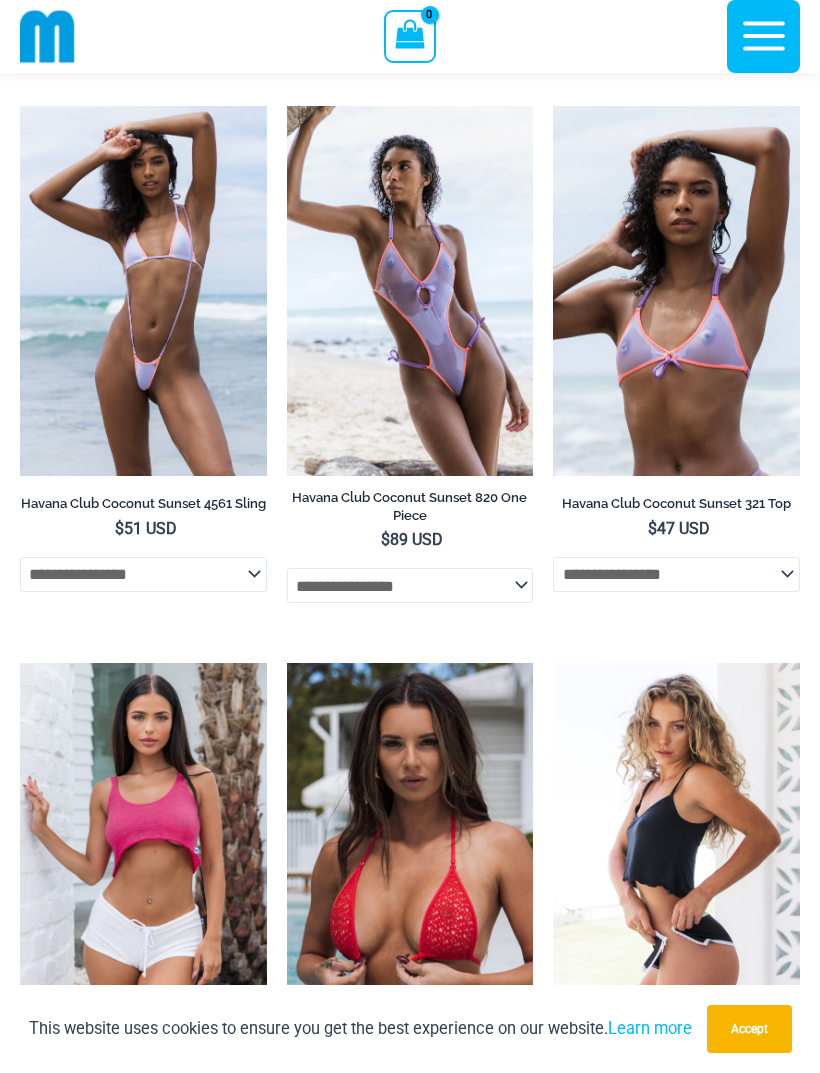 scroll, scrollTop: 3410, scrollLeft: 0, axis: vertical 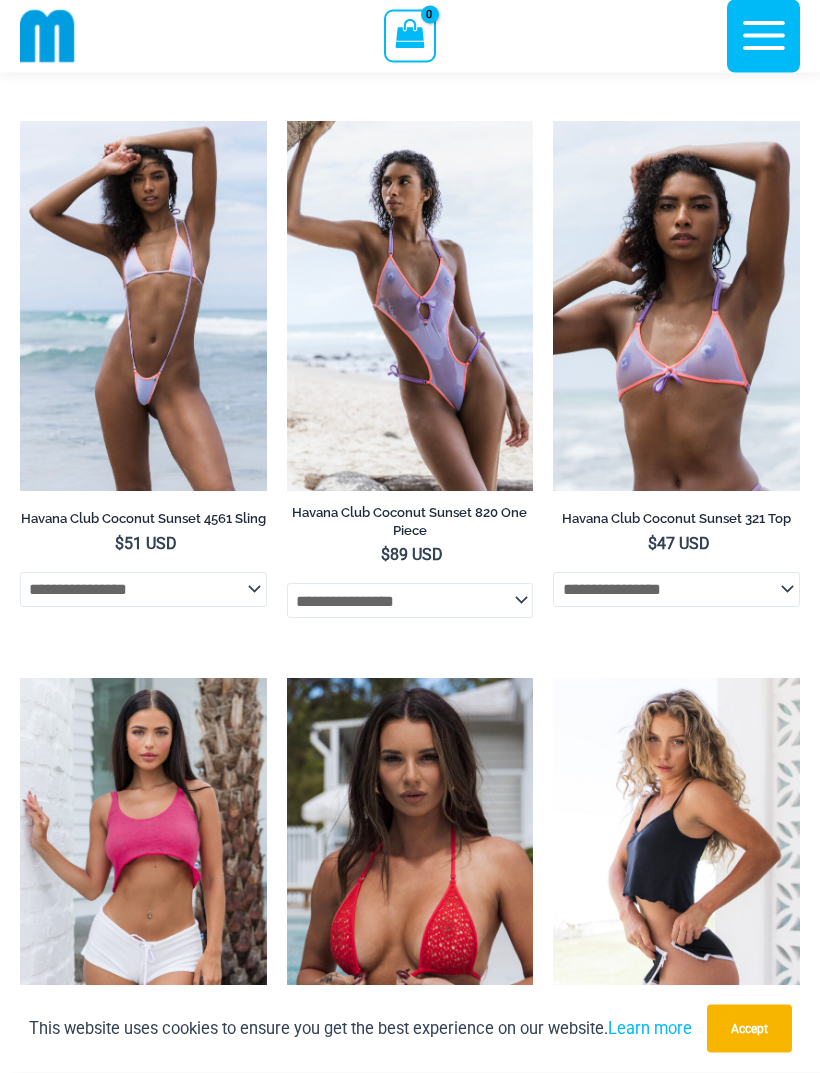 click 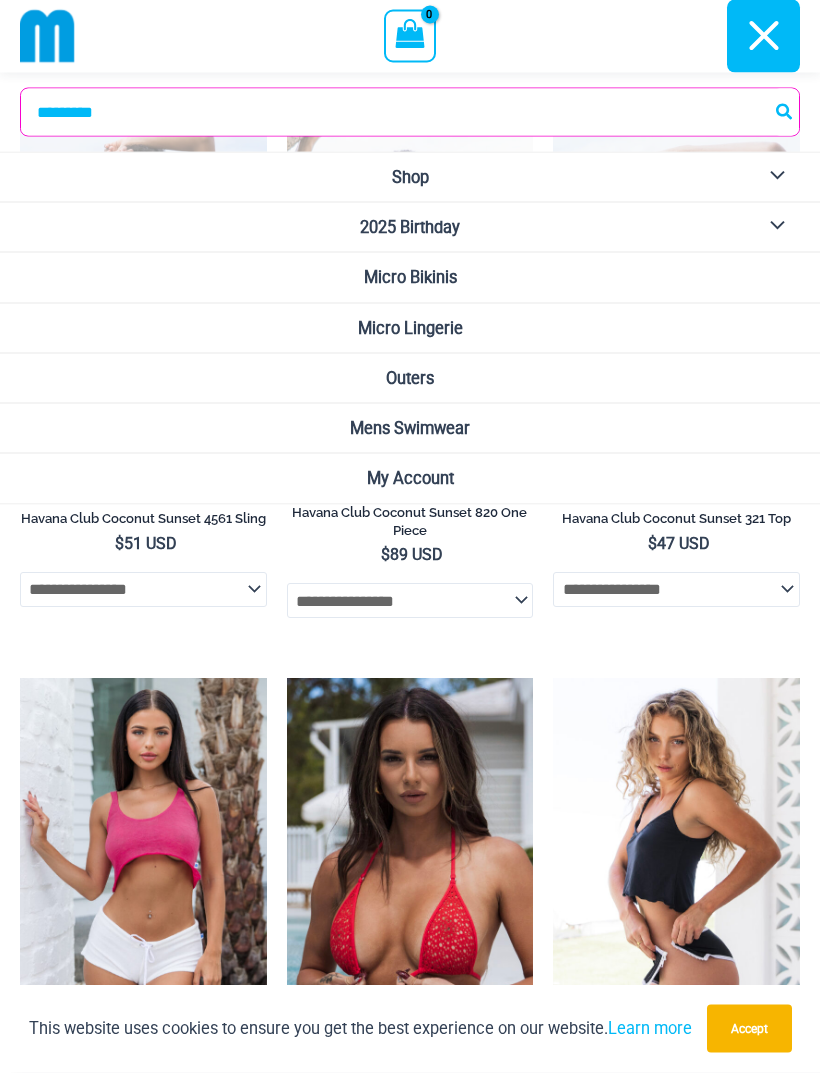 scroll, scrollTop: 3411, scrollLeft: 0, axis: vertical 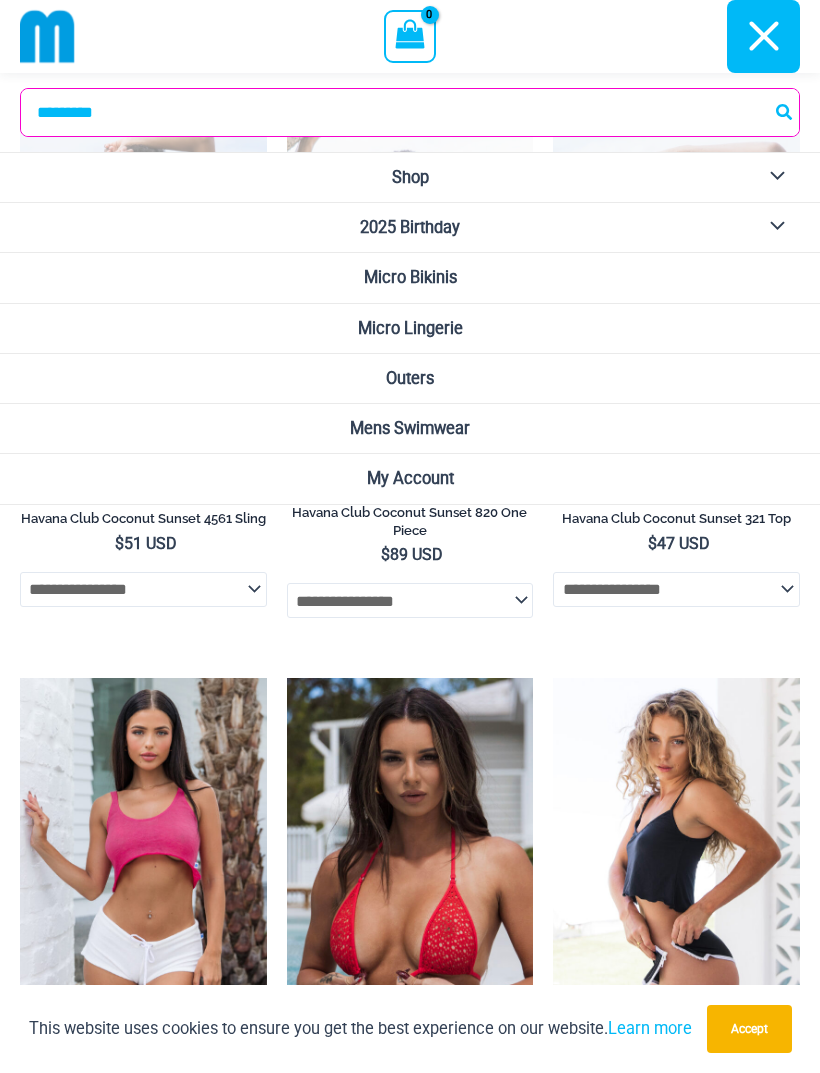 click 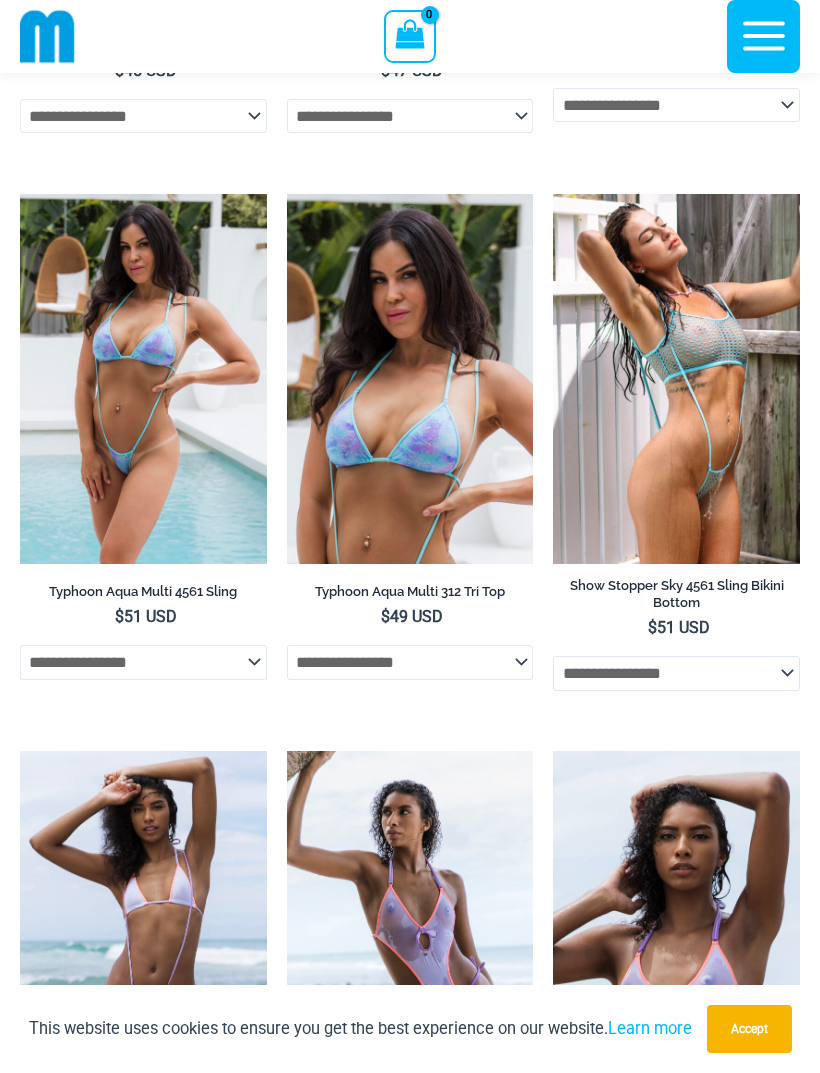 scroll, scrollTop: 2782, scrollLeft: 0, axis: vertical 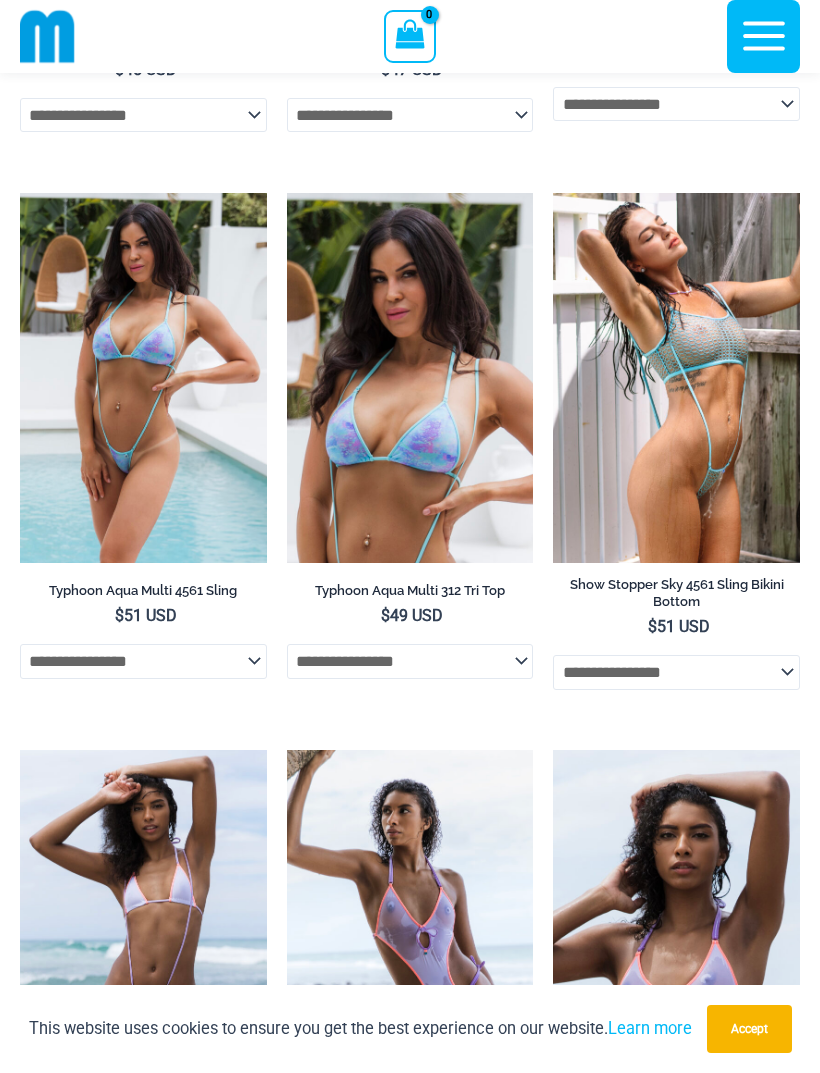click on "**********" 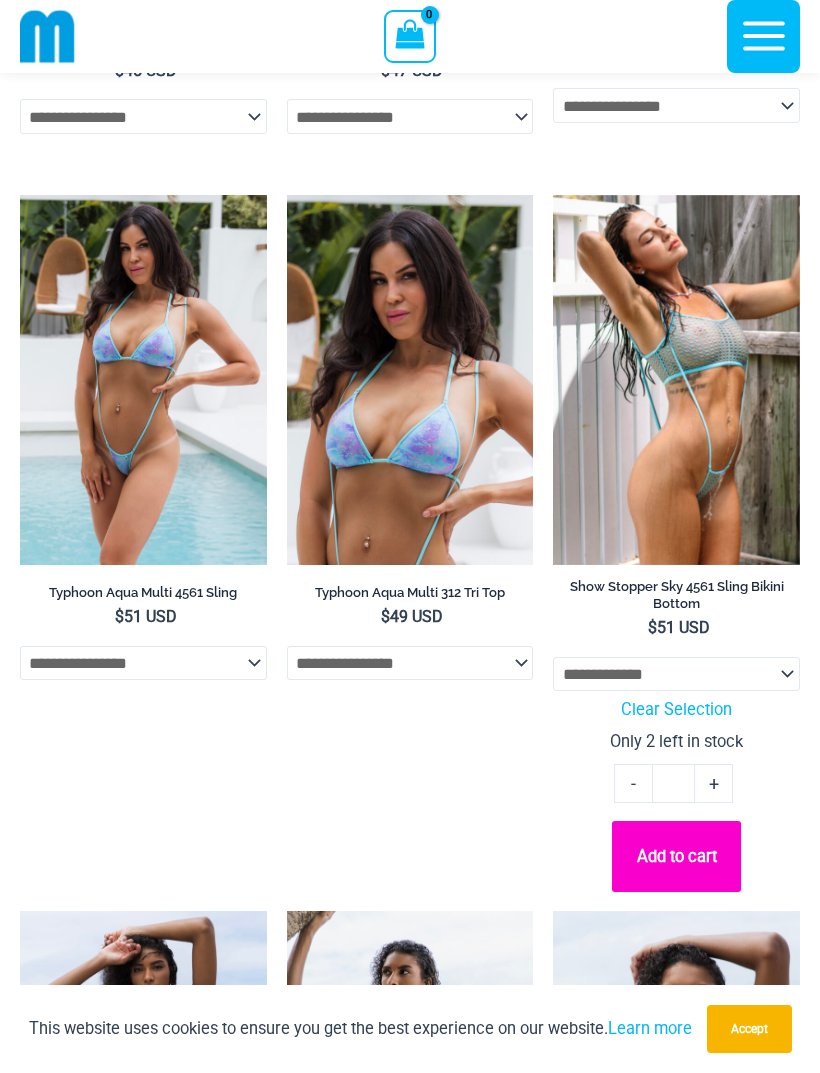 click on "Add to cart" 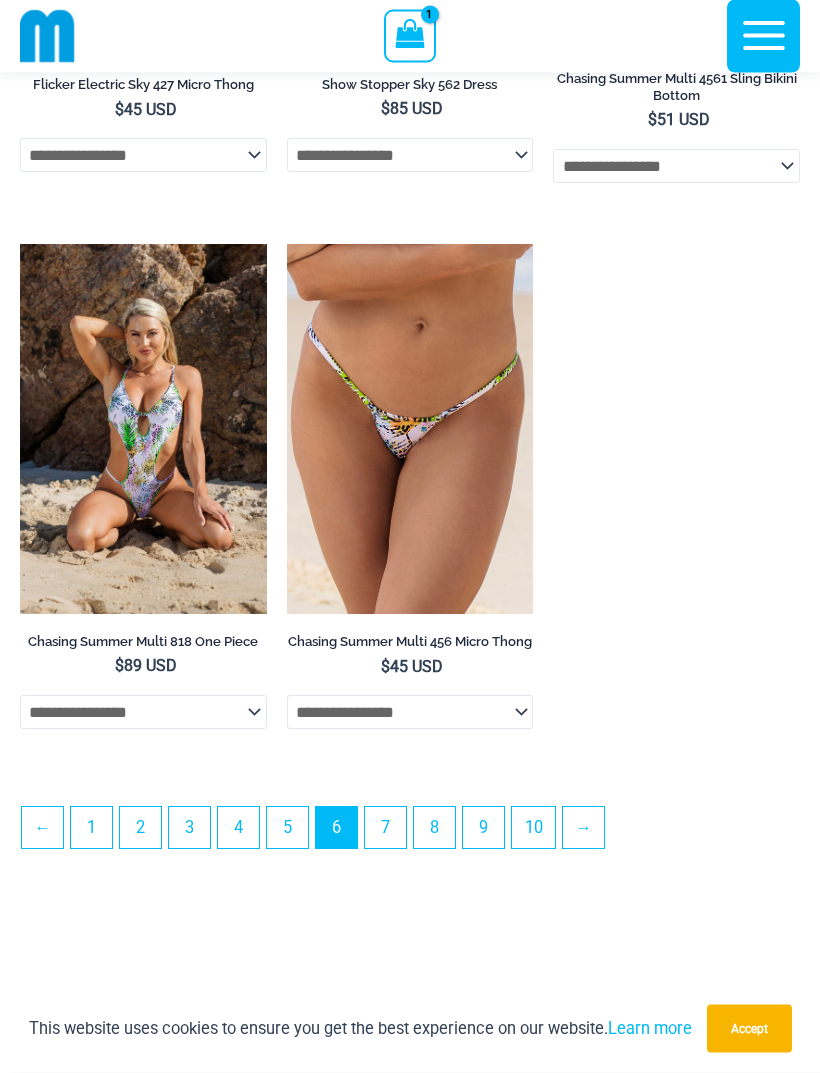 scroll, scrollTop: 5941, scrollLeft: 0, axis: vertical 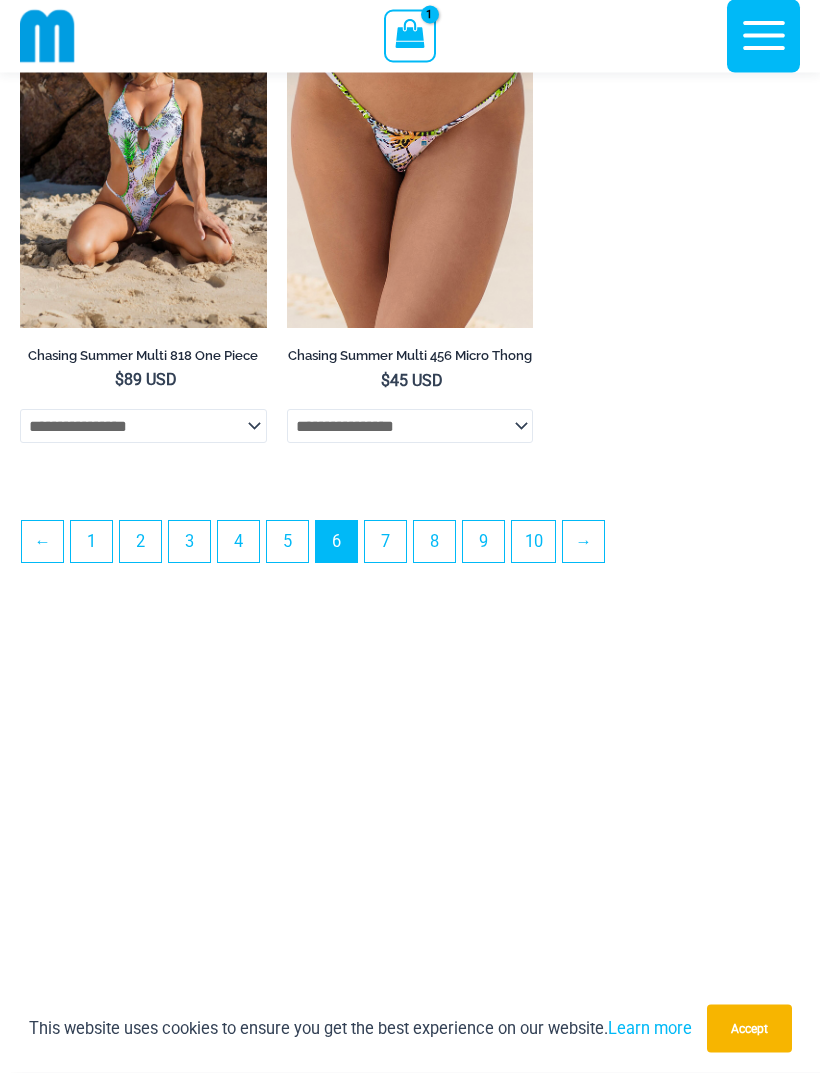 click on "7" at bounding box center [385, 542] 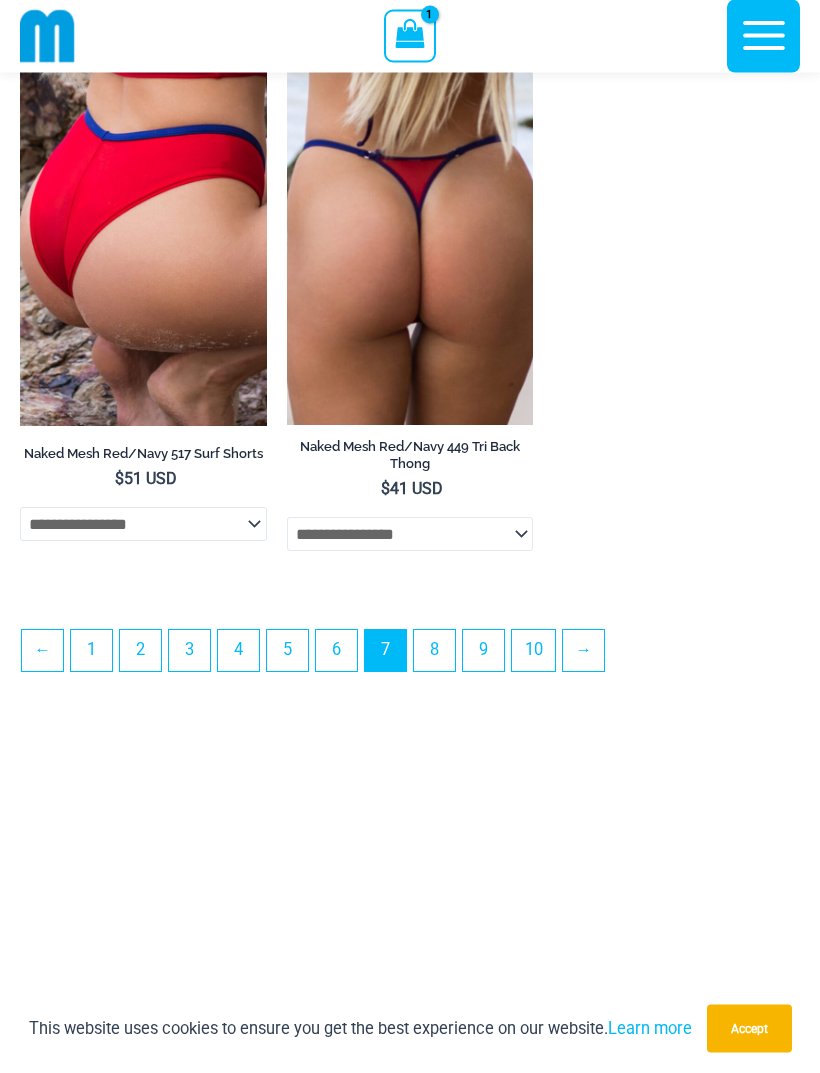 scroll, scrollTop: 5665, scrollLeft: 0, axis: vertical 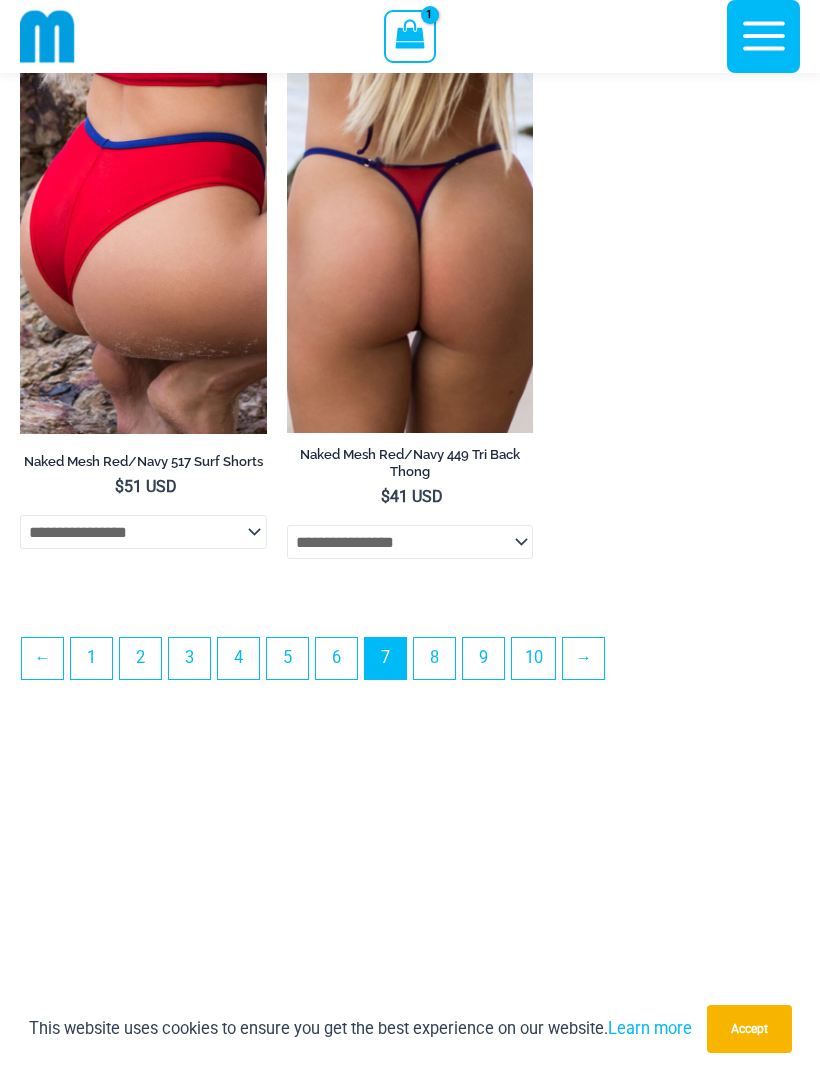 click on "8" at bounding box center (434, 658) 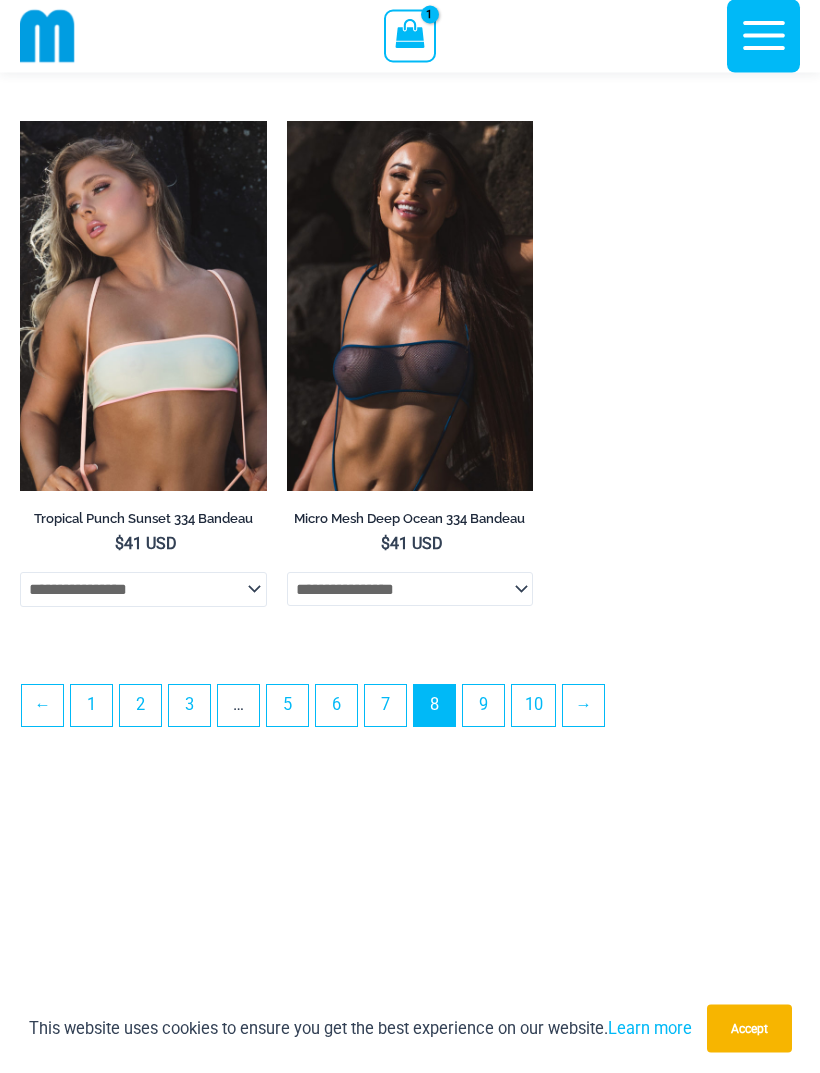 scroll, scrollTop: 5598, scrollLeft: 0, axis: vertical 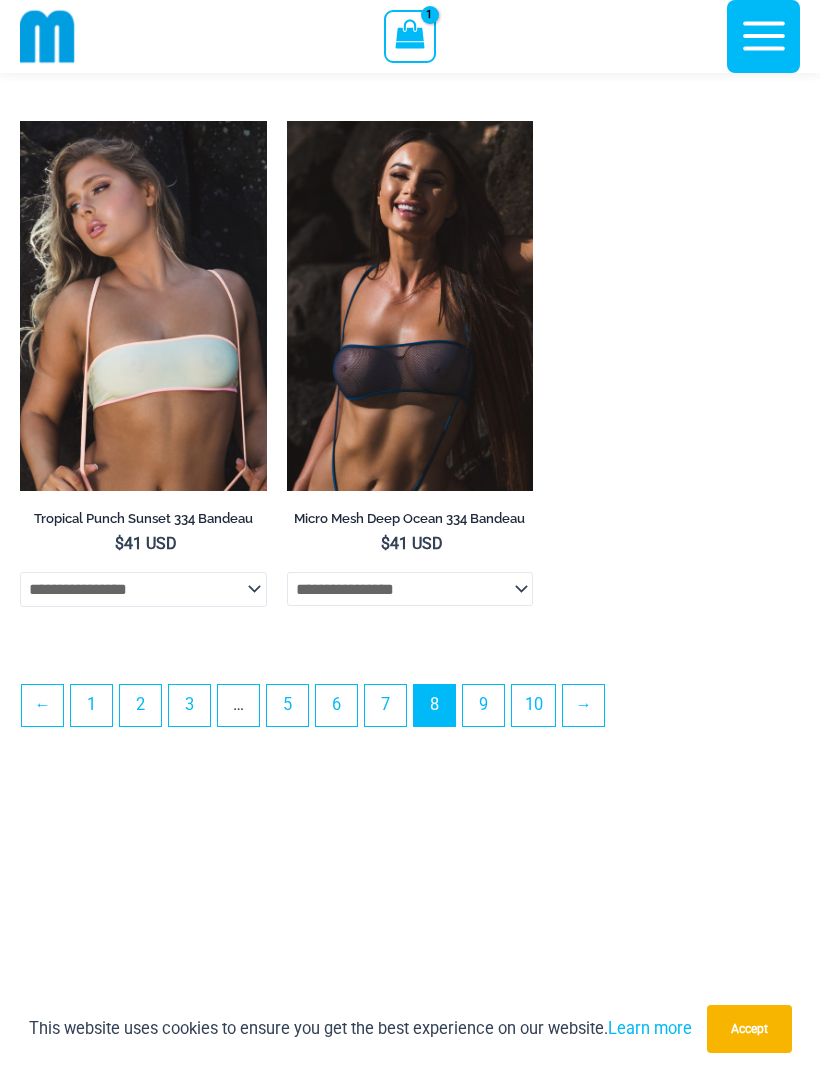 click on "**********" at bounding box center [410, -2356] 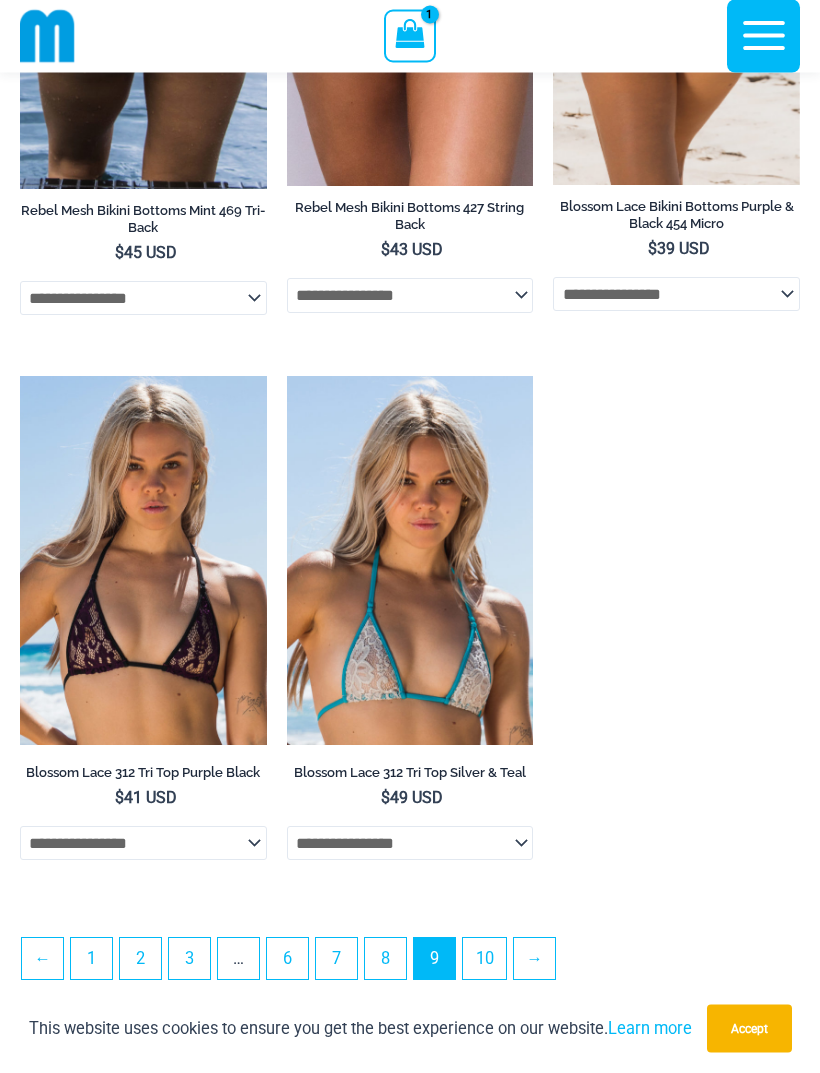 scroll, scrollTop: 5374, scrollLeft: 0, axis: vertical 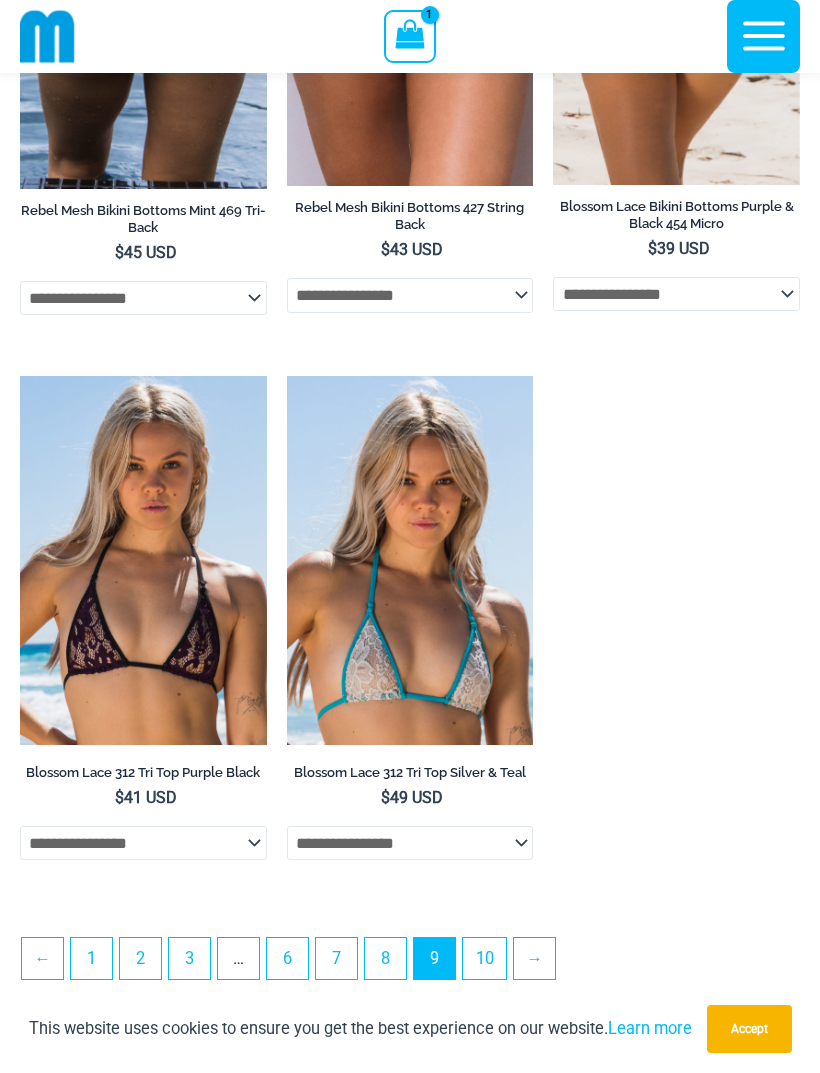 click on "10" at bounding box center (484, 958) 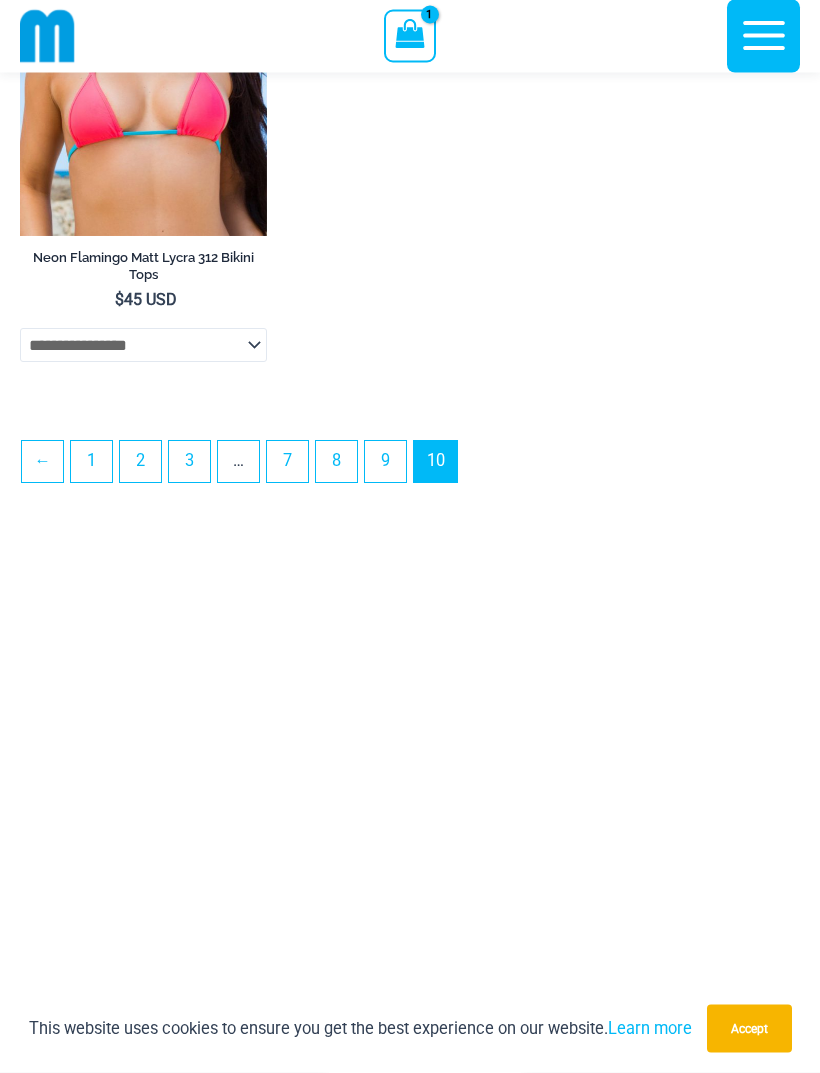 scroll, scrollTop: 3129, scrollLeft: 0, axis: vertical 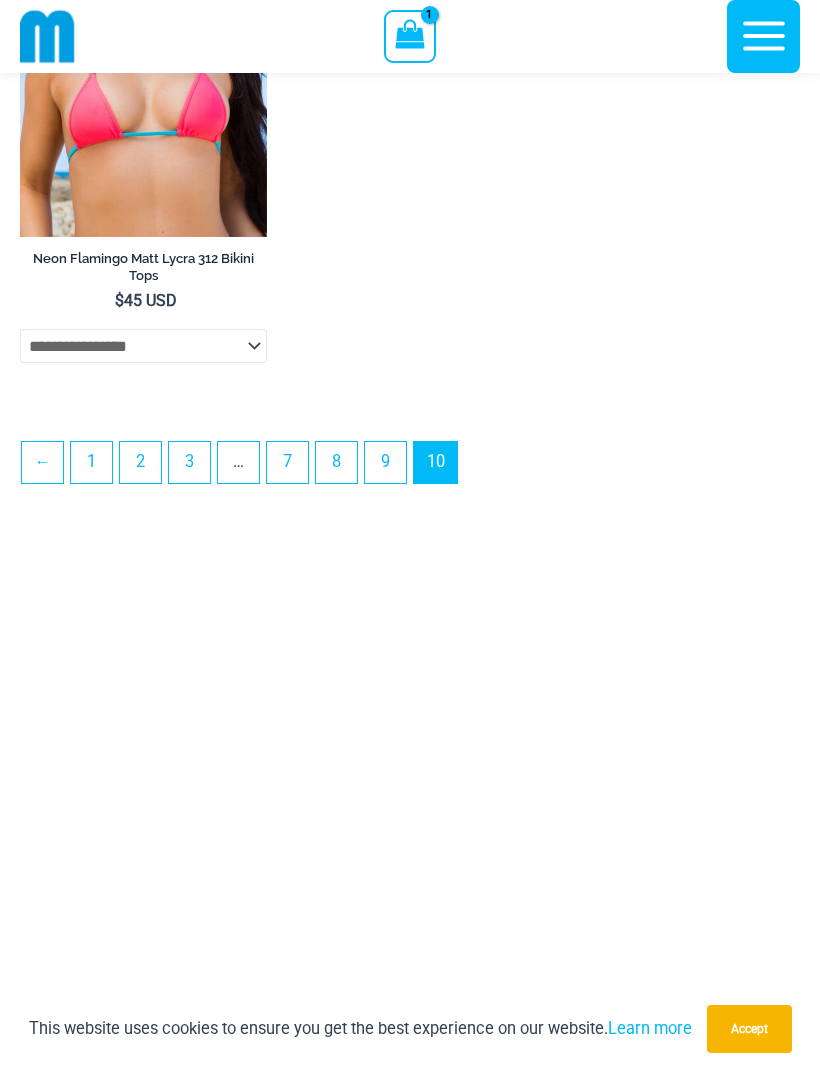 click on "7" at bounding box center [287, 462] 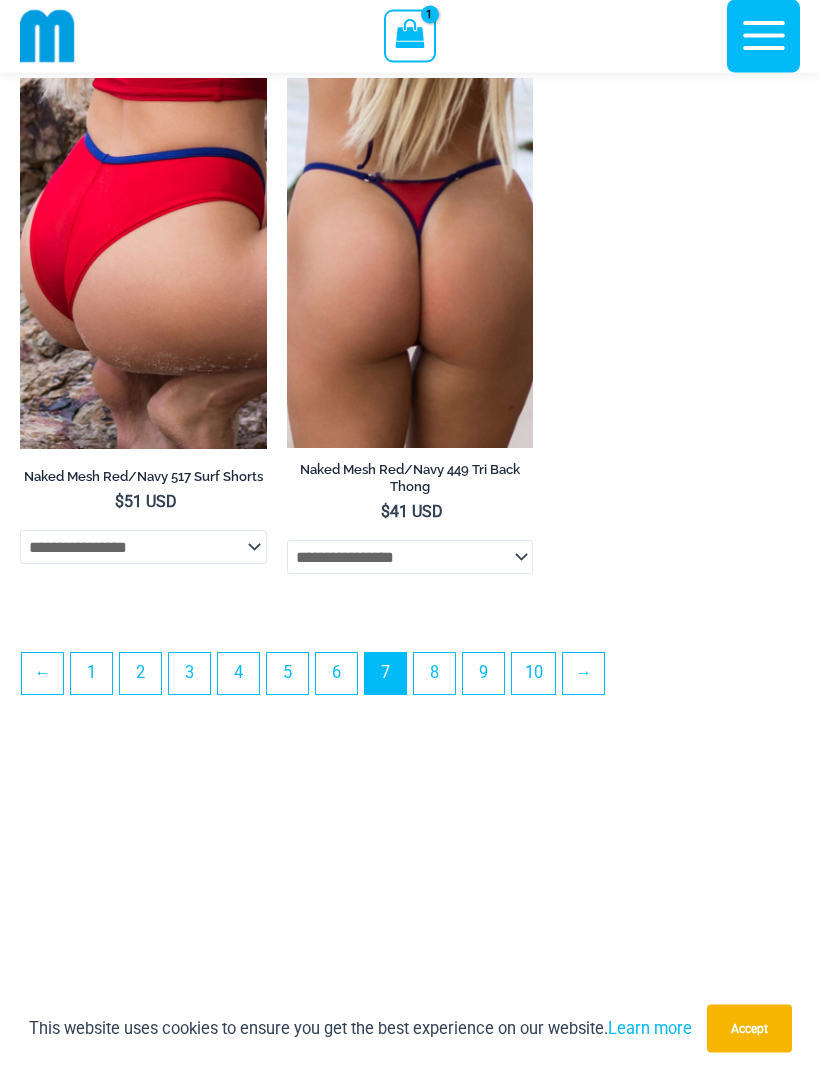 scroll, scrollTop: 5650, scrollLeft: 0, axis: vertical 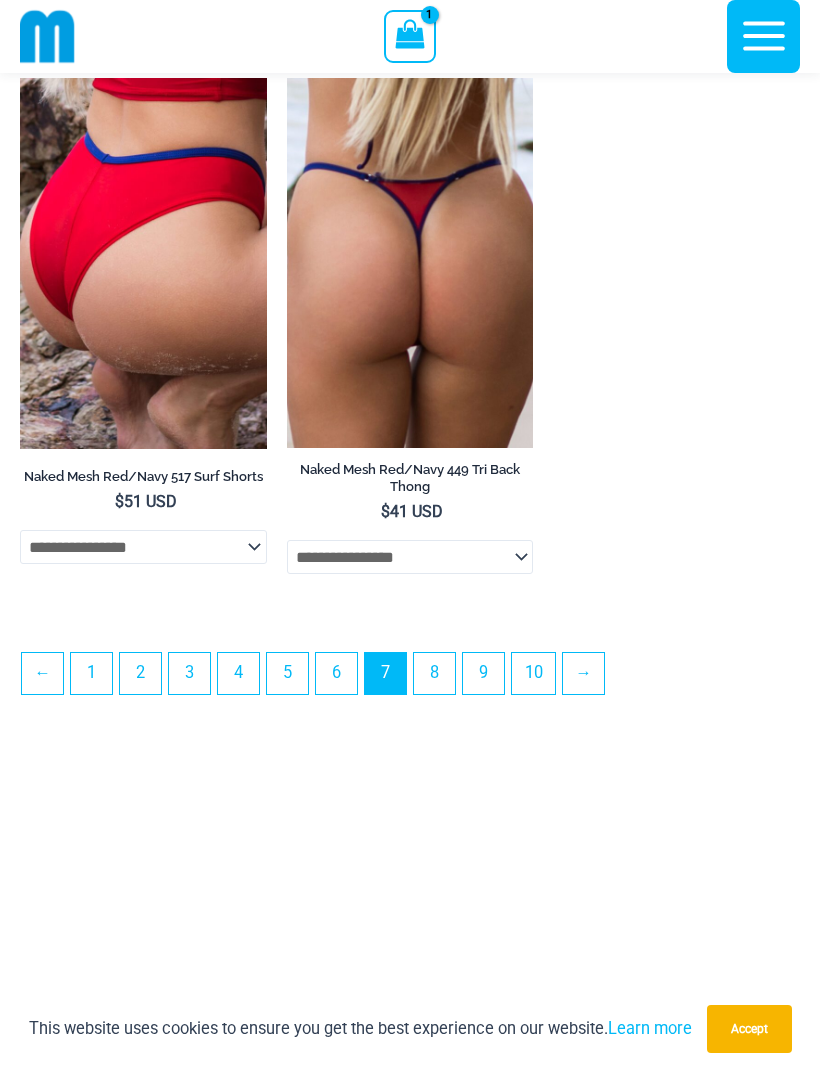 click on "6" at bounding box center [336, 673] 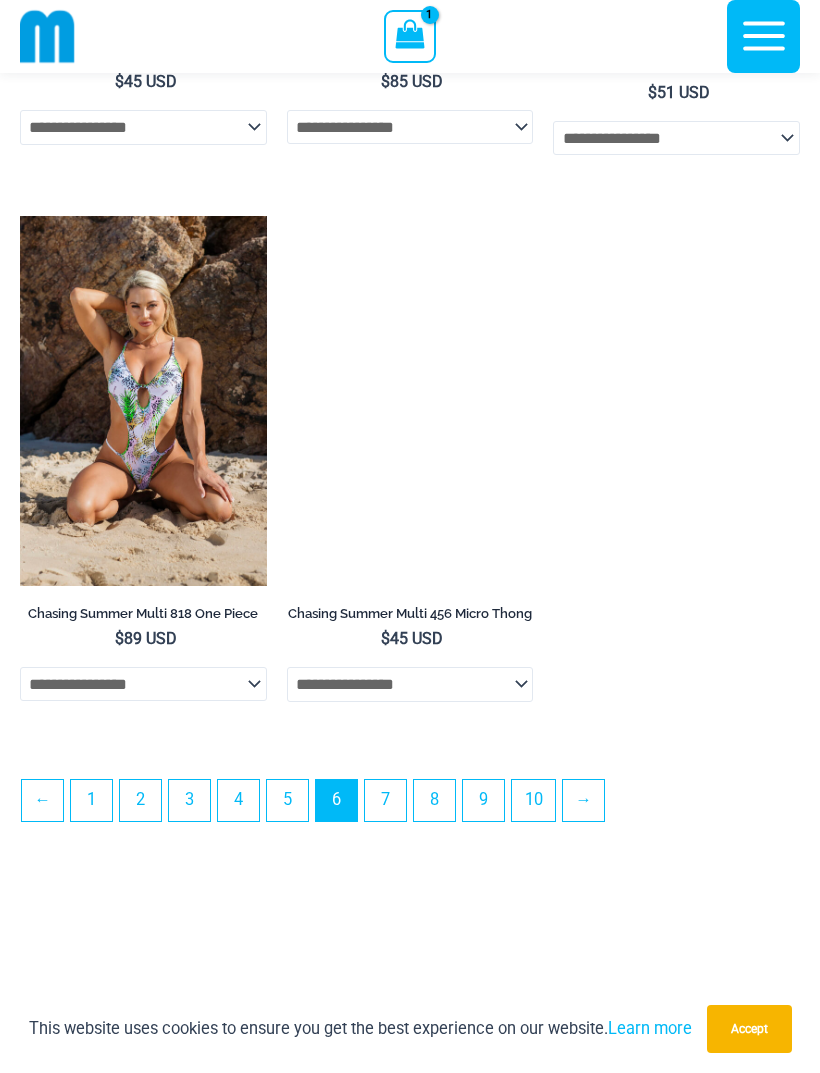 scroll, scrollTop: 5560, scrollLeft: 0, axis: vertical 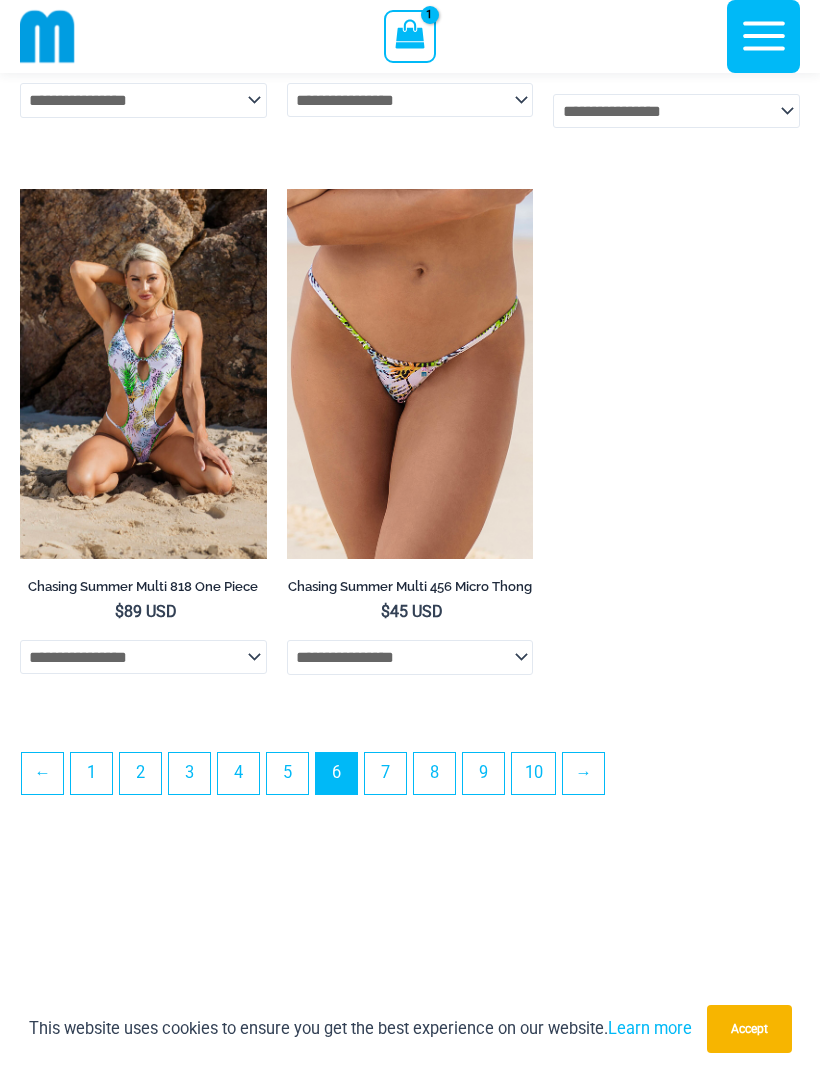 click on "5" at bounding box center [287, 773] 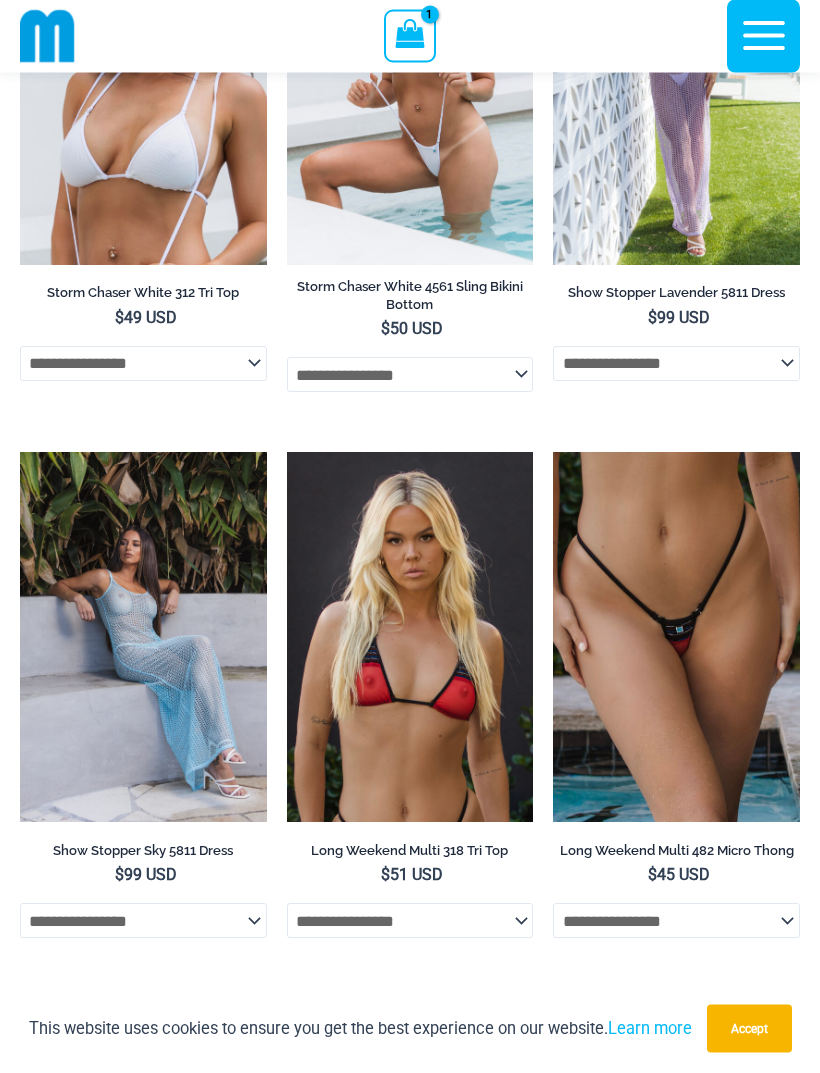 scroll, scrollTop: 3627, scrollLeft: 0, axis: vertical 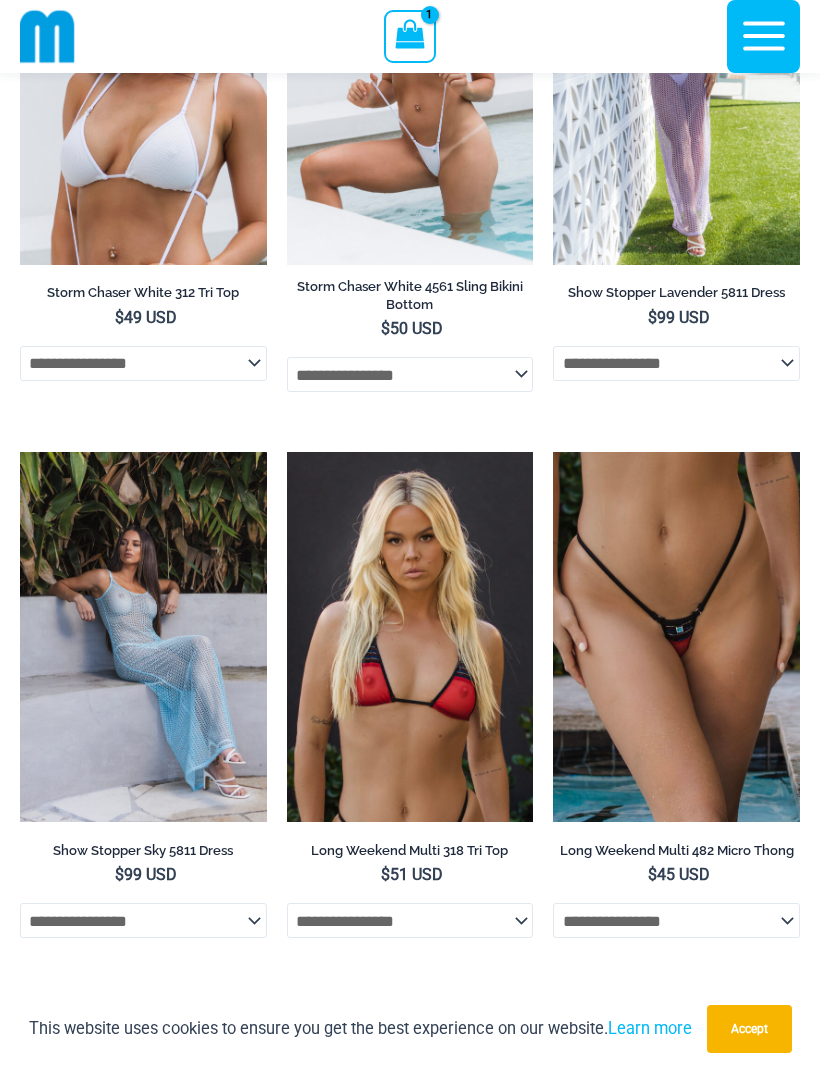 click on "**********" 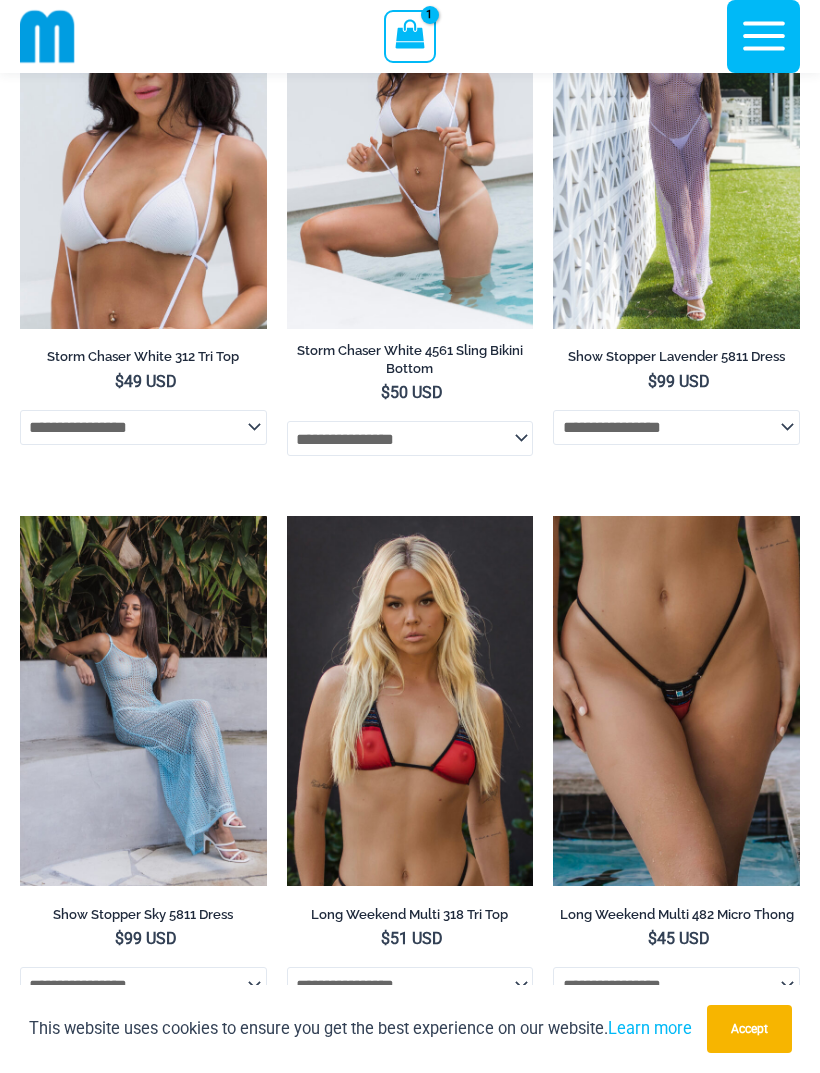 scroll, scrollTop: 3557, scrollLeft: 0, axis: vertical 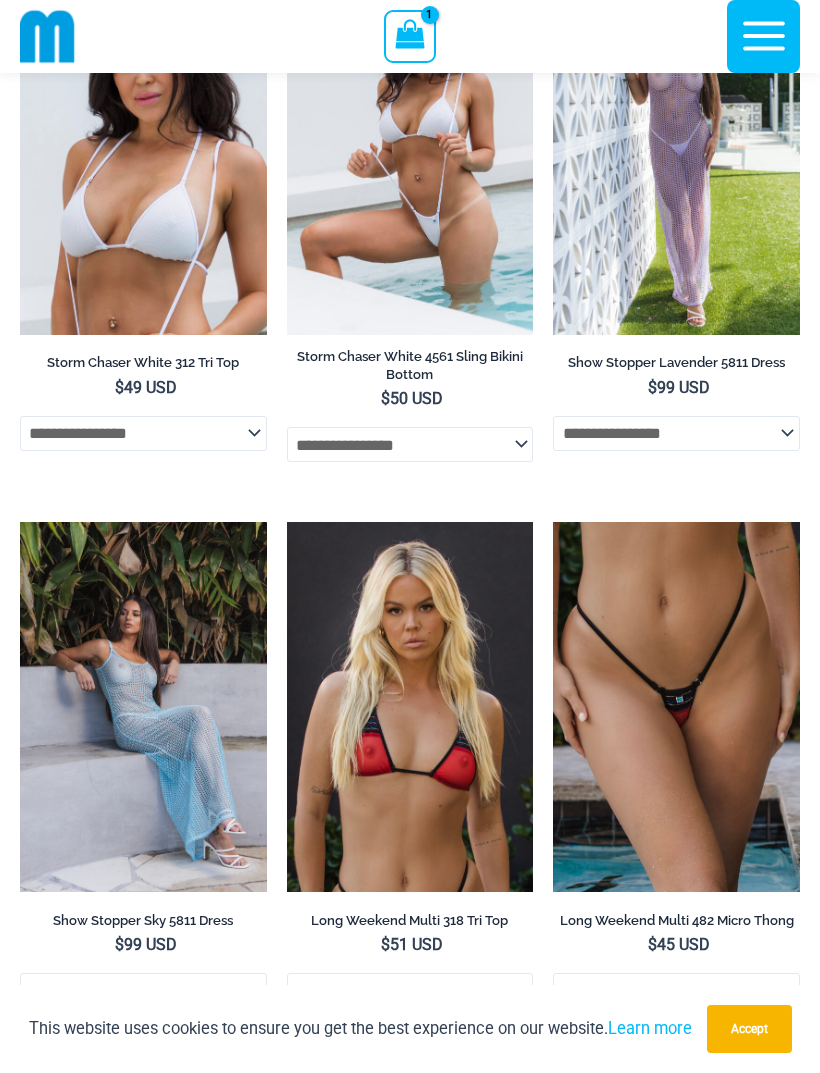 click at bounding box center (20, 522) 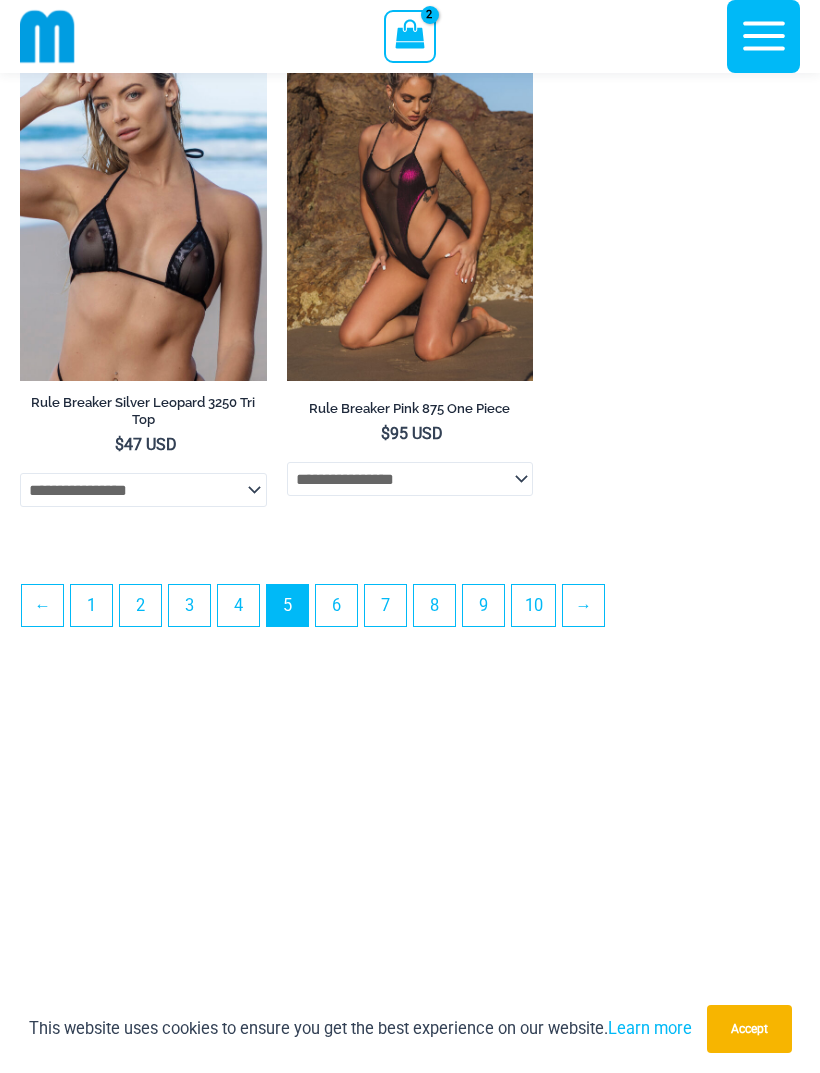 scroll, scrollTop: 5732, scrollLeft: 0, axis: vertical 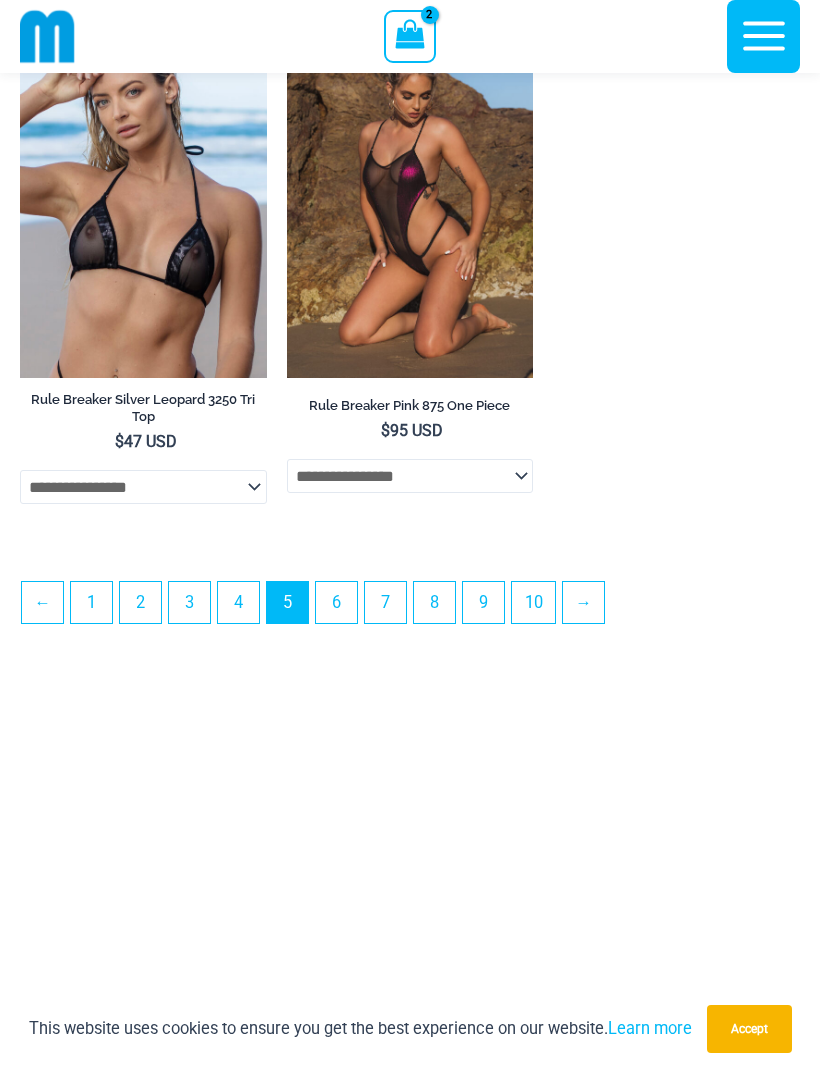click on "4" at bounding box center (238, 602) 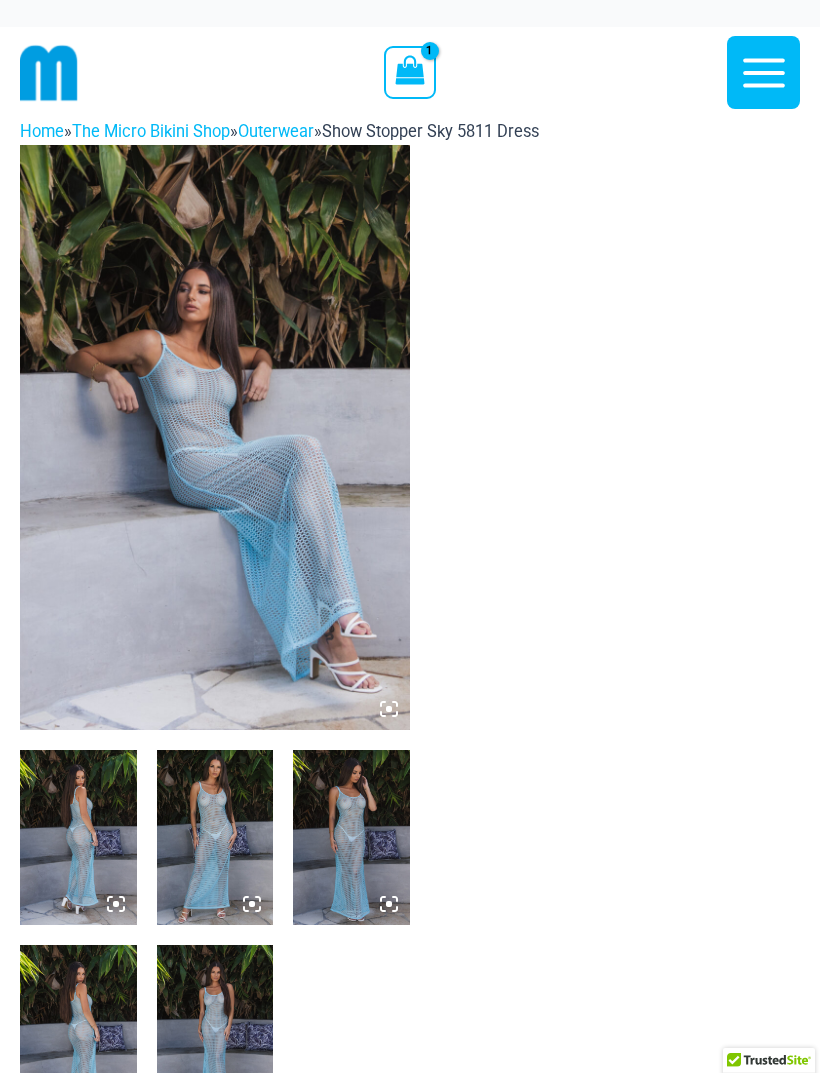 scroll, scrollTop: 0, scrollLeft: 0, axis: both 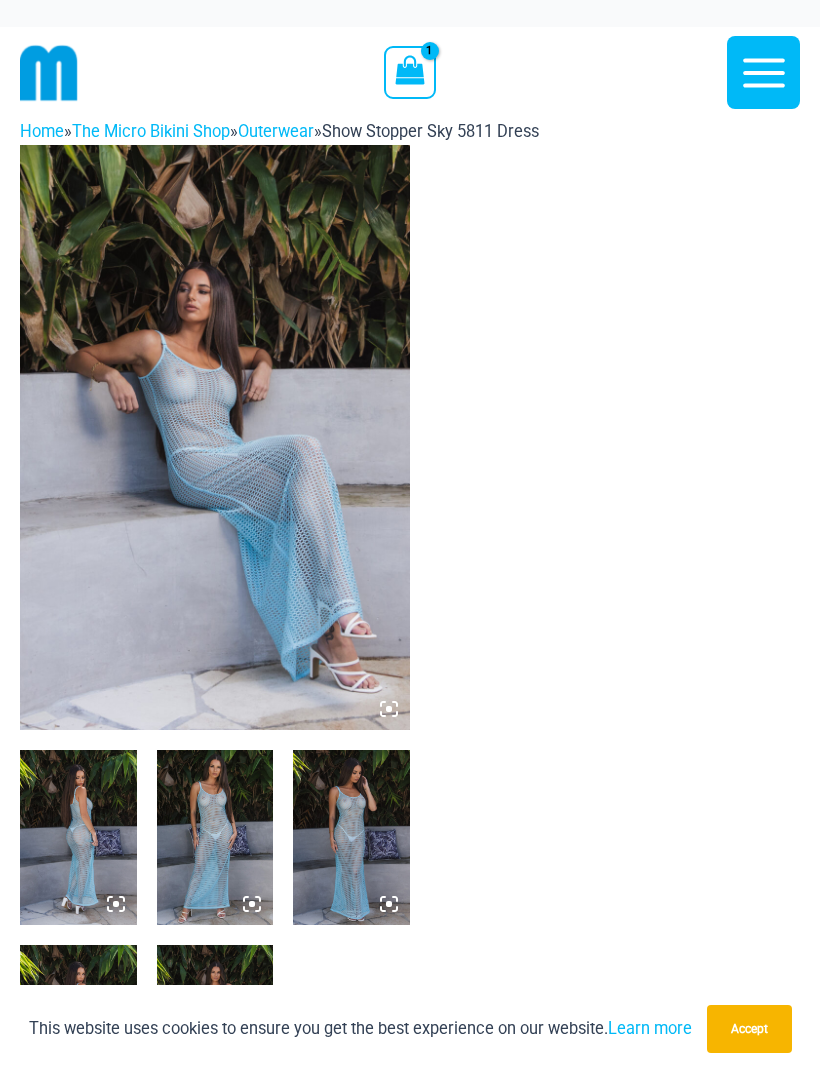 click at bounding box center [215, 837] 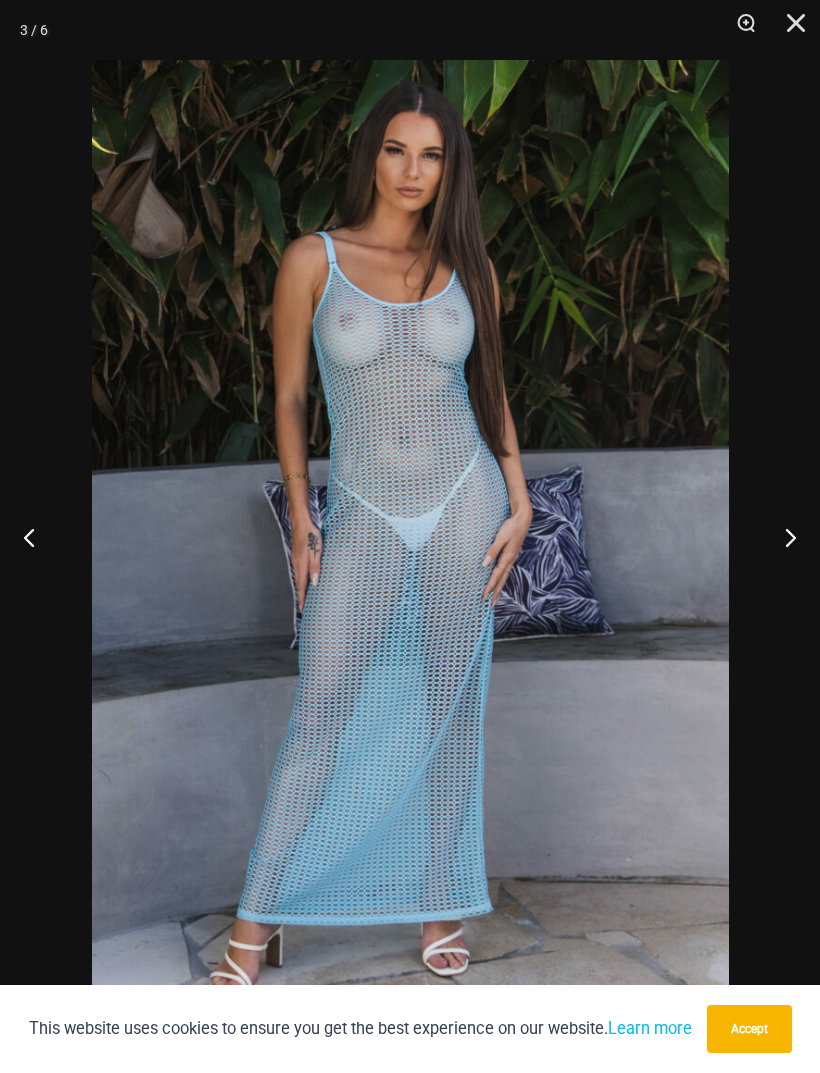 click at bounding box center [789, 30] 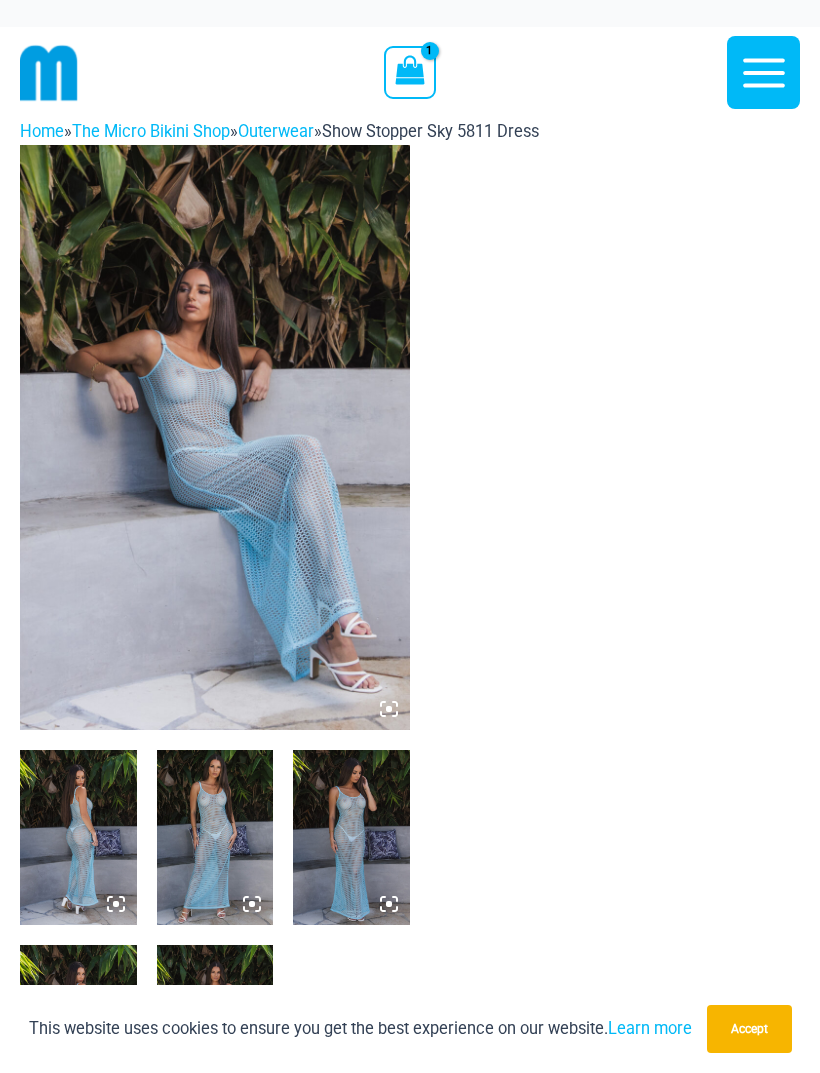 click at bounding box center [351, 837] 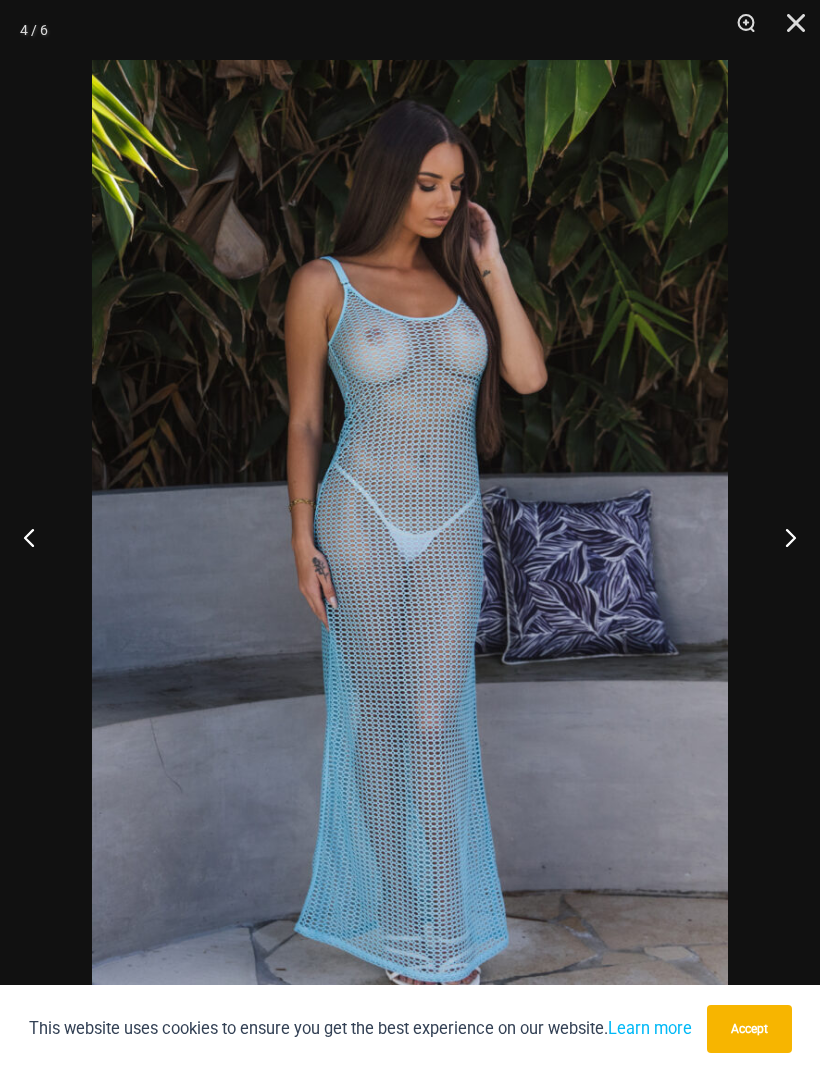 click at bounding box center (789, 30) 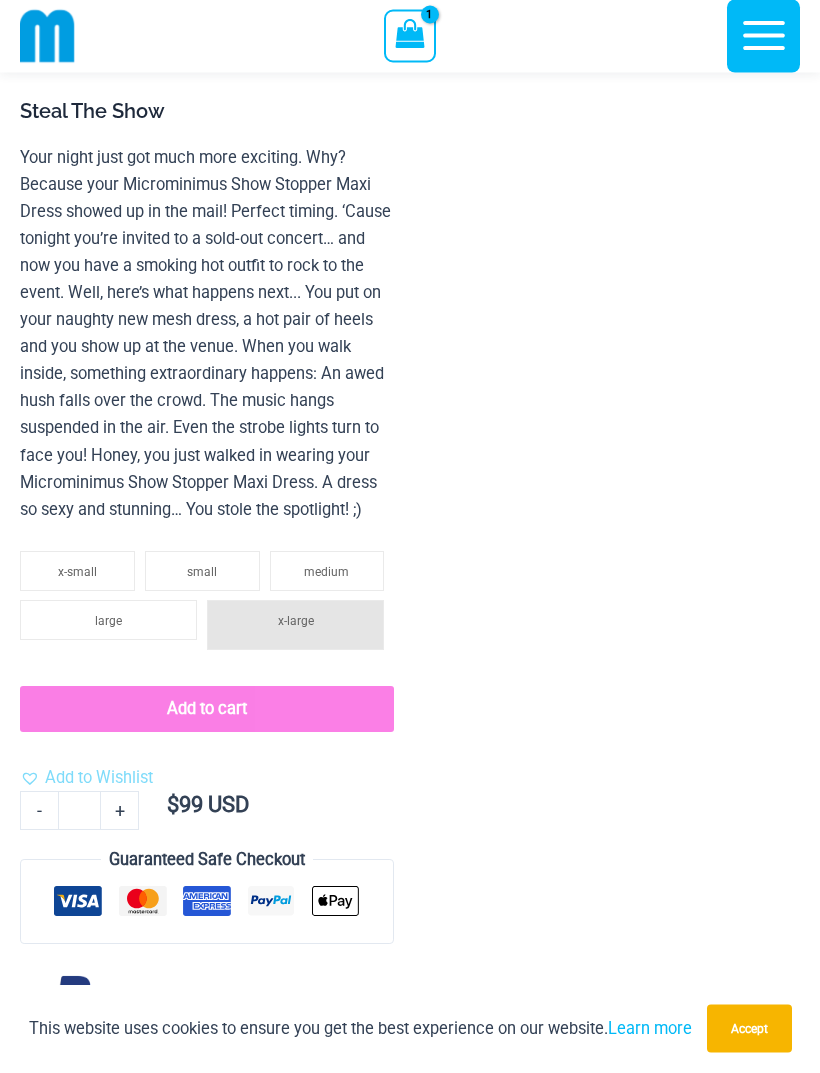 scroll, scrollTop: 1322, scrollLeft: 0, axis: vertical 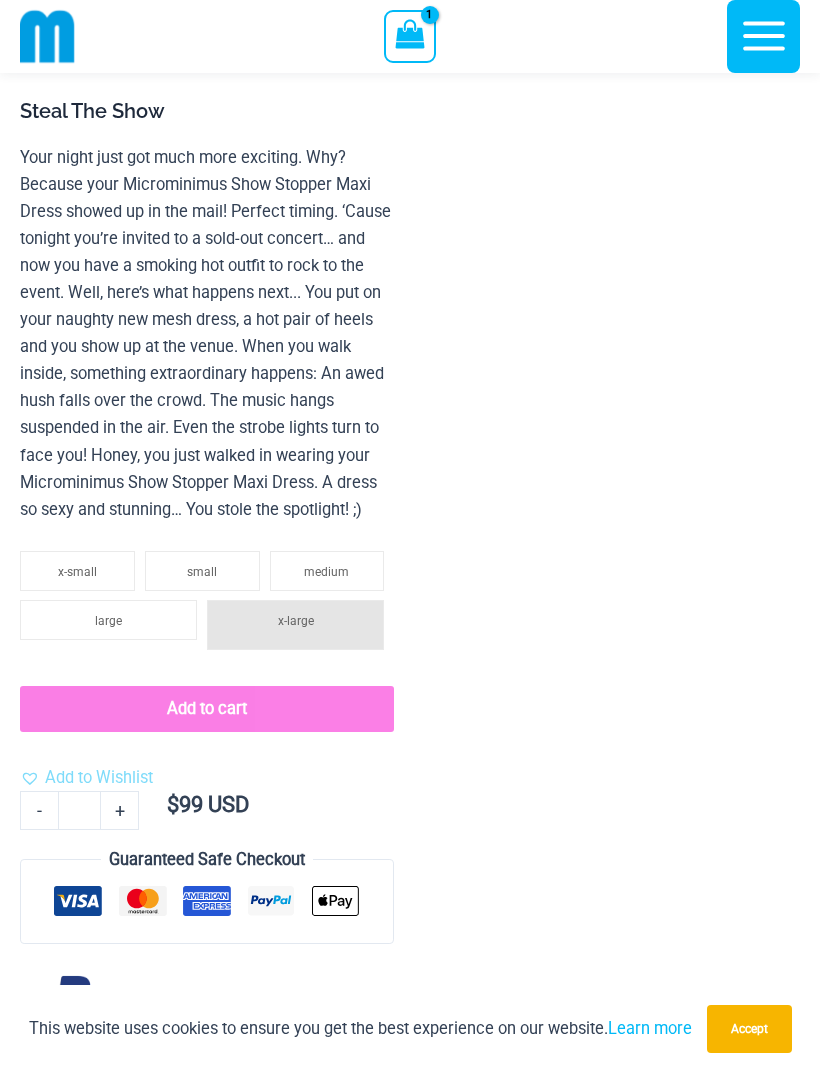 click on "large" 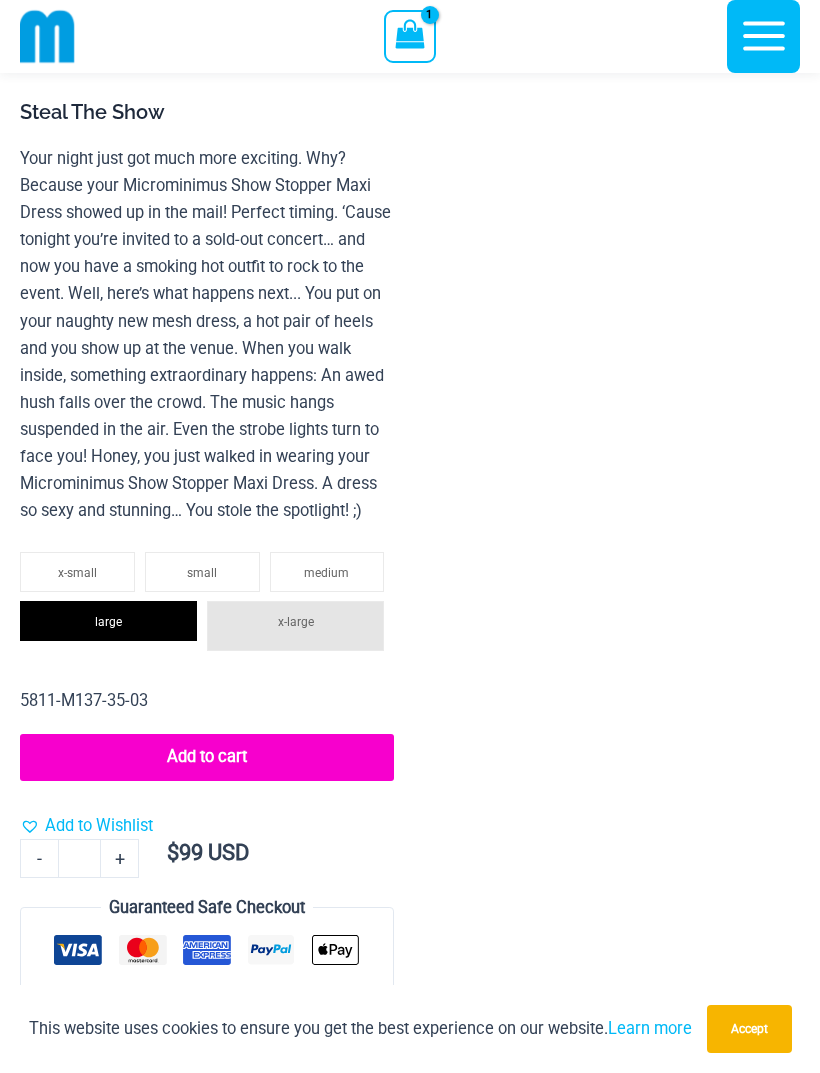 click on "Add to cart" 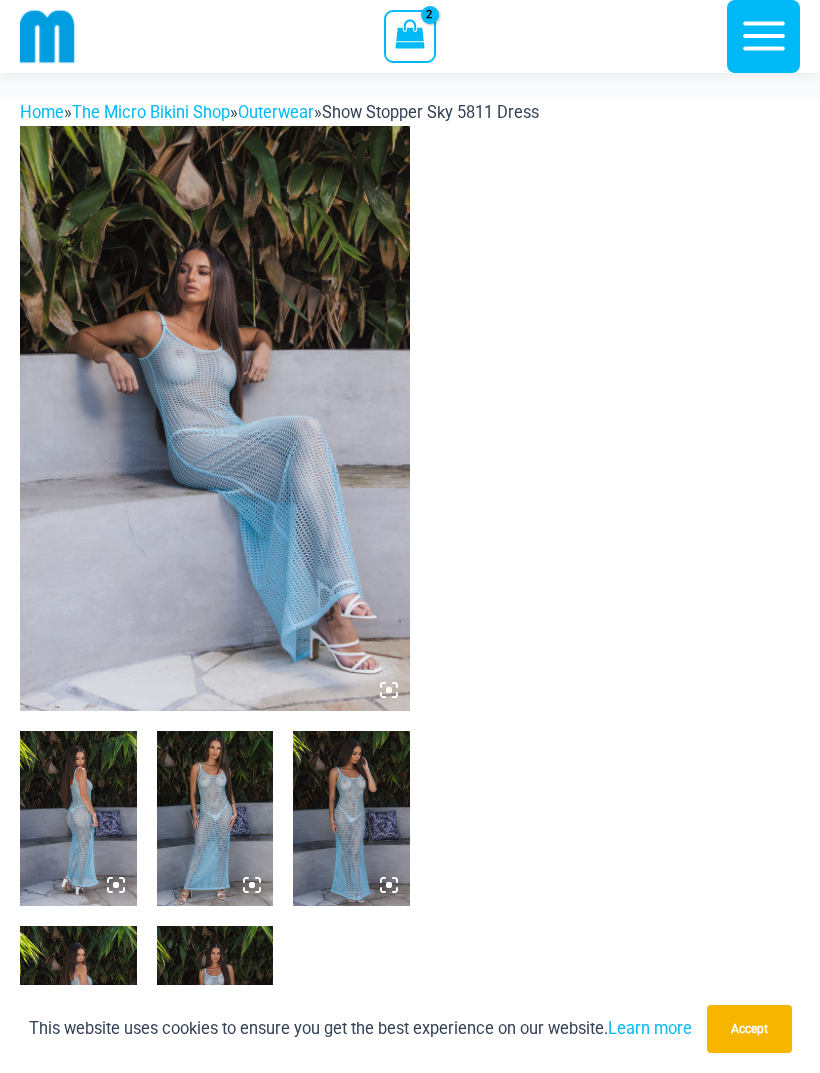 scroll, scrollTop: 0, scrollLeft: 0, axis: both 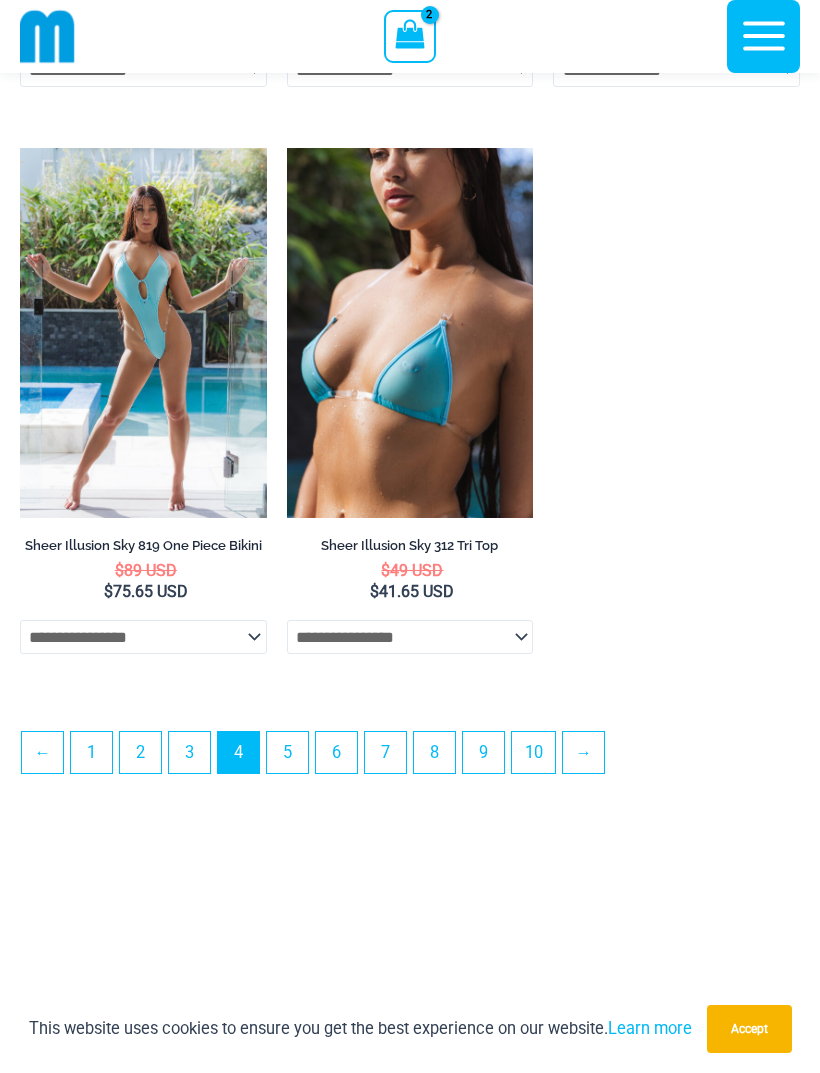 click on "3" at bounding box center (189, 752) 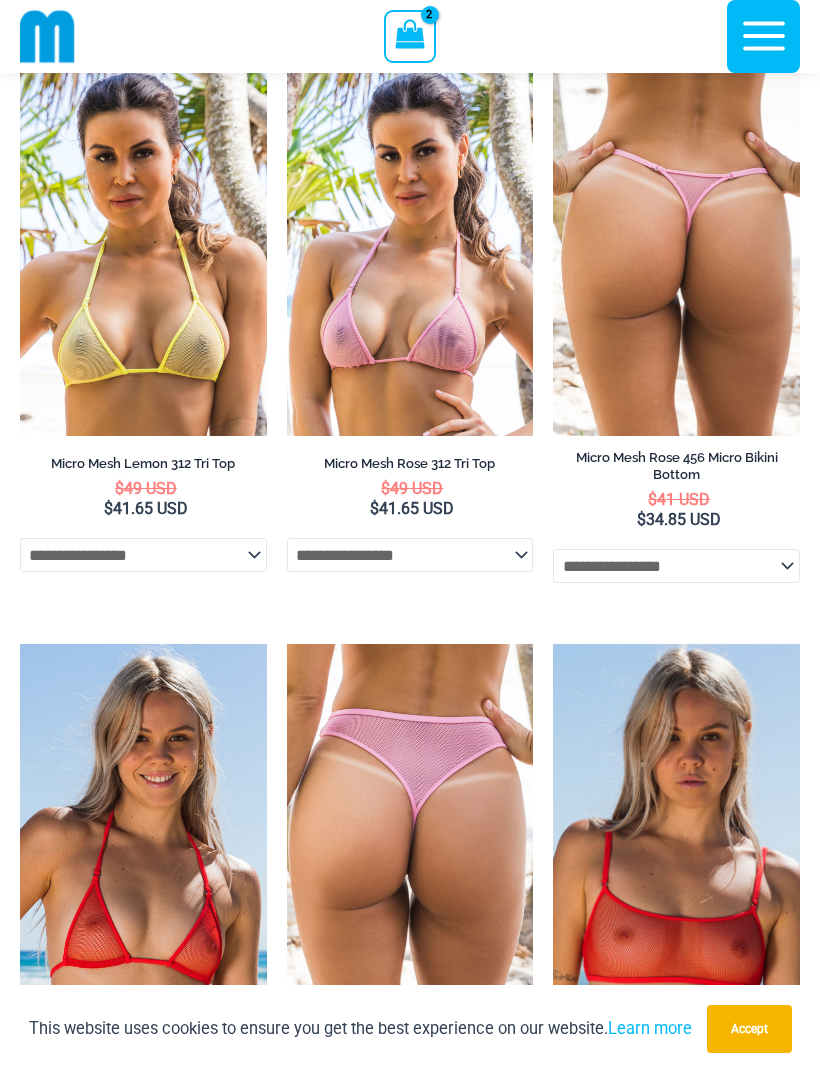 scroll, scrollTop: 701, scrollLeft: 0, axis: vertical 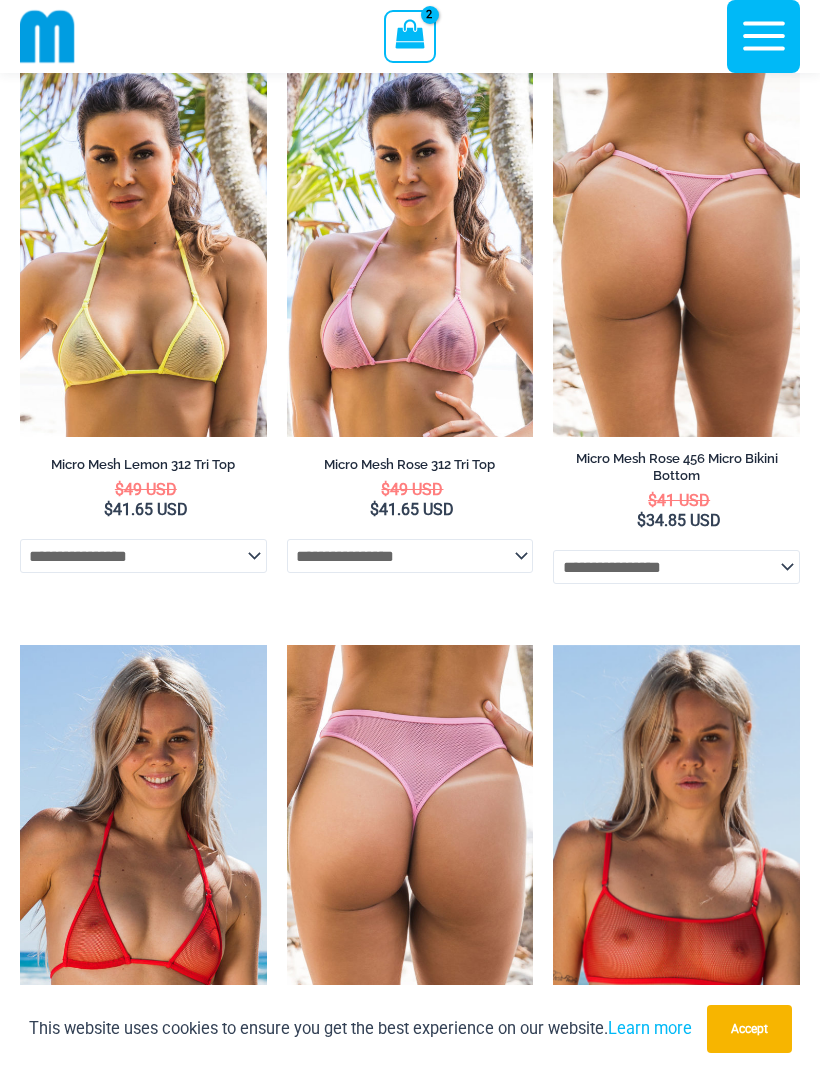 click on "**********" 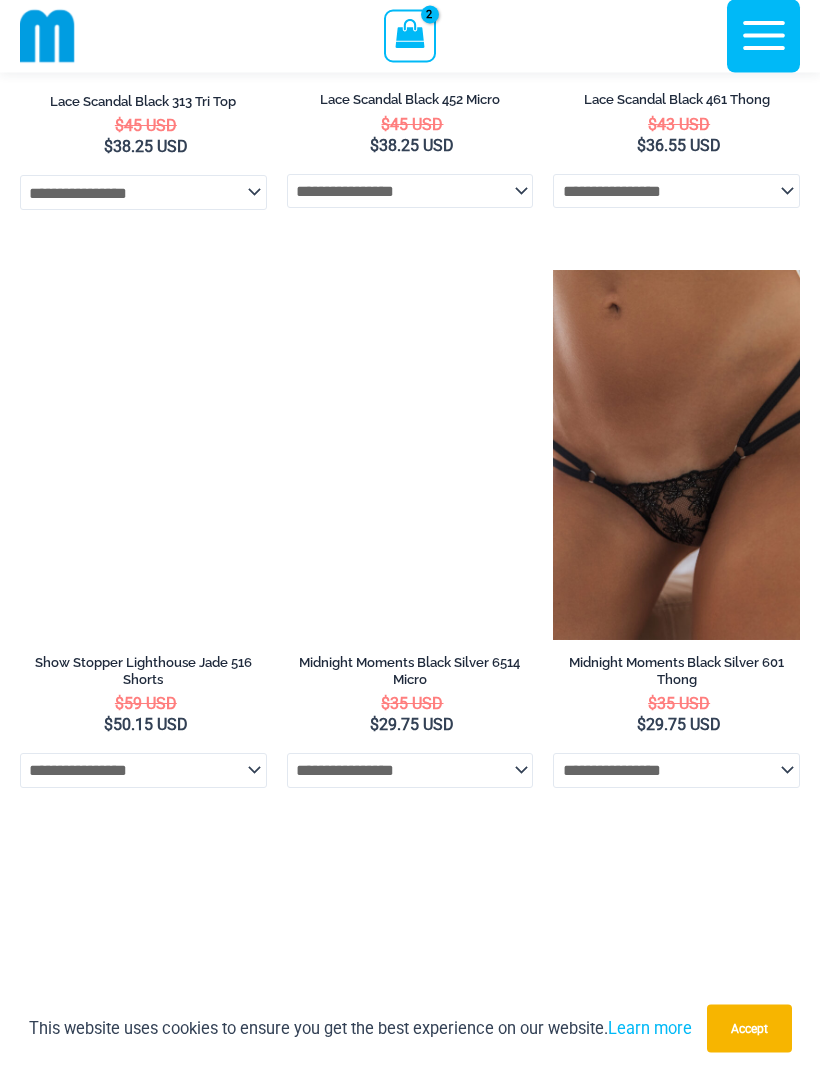 scroll, scrollTop: 3422, scrollLeft: 0, axis: vertical 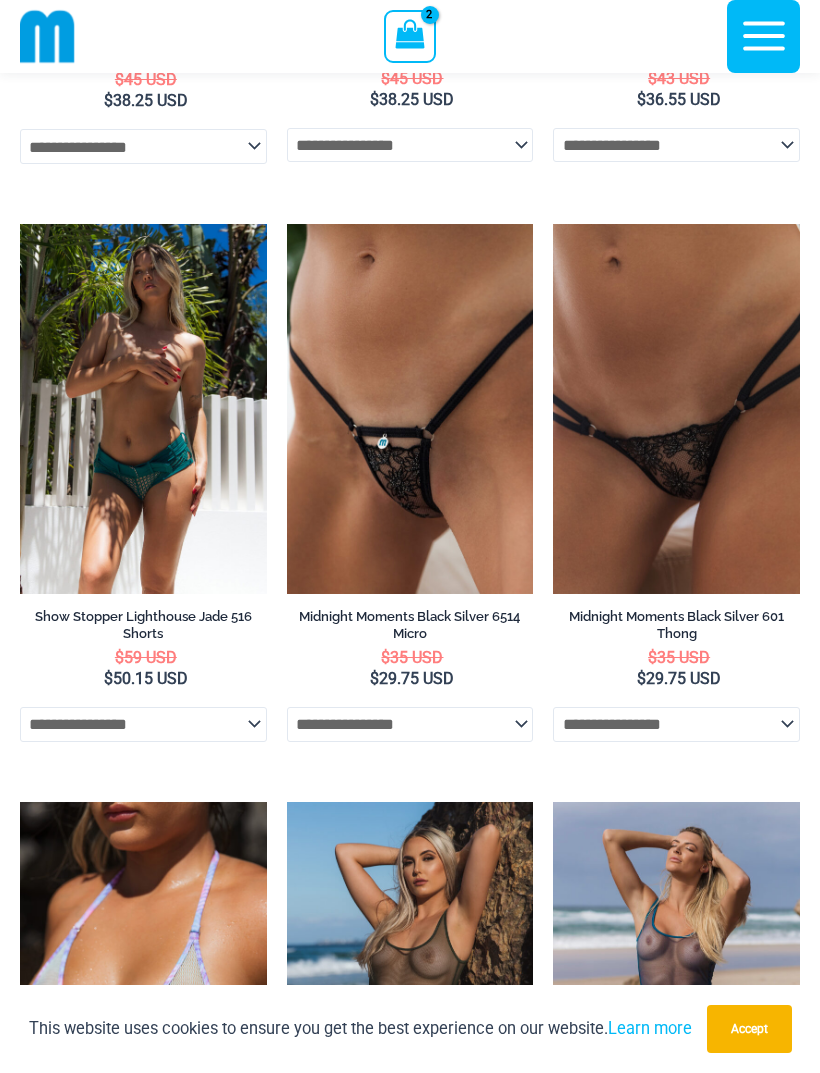 click on "**********" 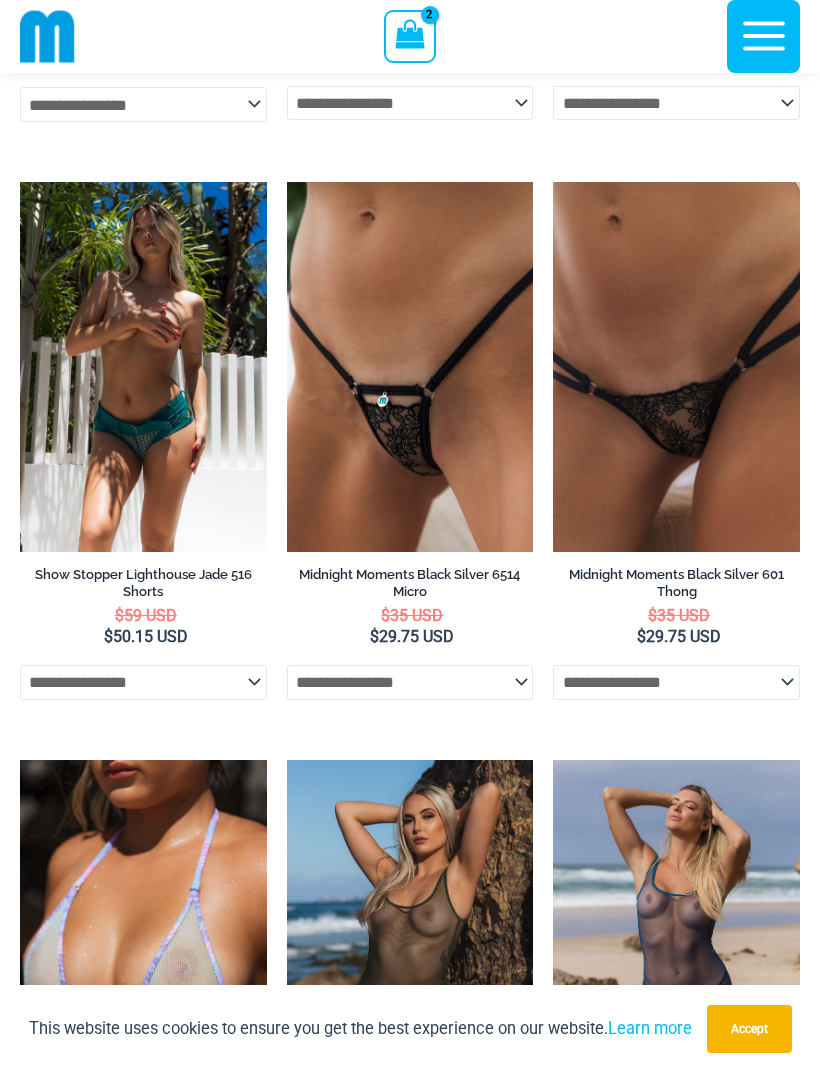 scroll, scrollTop: 3489, scrollLeft: 0, axis: vertical 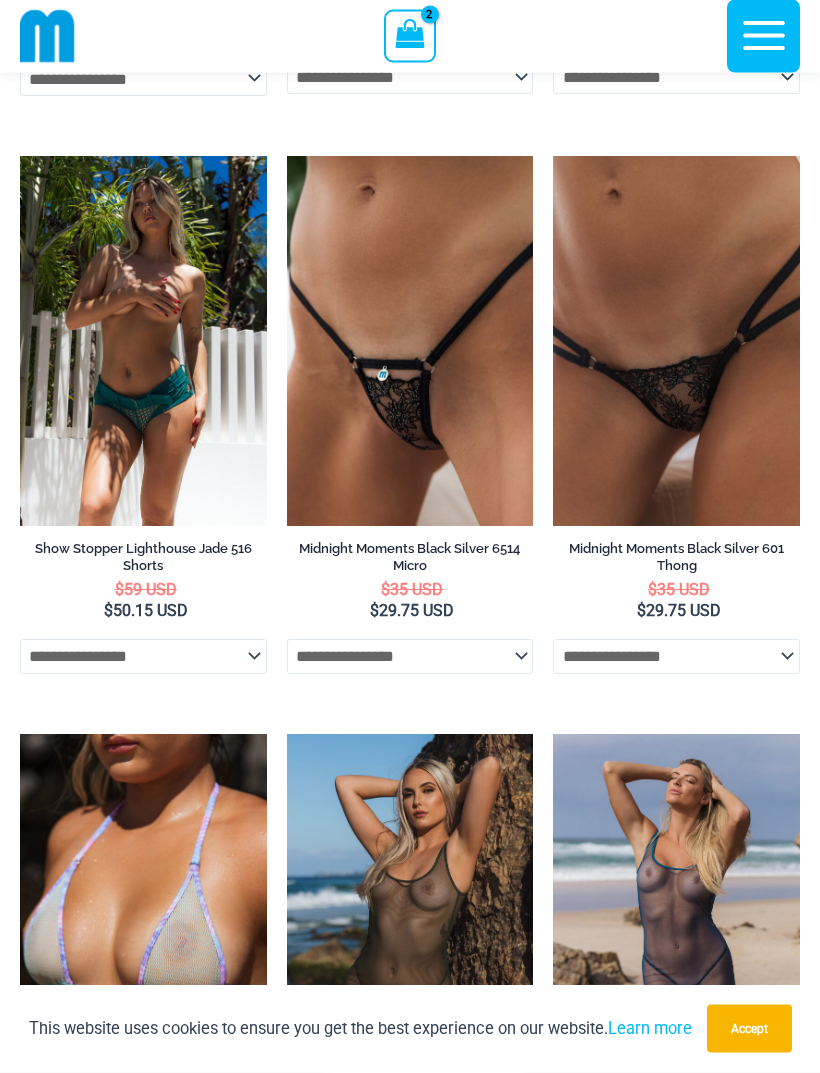 click on "**********" 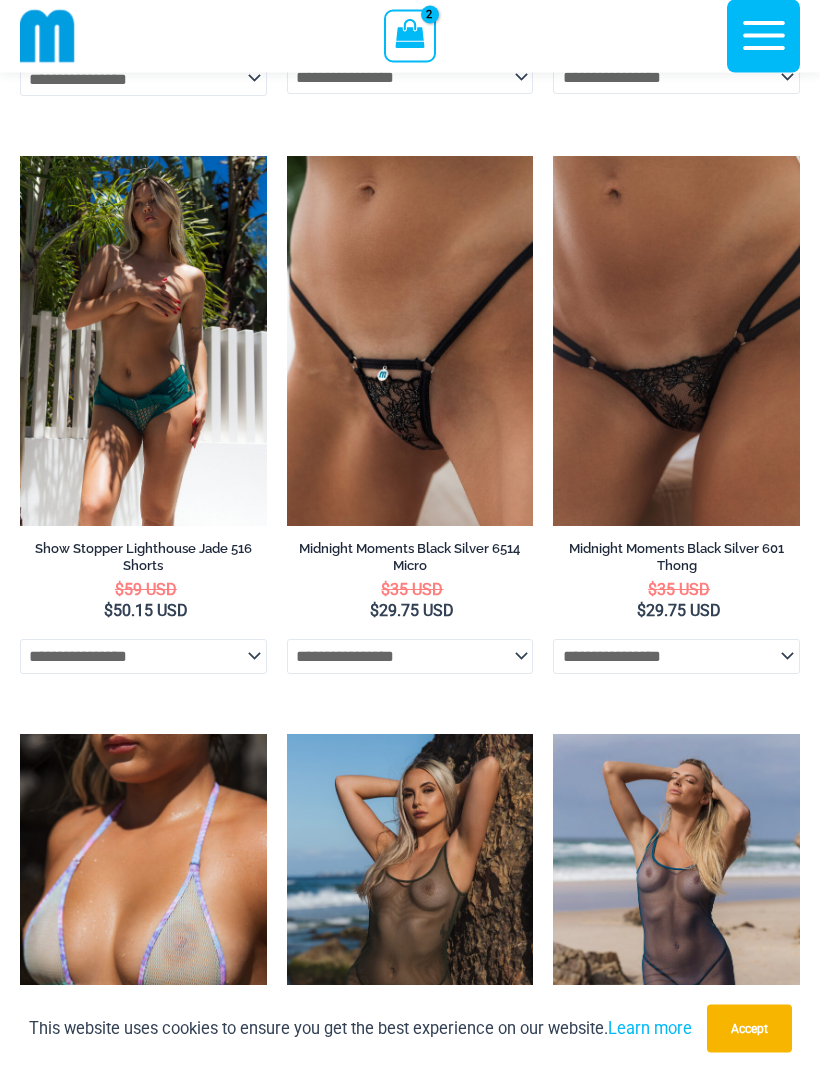 scroll, scrollTop: 3490, scrollLeft: 0, axis: vertical 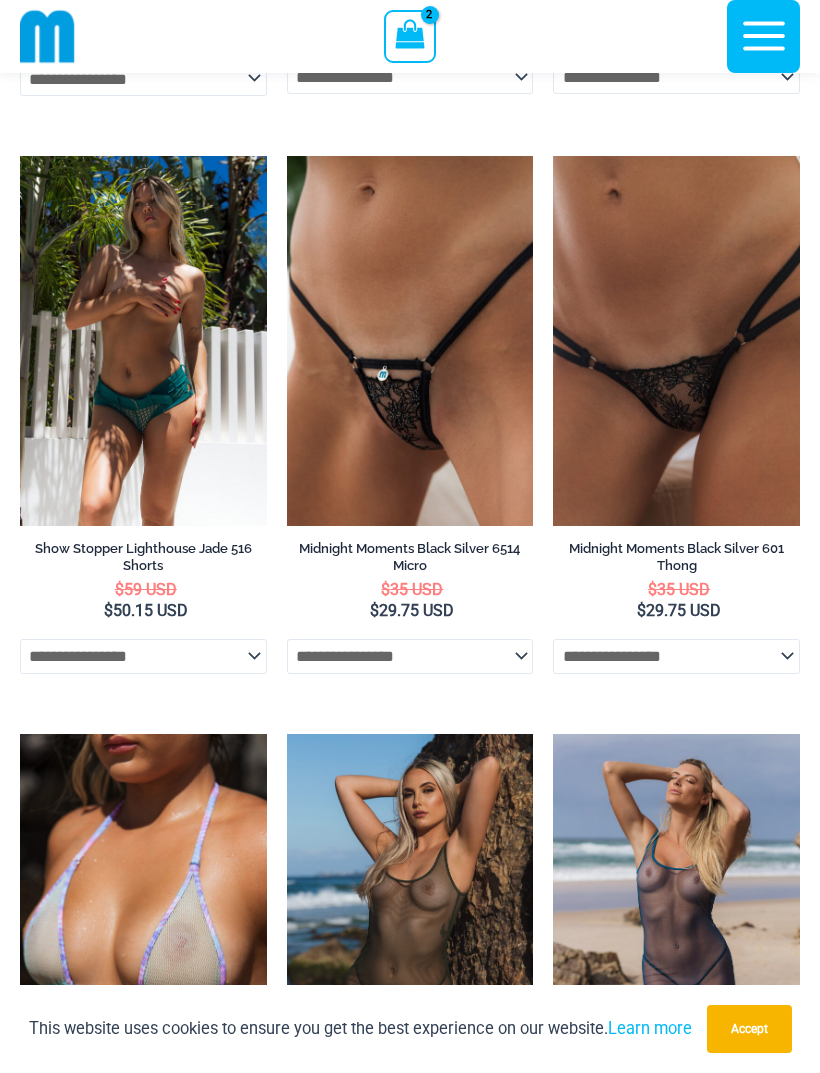 click on "**********" 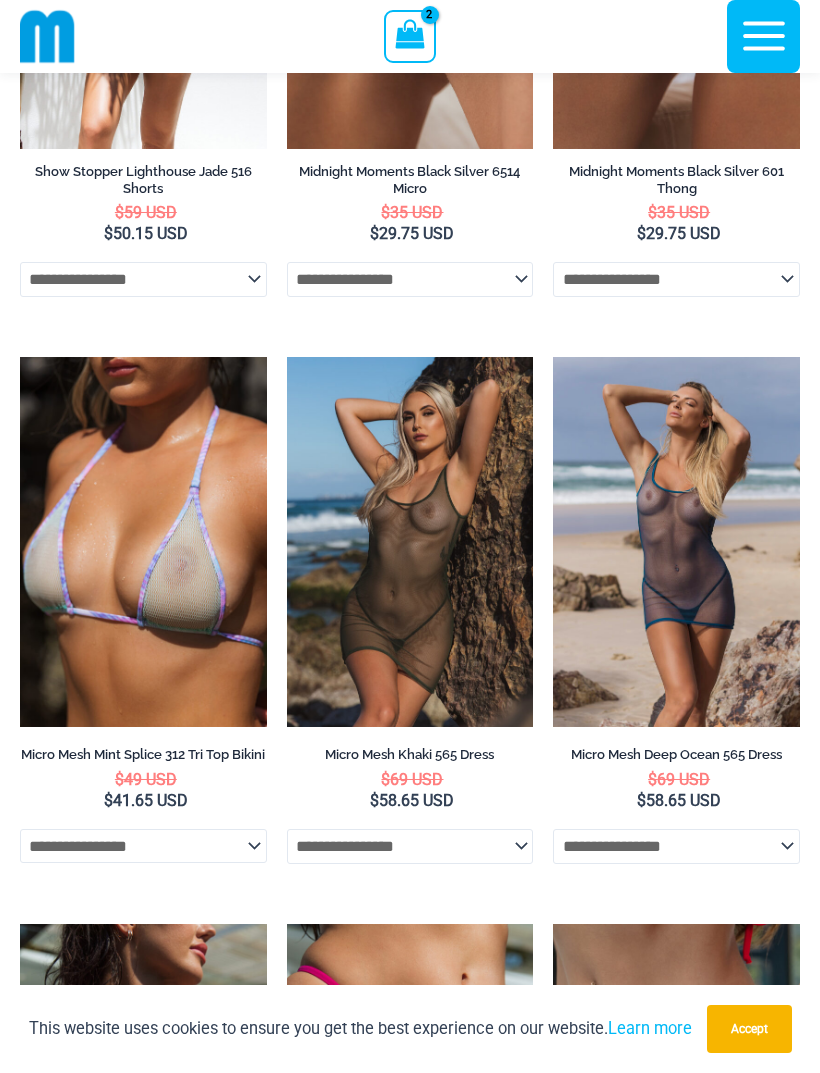 scroll, scrollTop: 3873, scrollLeft: 0, axis: vertical 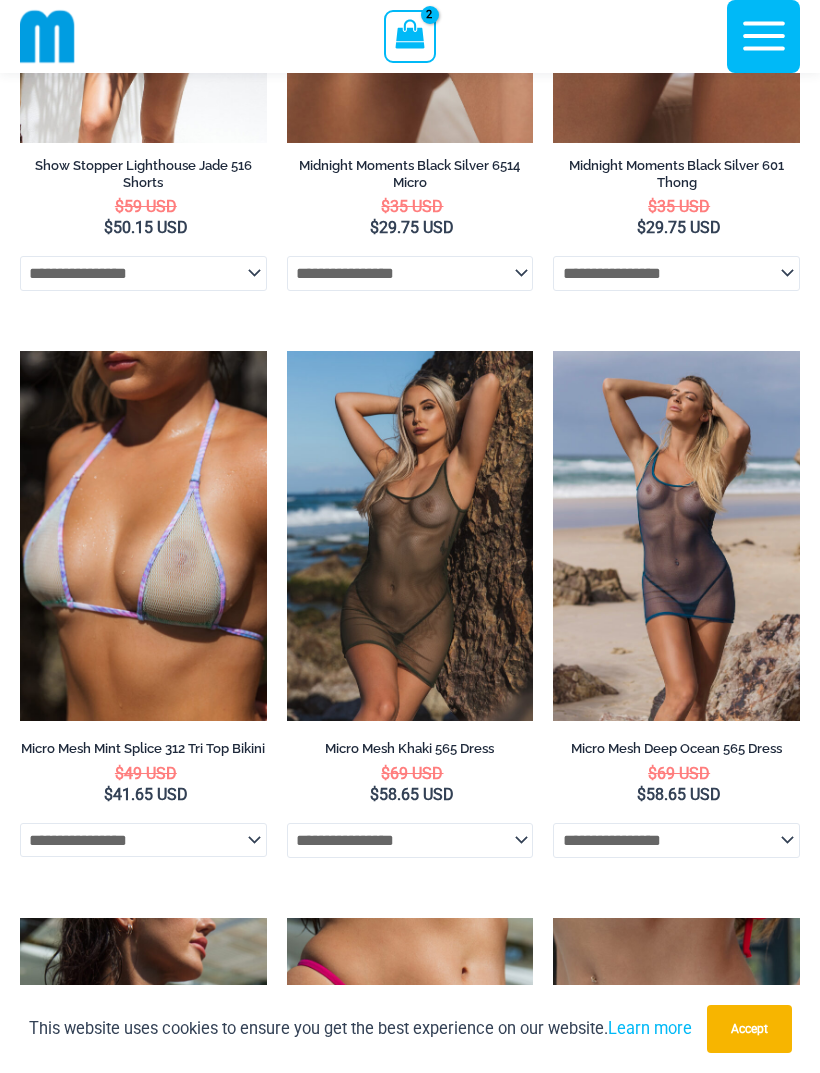 click on "**********" 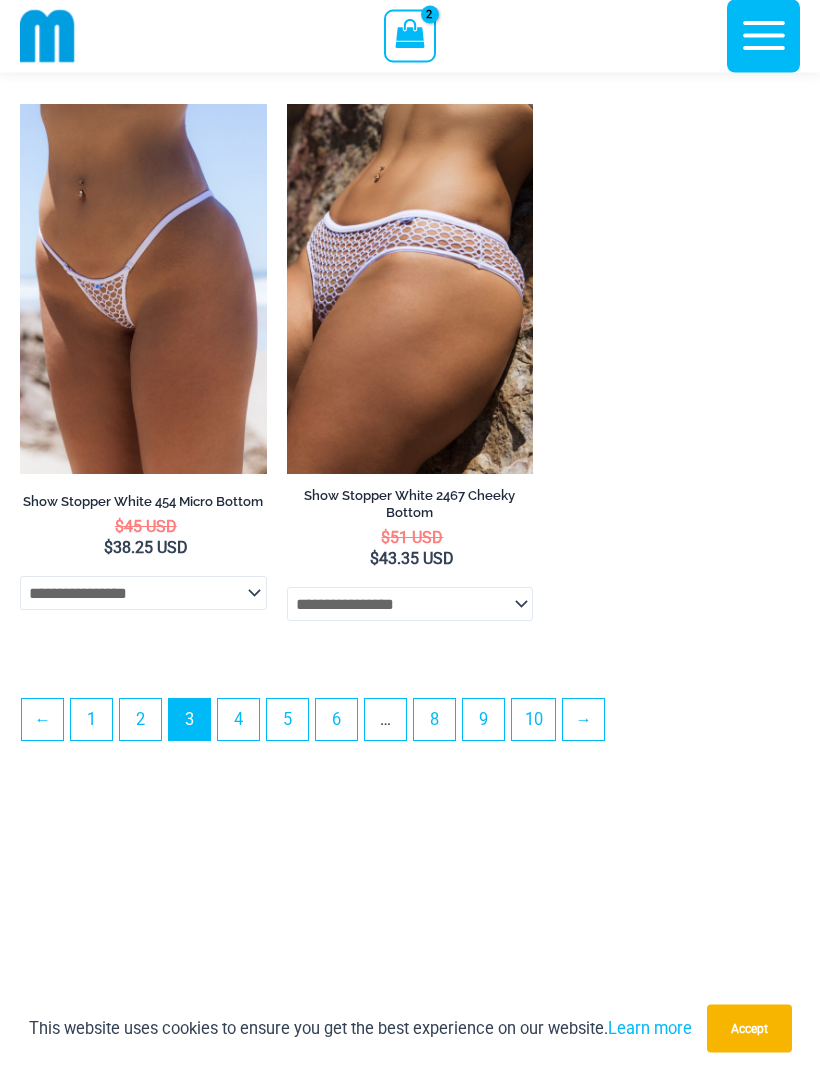 scroll, scrollTop: 5839, scrollLeft: 0, axis: vertical 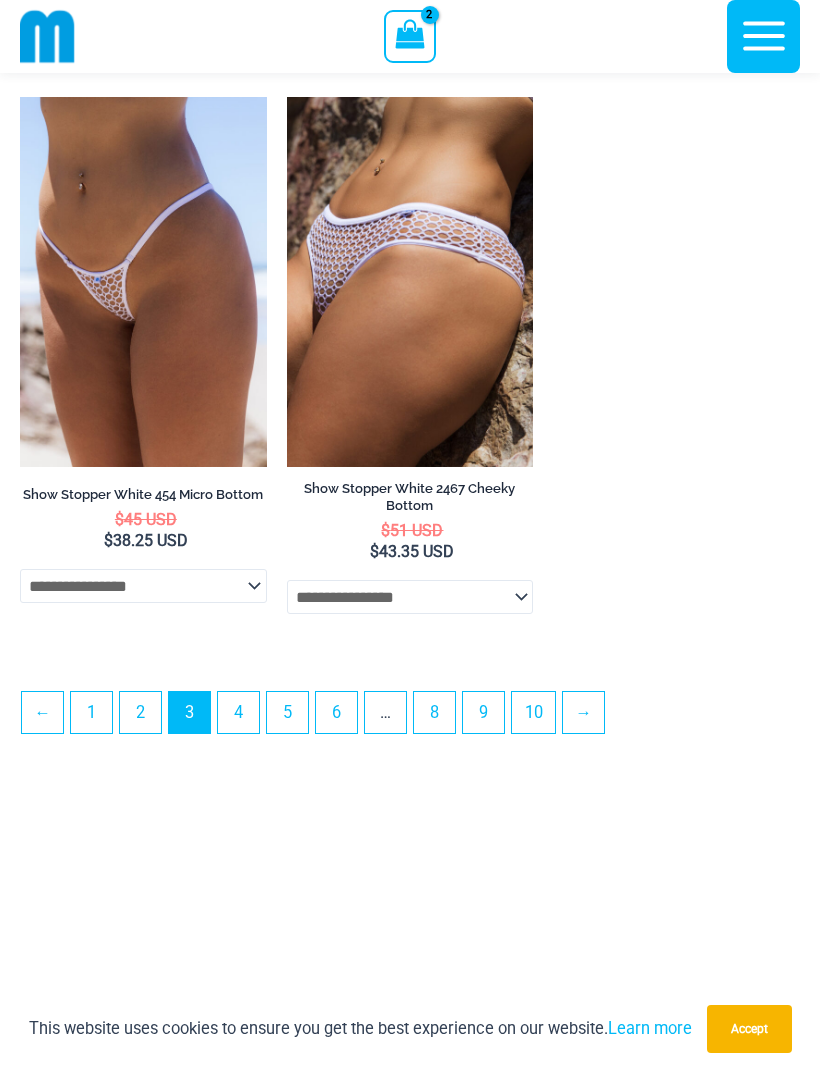 click on "2" at bounding box center (140, 712) 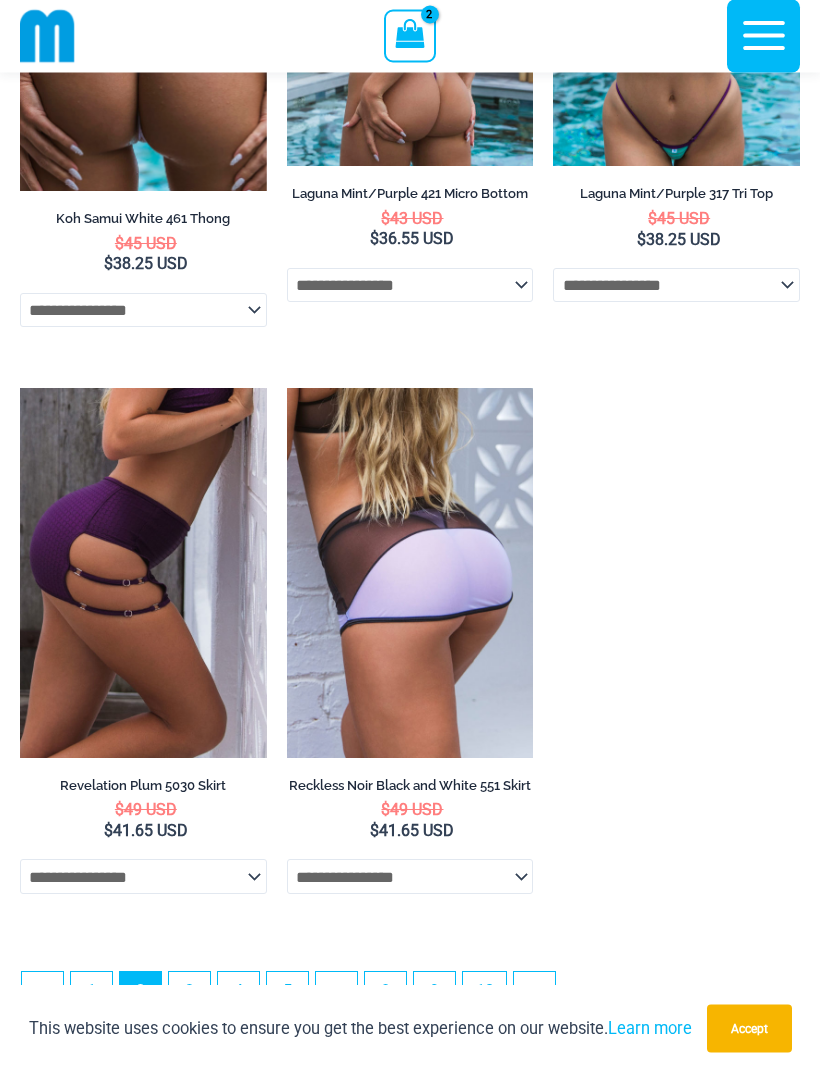scroll, scrollTop: 5541, scrollLeft: 0, axis: vertical 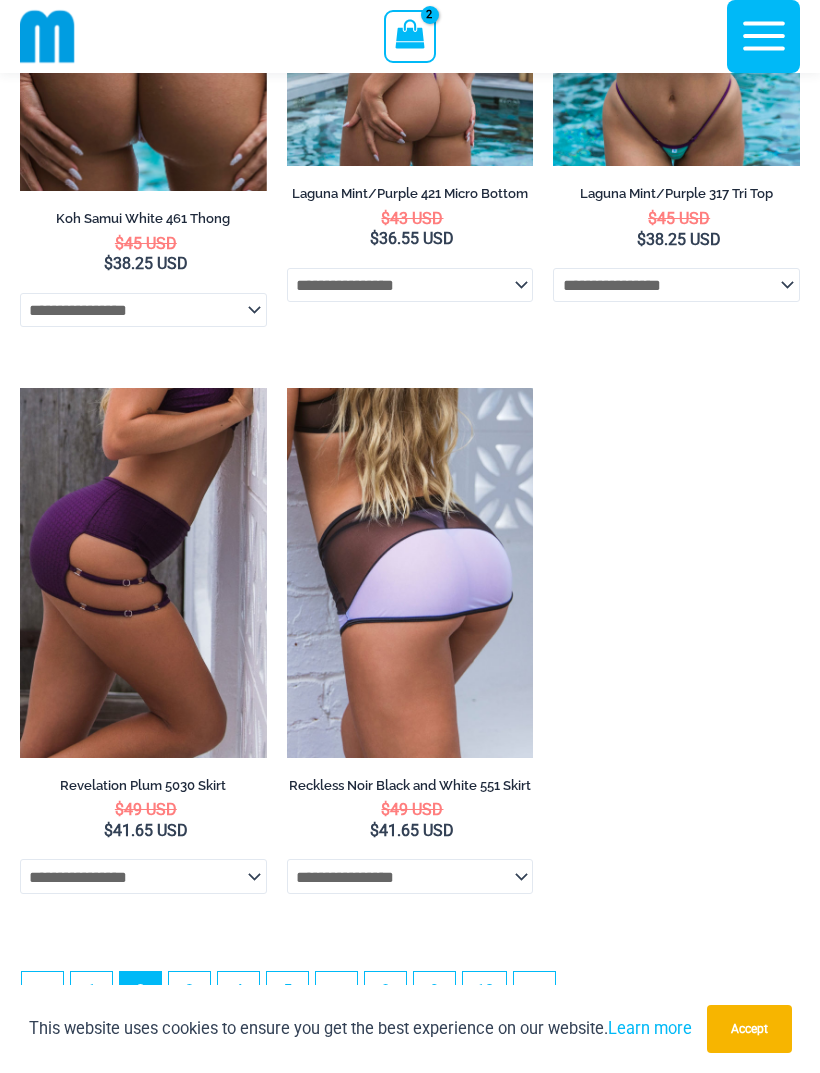 click on "**********" 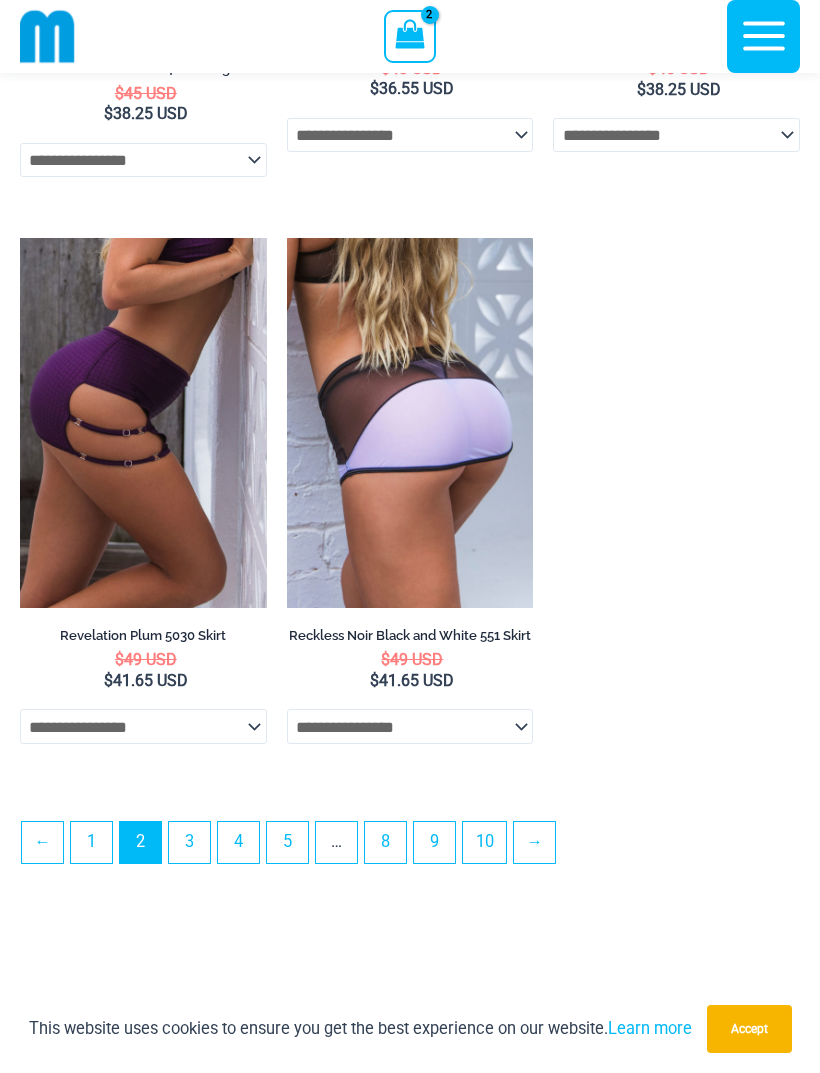 scroll, scrollTop: 5694, scrollLeft: 0, axis: vertical 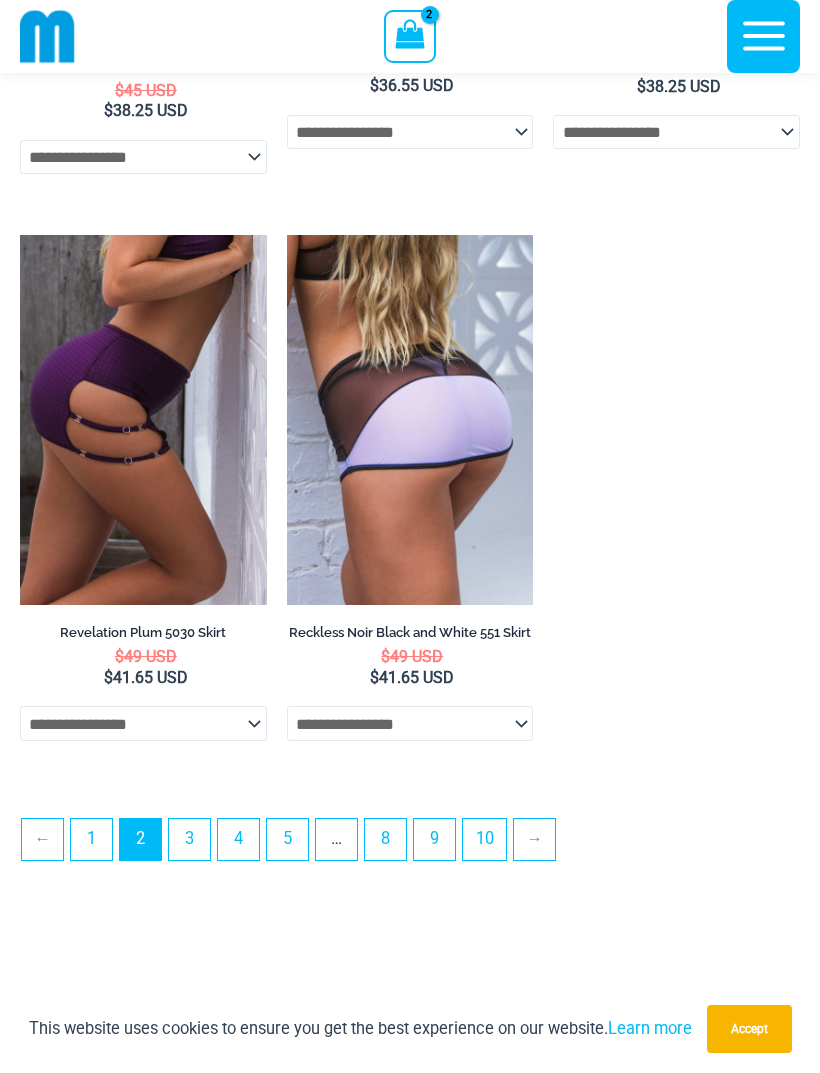 click on "**********" 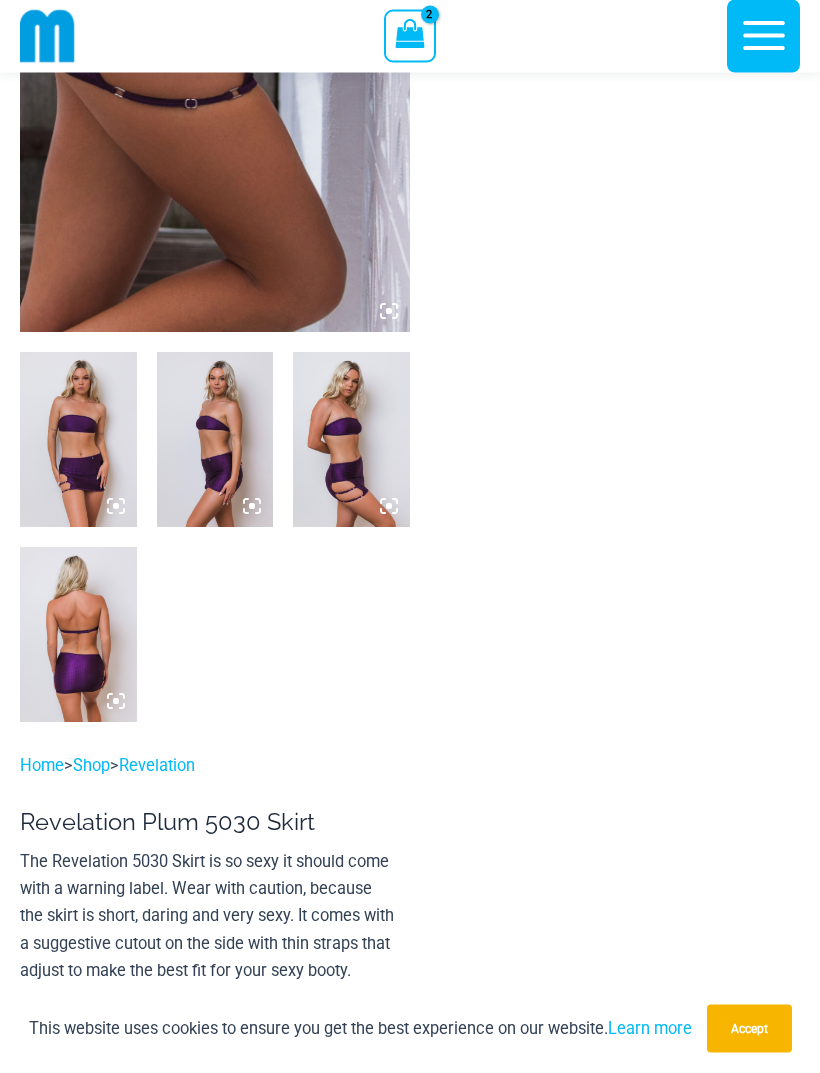 scroll, scrollTop: 307, scrollLeft: 0, axis: vertical 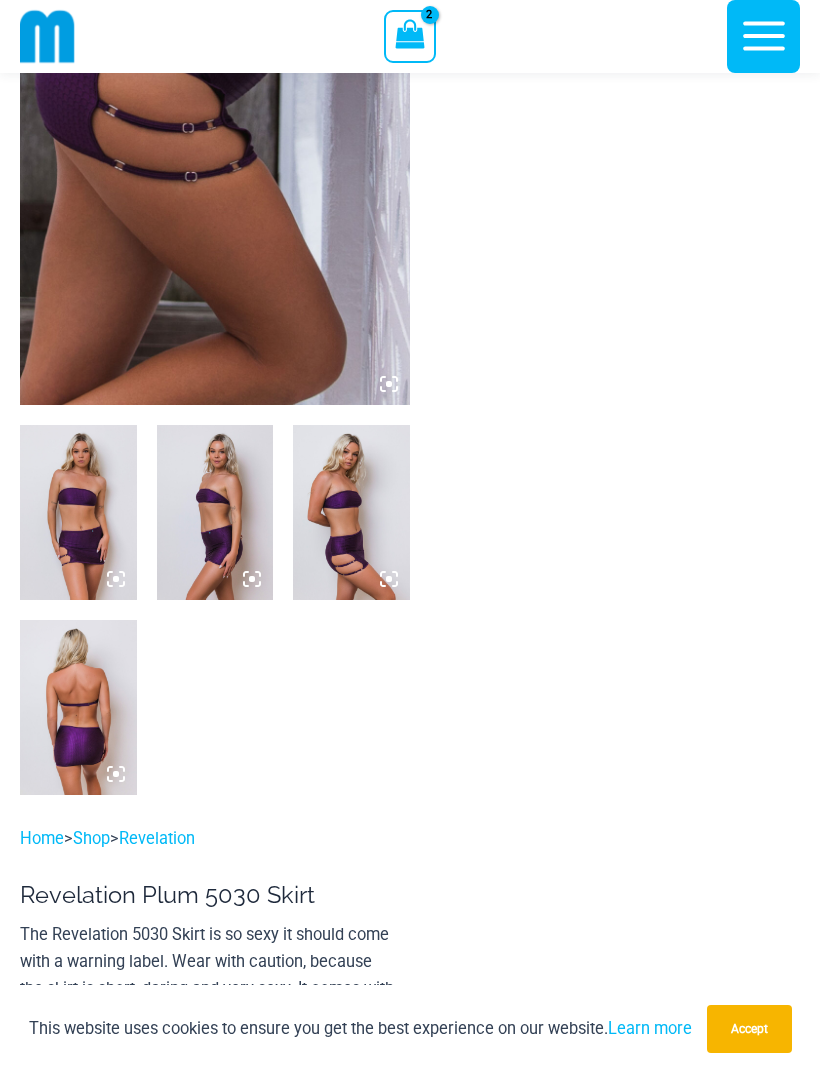 click at bounding box center (78, 707) 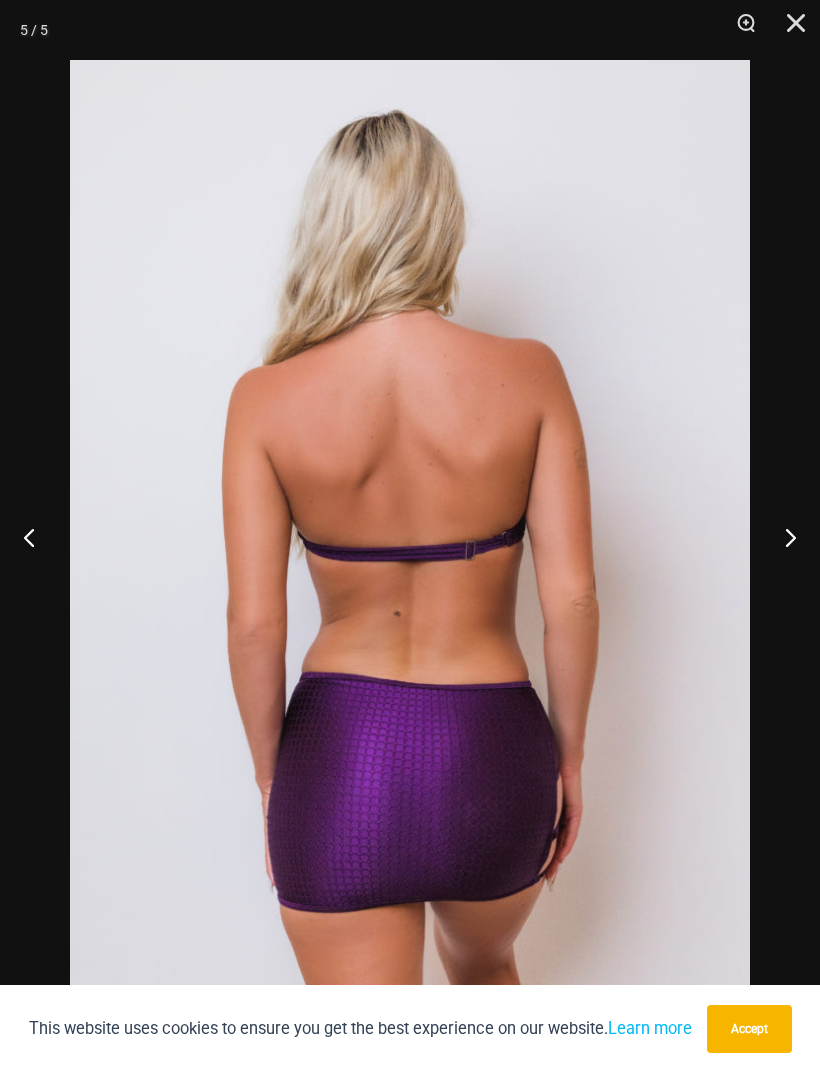 click at bounding box center (782, 537) 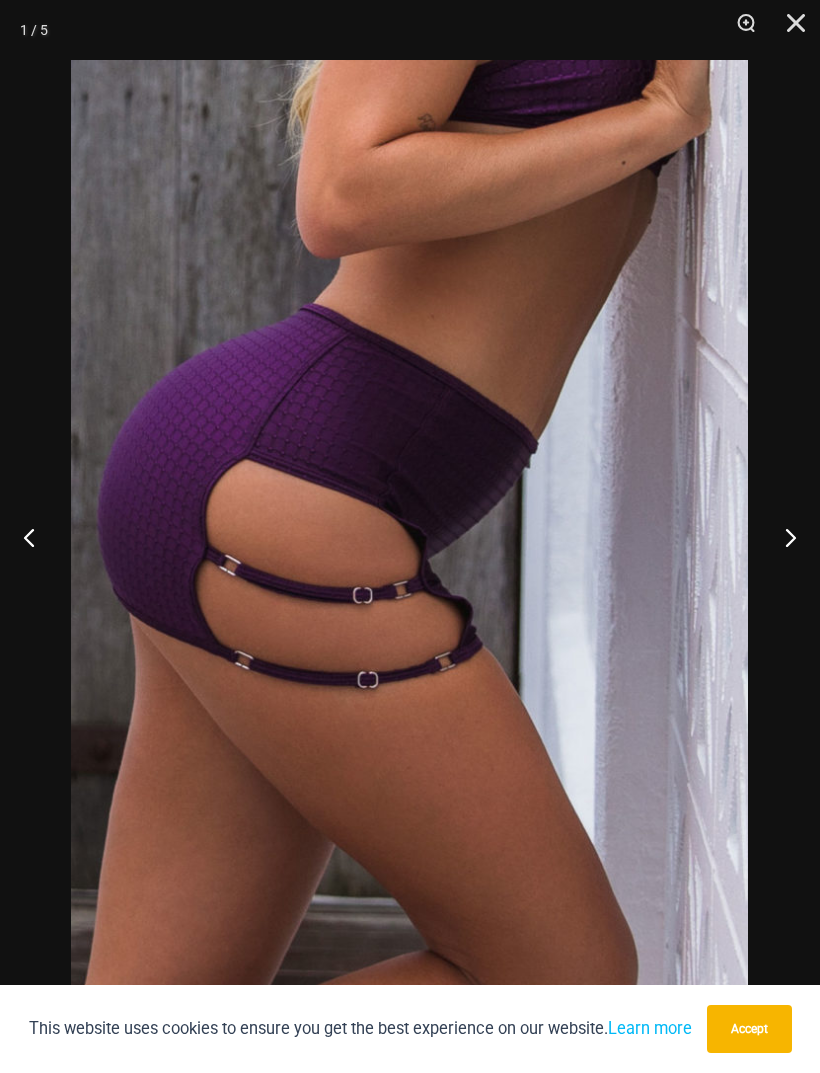 click at bounding box center (782, 537) 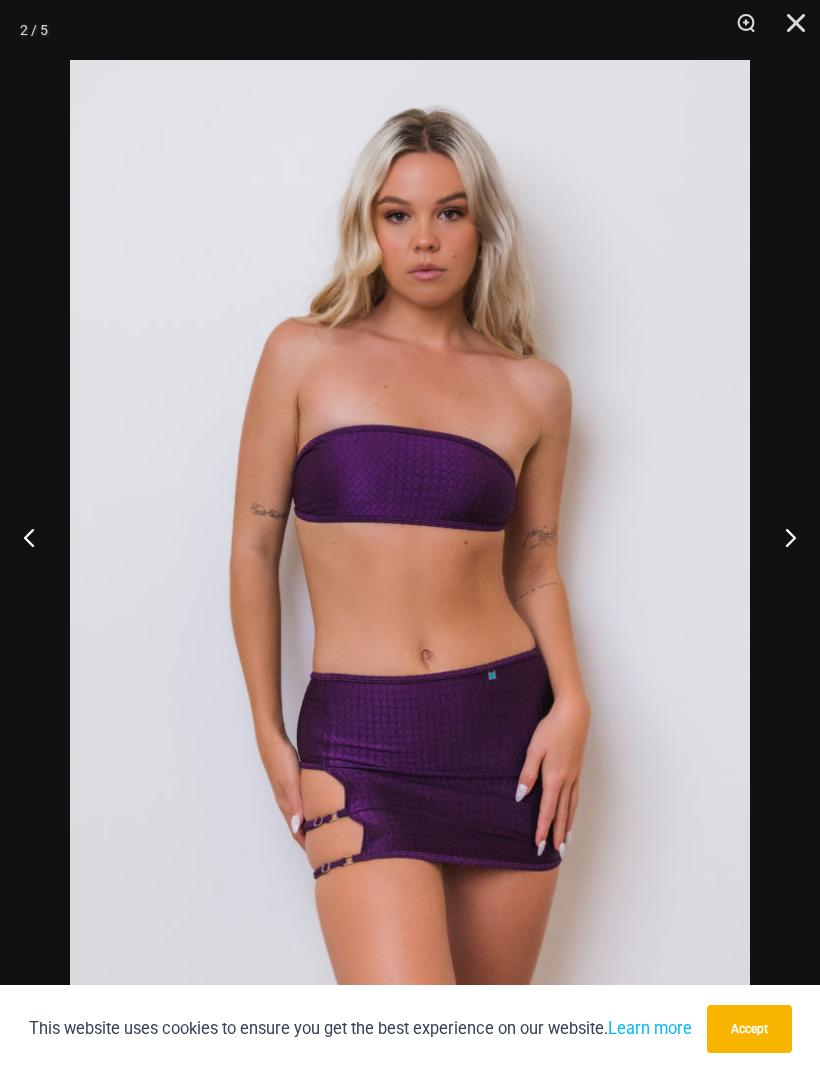 click at bounding box center (782, 537) 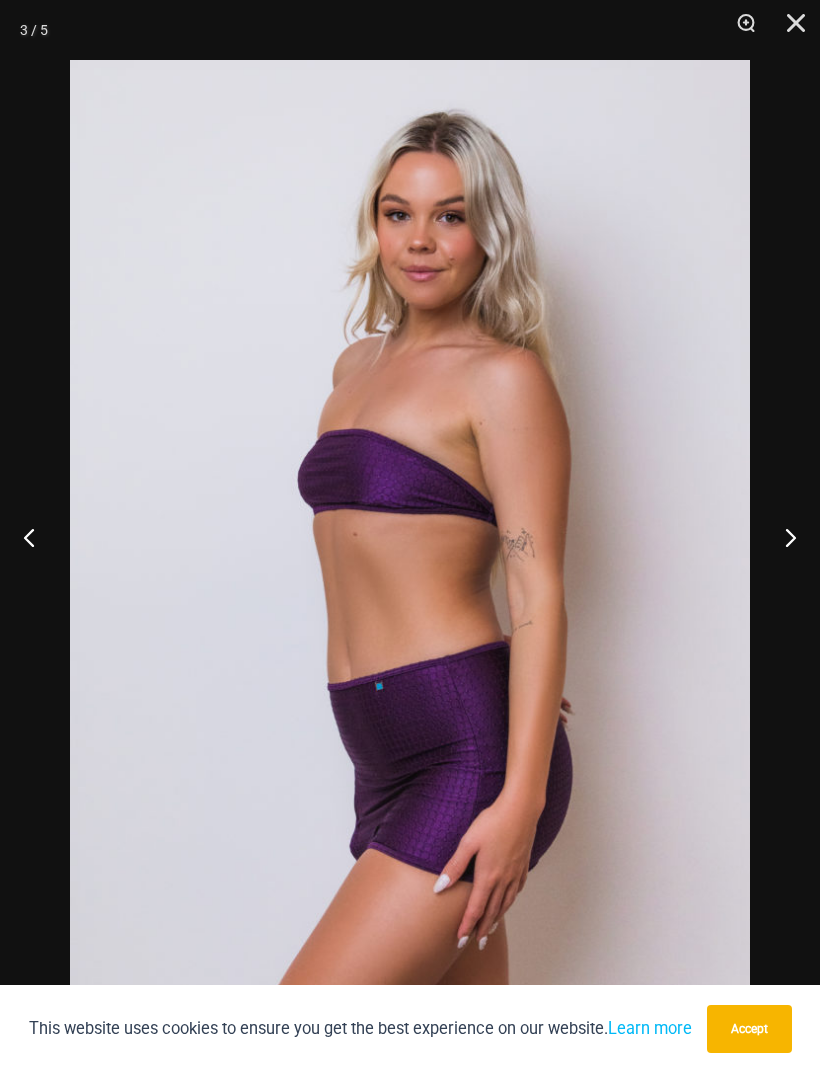 click at bounding box center (782, 537) 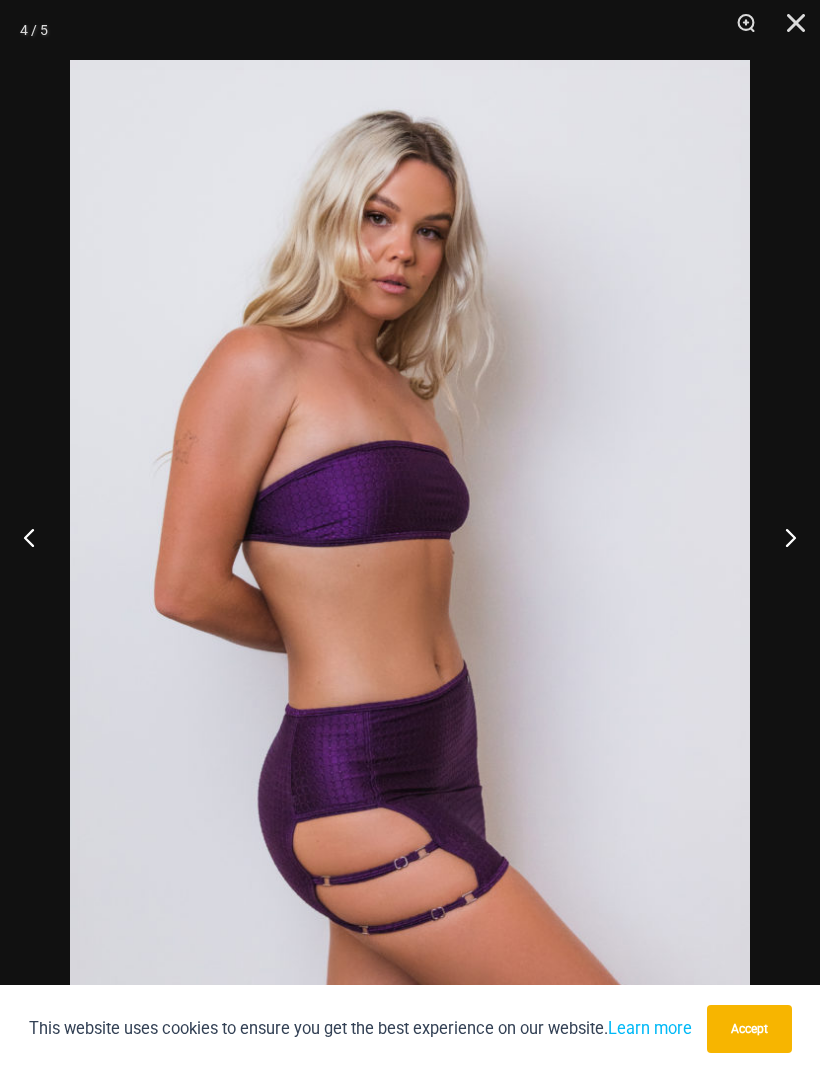 click at bounding box center [782, 537] 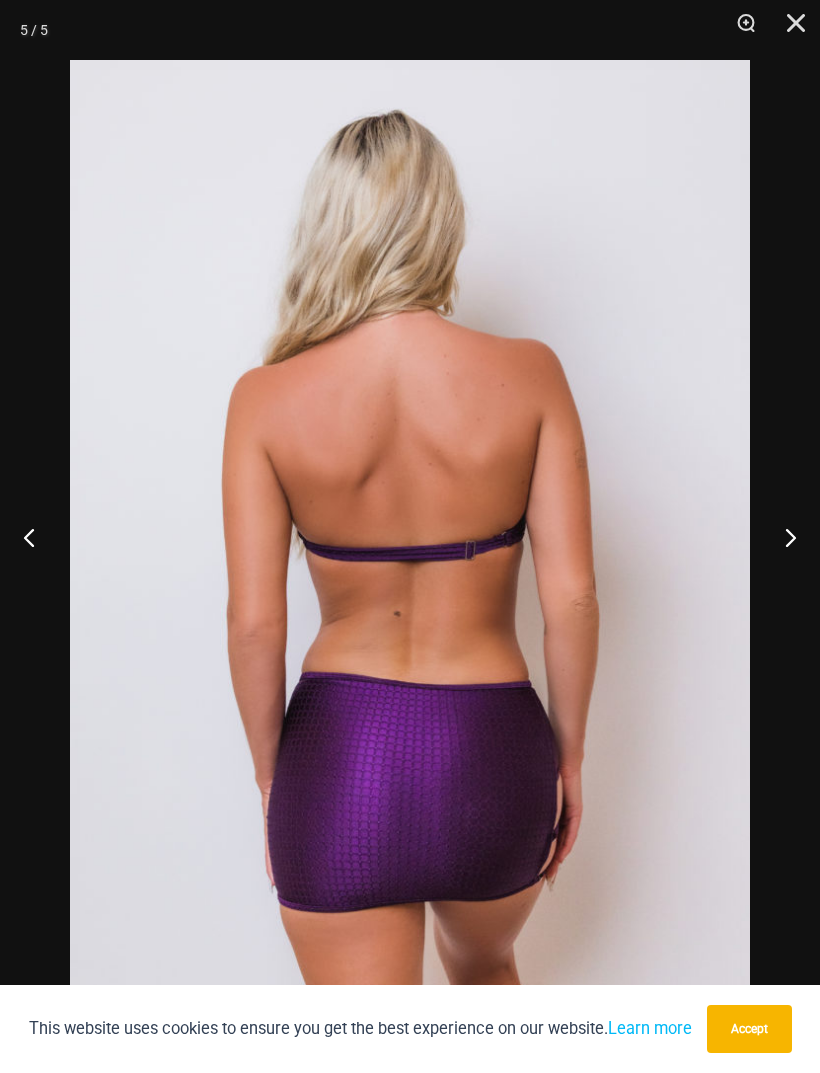click at bounding box center [789, 30] 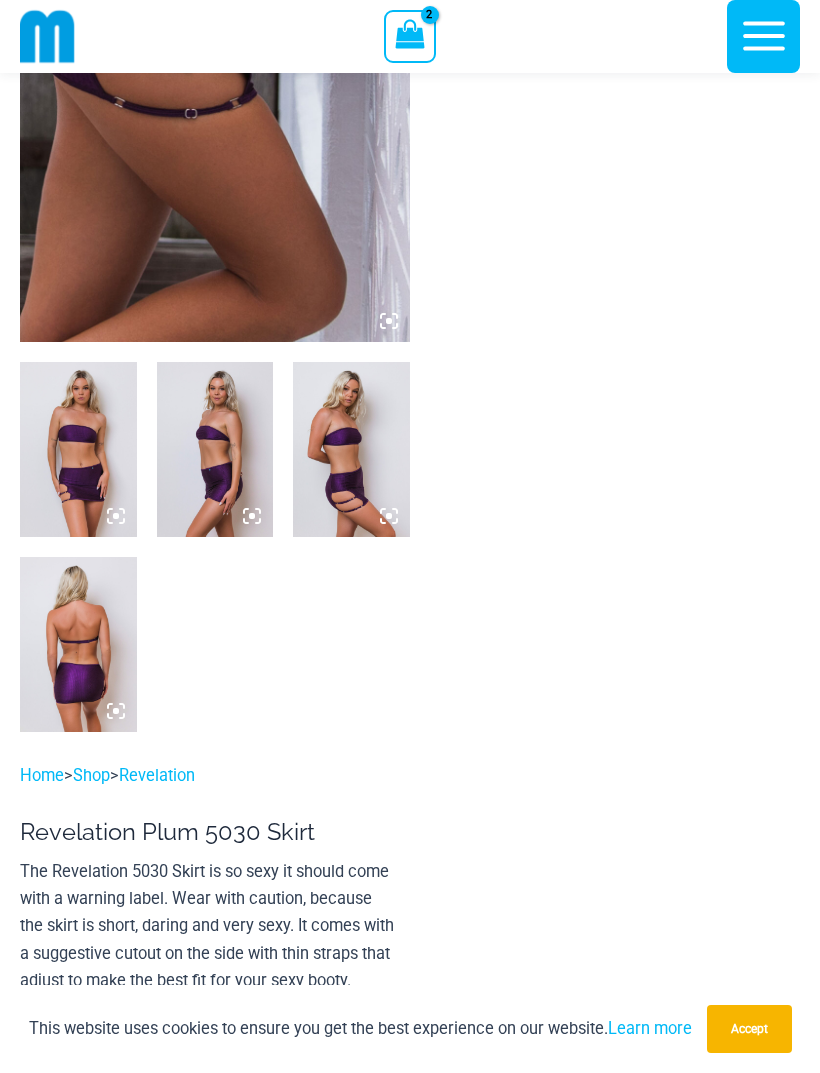 scroll, scrollTop: 371, scrollLeft: 0, axis: vertical 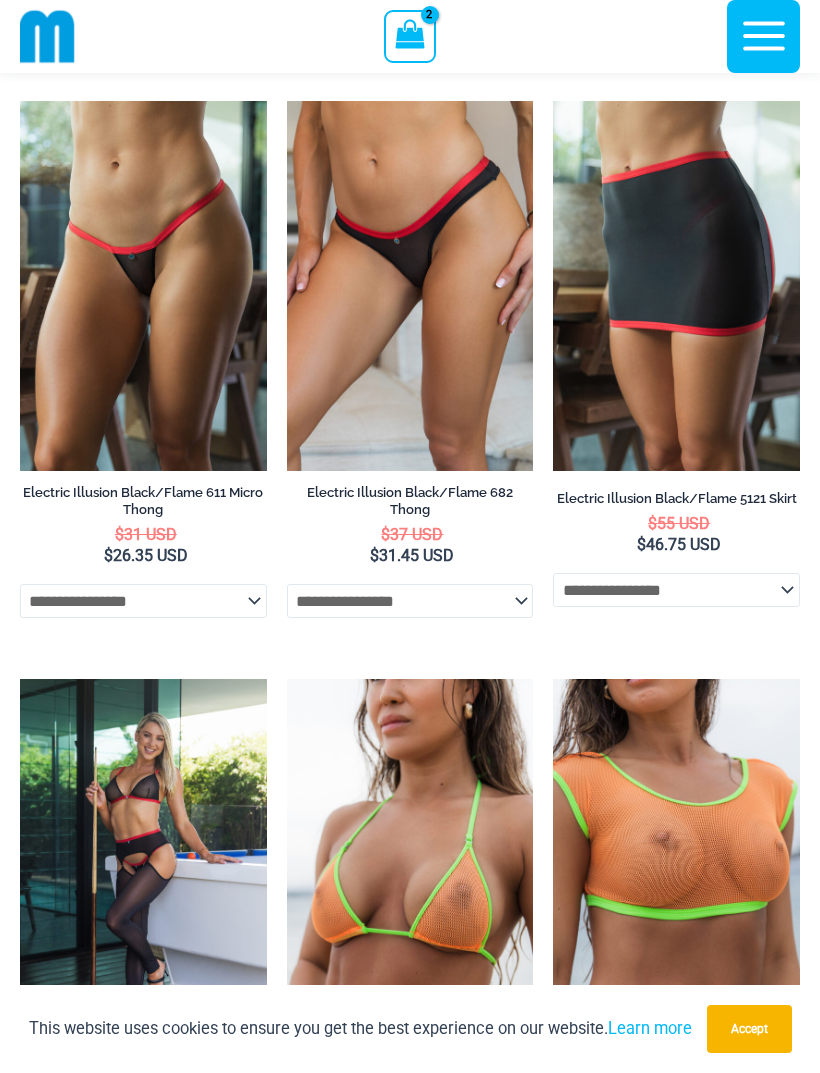 click on "**********" 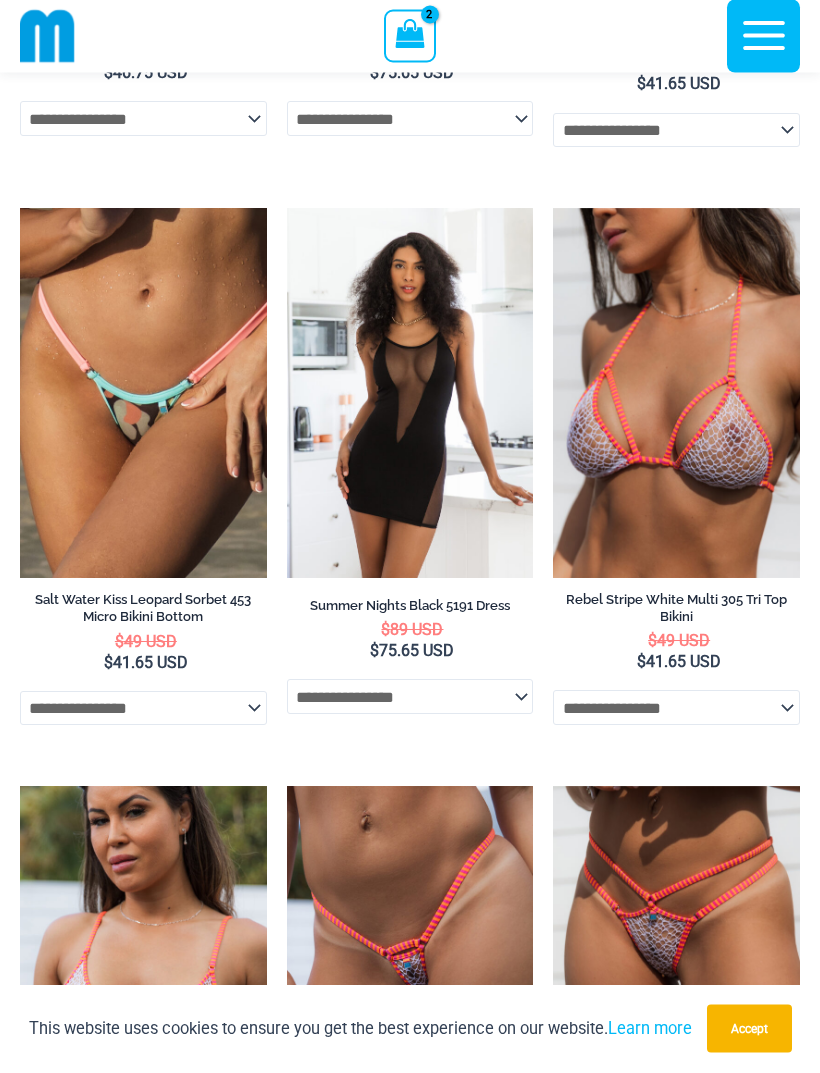 click on "**********" 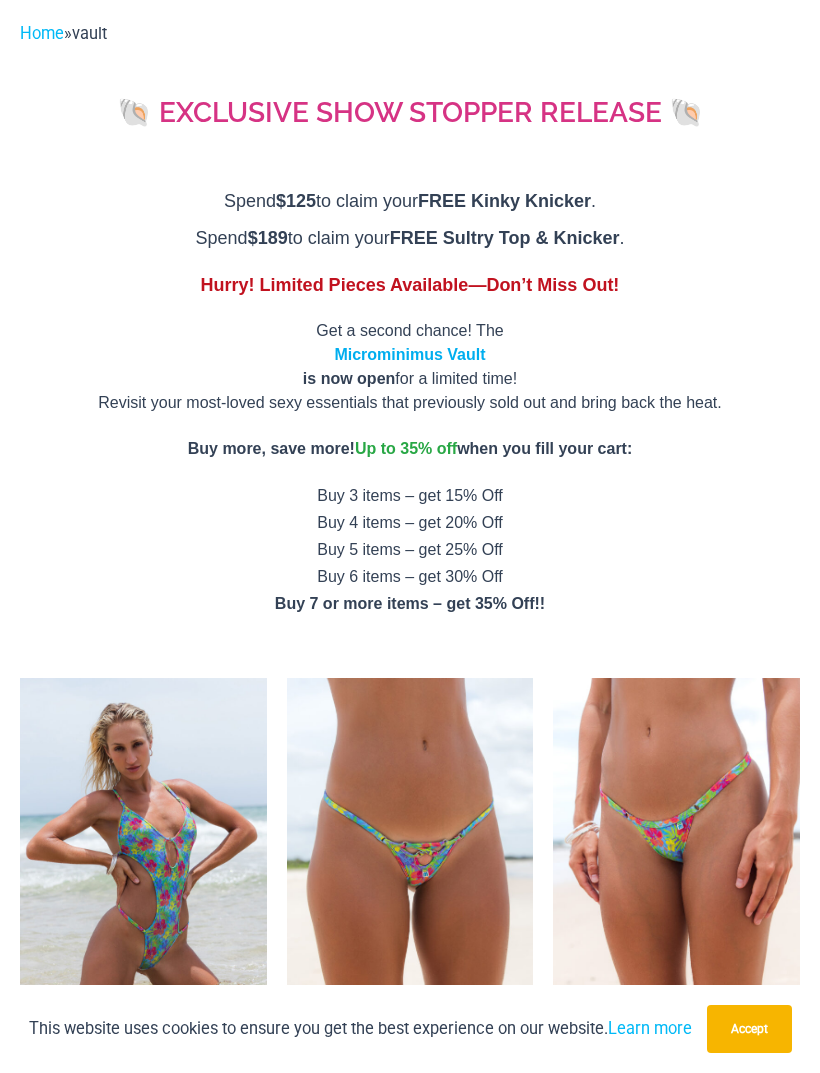 scroll, scrollTop: 0, scrollLeft: 0, axis: both 